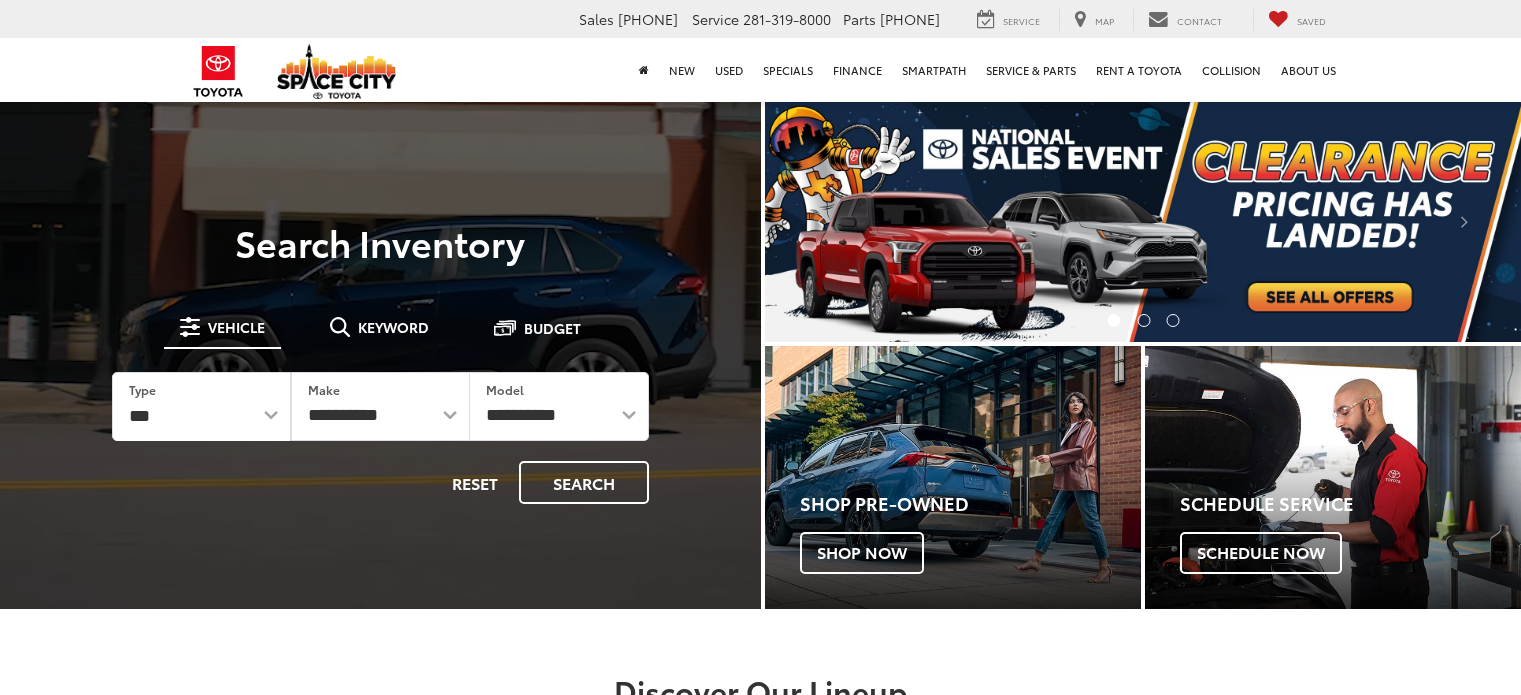scroll, scrollTop: 0, scrollLeft: 0, axis: both 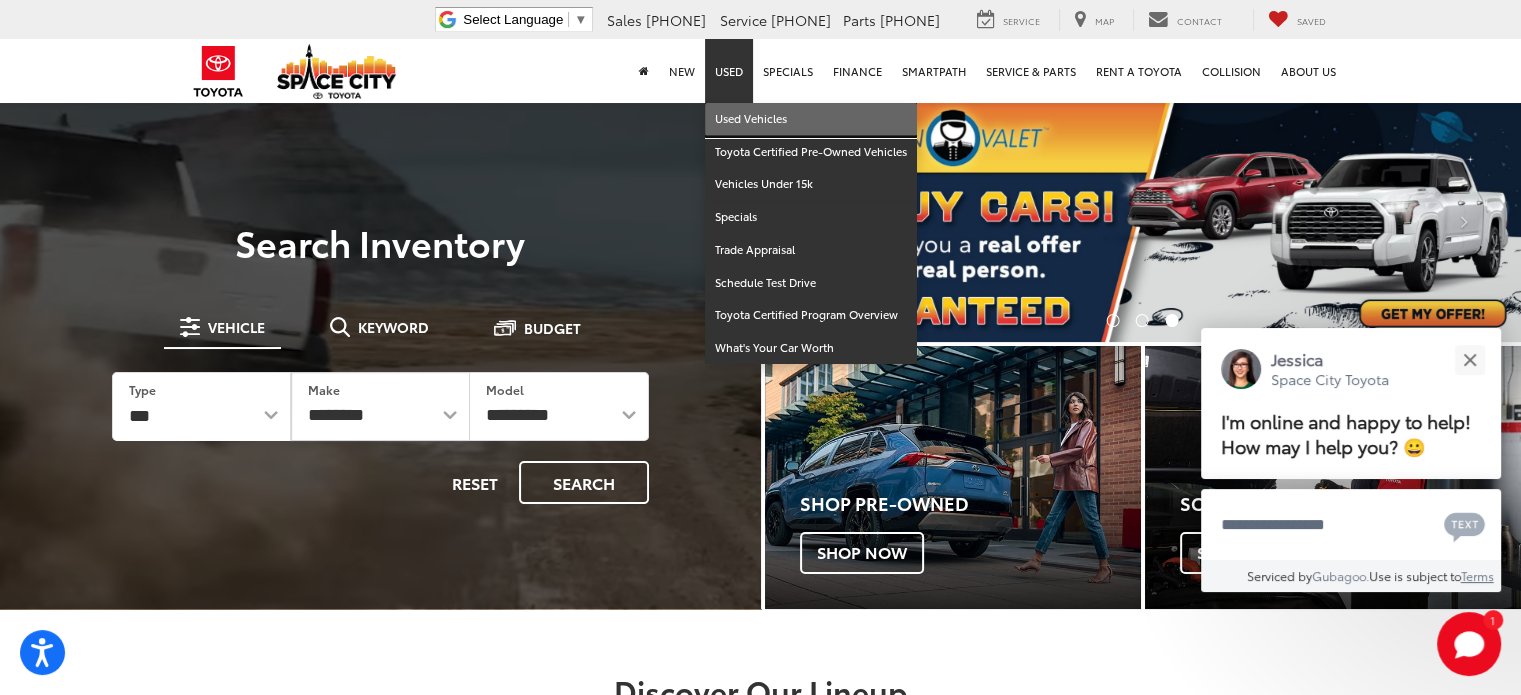 click on "Used Vehicles" at bounding box center [811, 119] 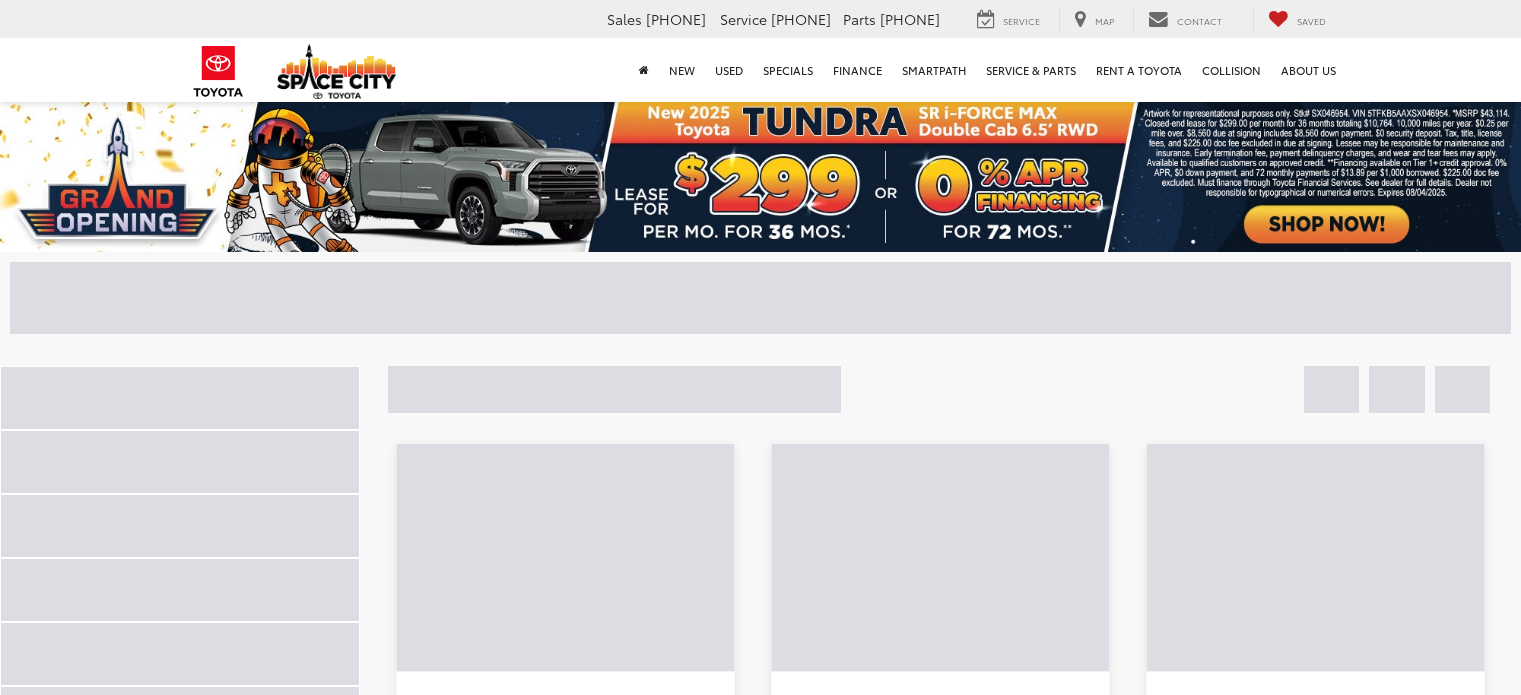 scroll, scrollTop: 0, scrollLeft: 0, axis: both 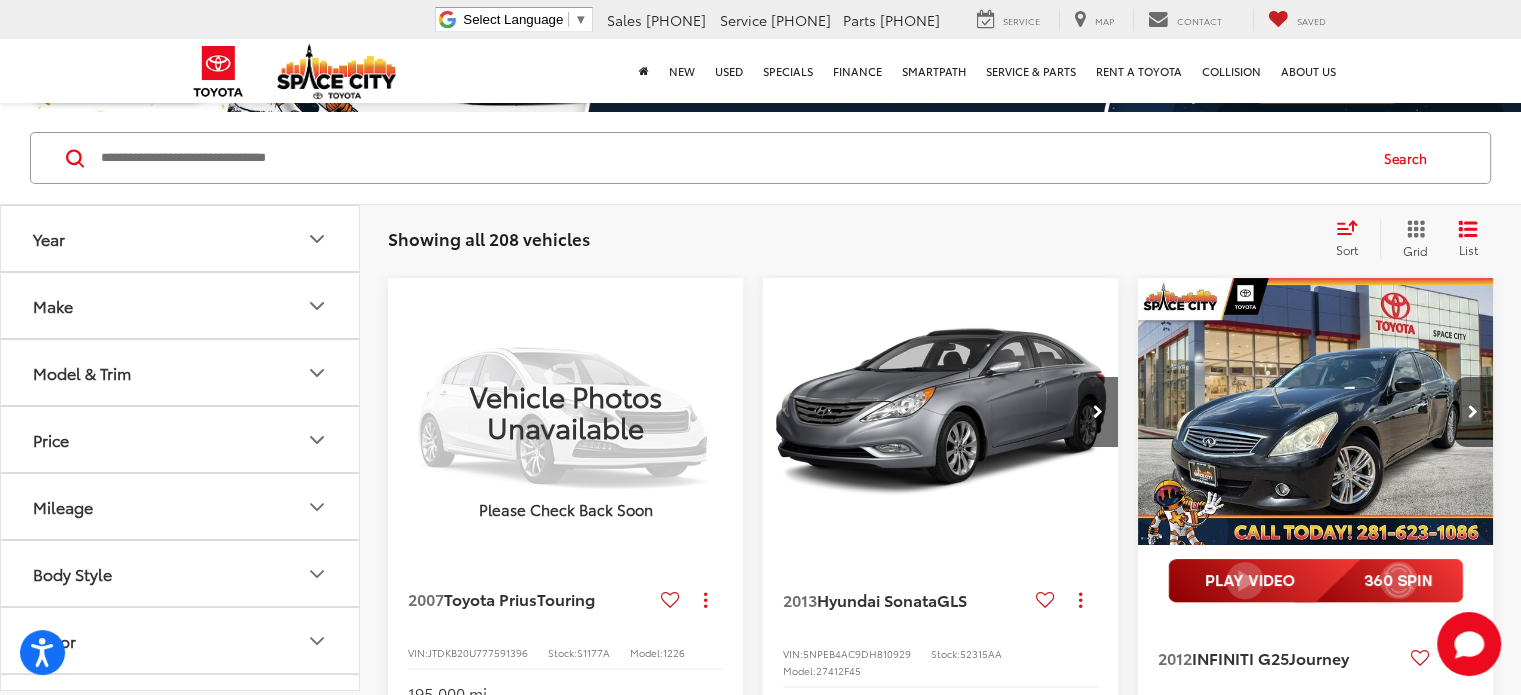 click on "Make" at bounding box center (181, 305) 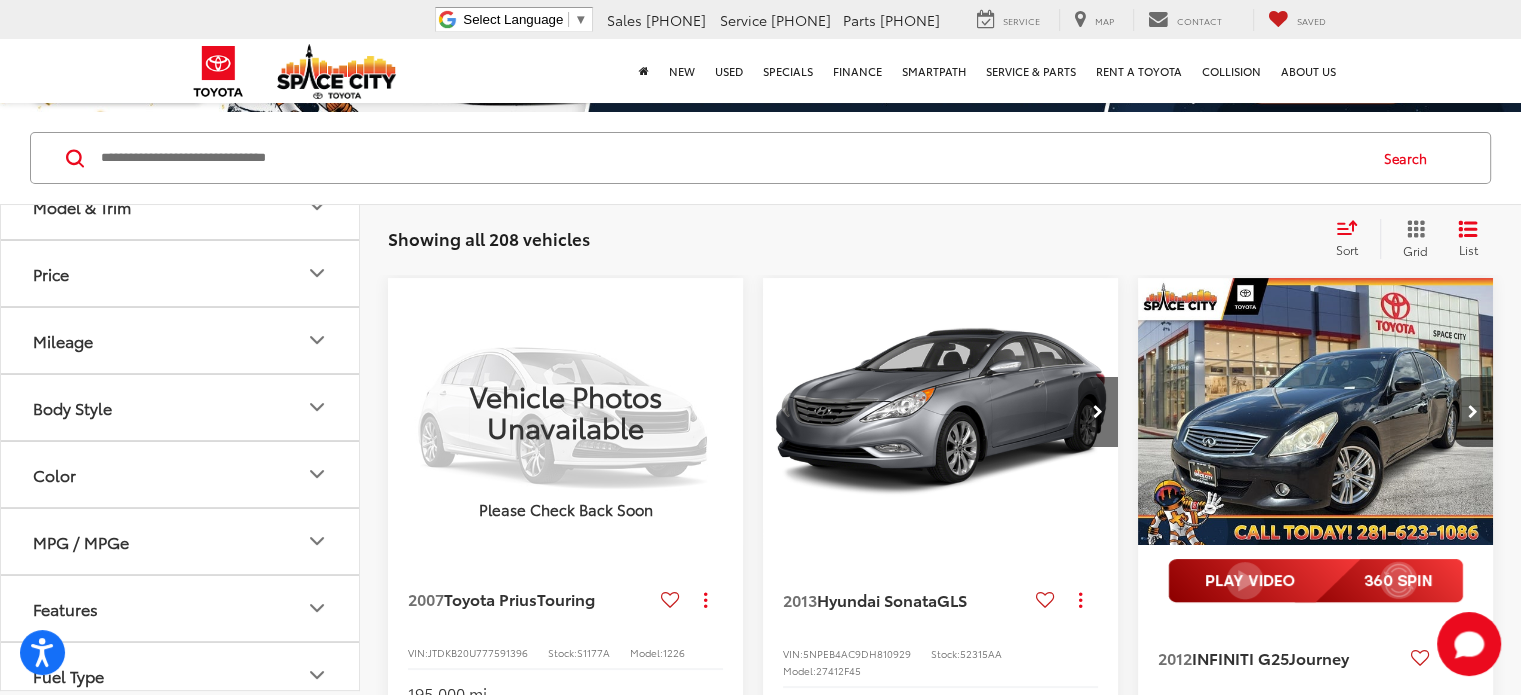 scroll, scrollTop: 768, scrollLeft: 0, axis: vertical 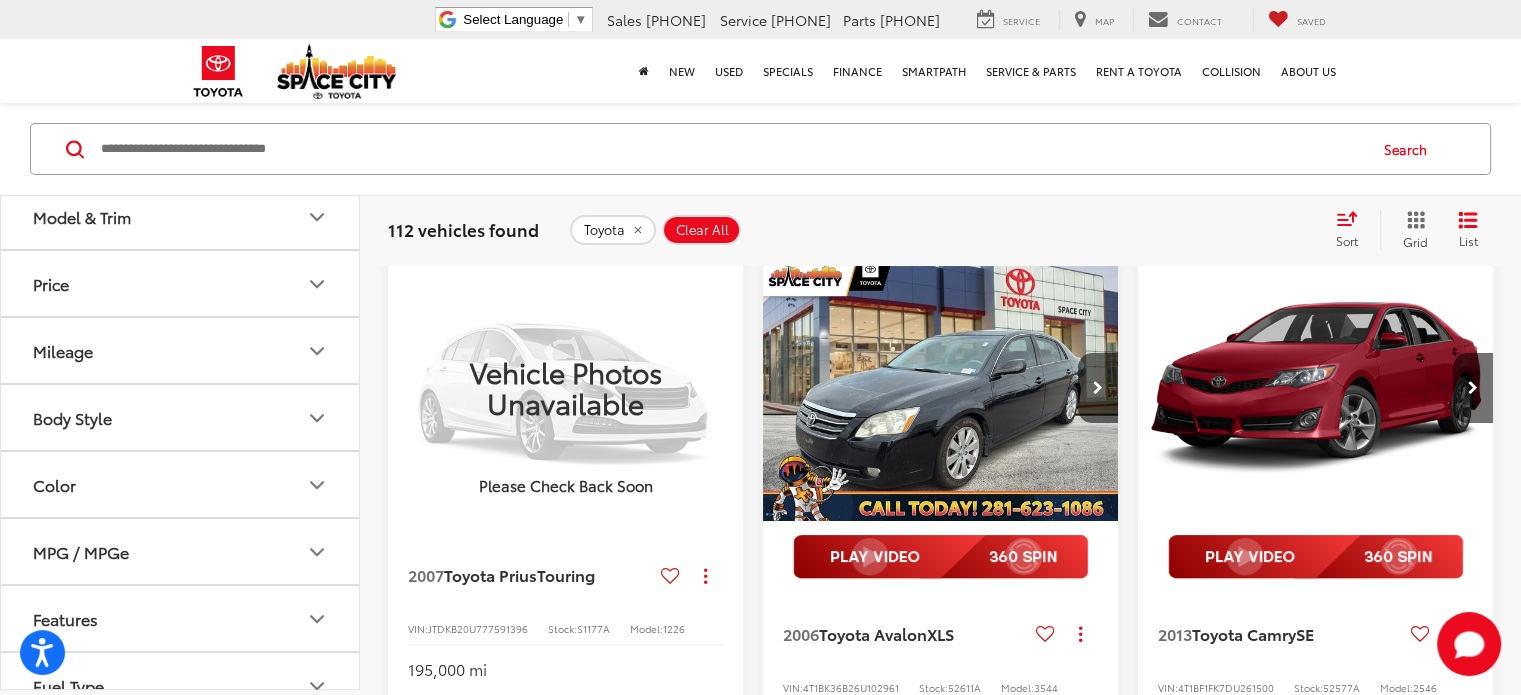 click on "Model & Trim" at bounding box center [181, 217] 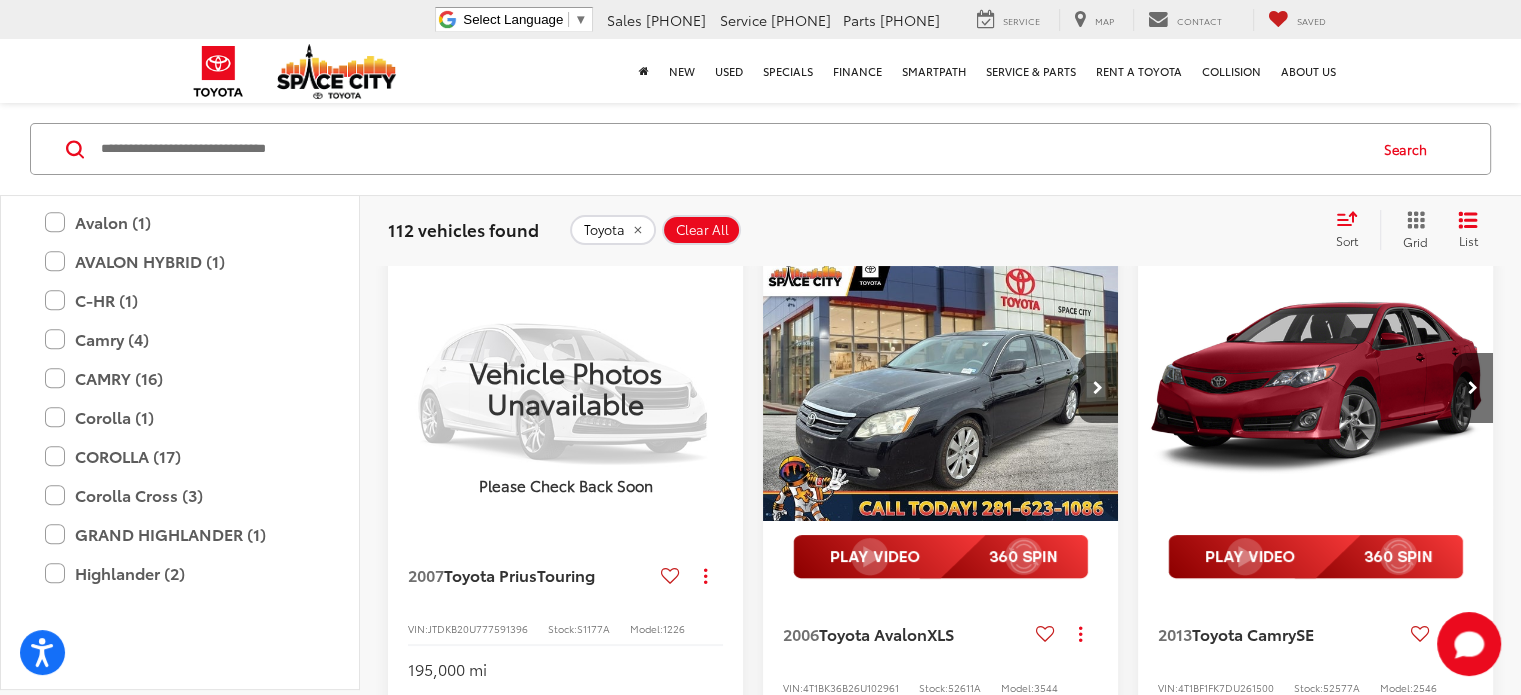 scroll, scrollTop: 1166, scrollLeft: 0, axis: vertical 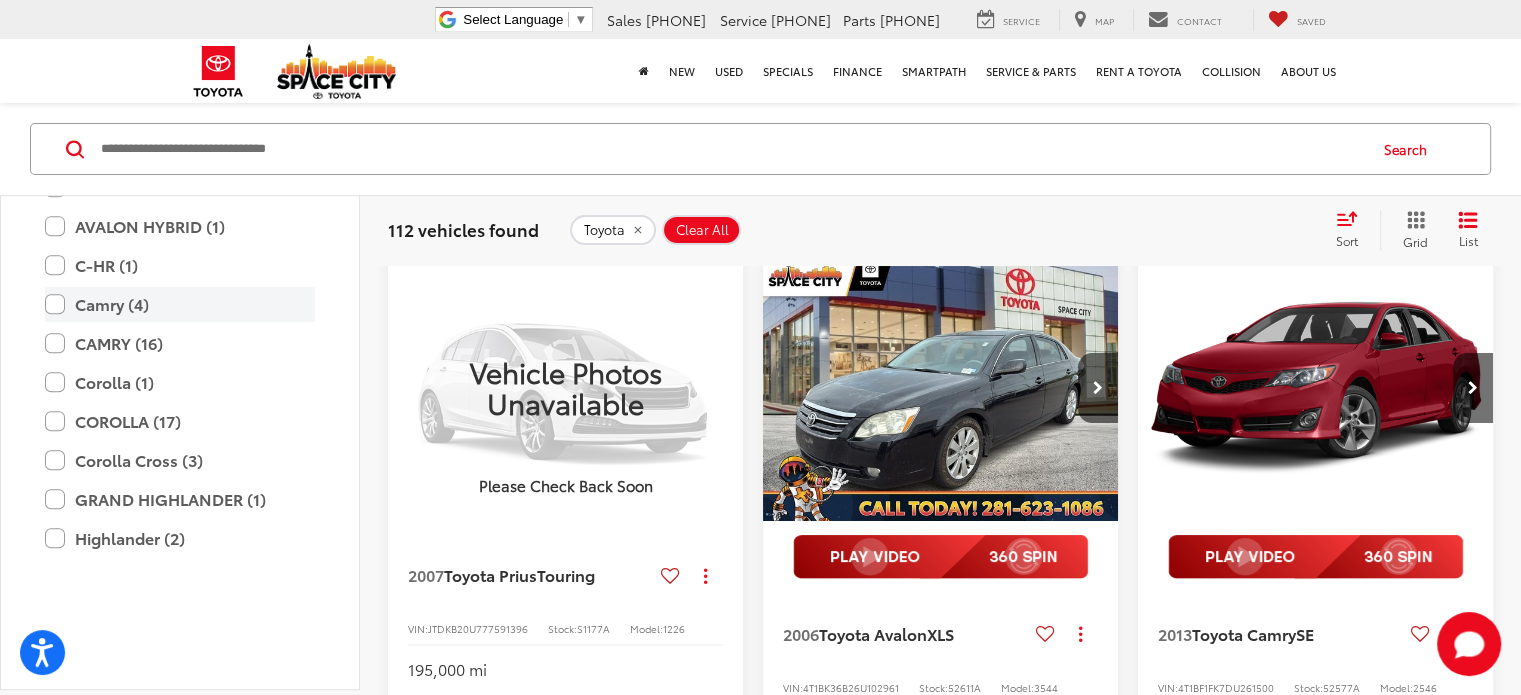 click on "Camry (4)" at bounding box center [180, 304] 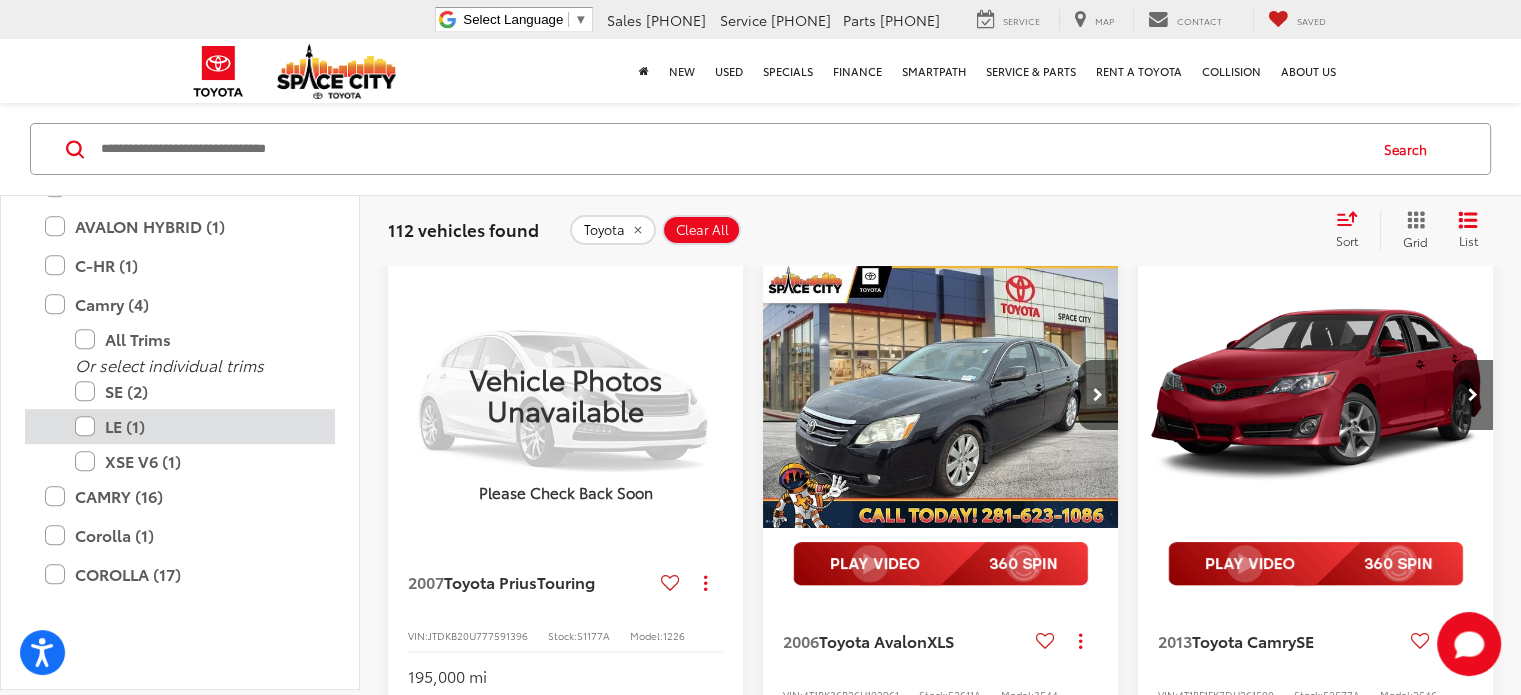 scroll, scrollTop: 148, scrollLeft: 0, axis: vertical 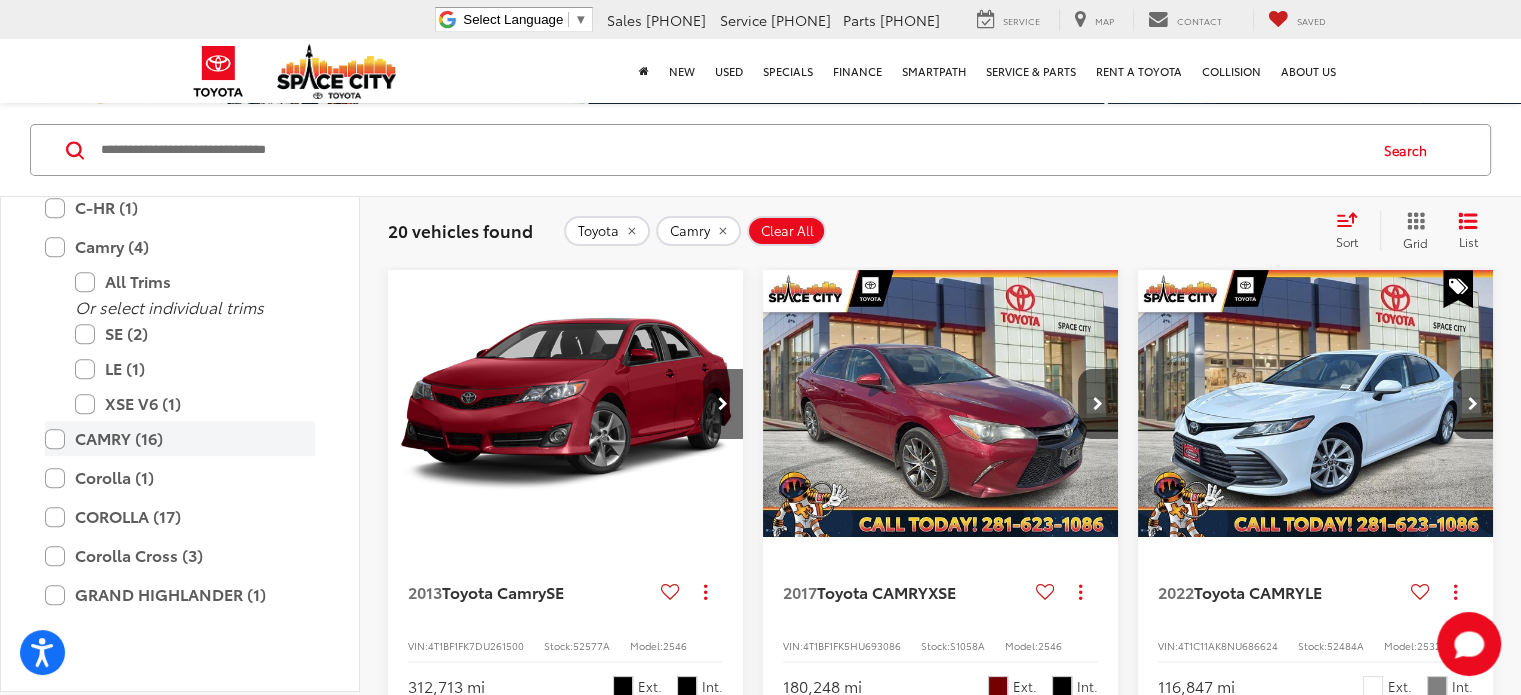 click on "CAMRY (16)" at bounding box center [180, 438] 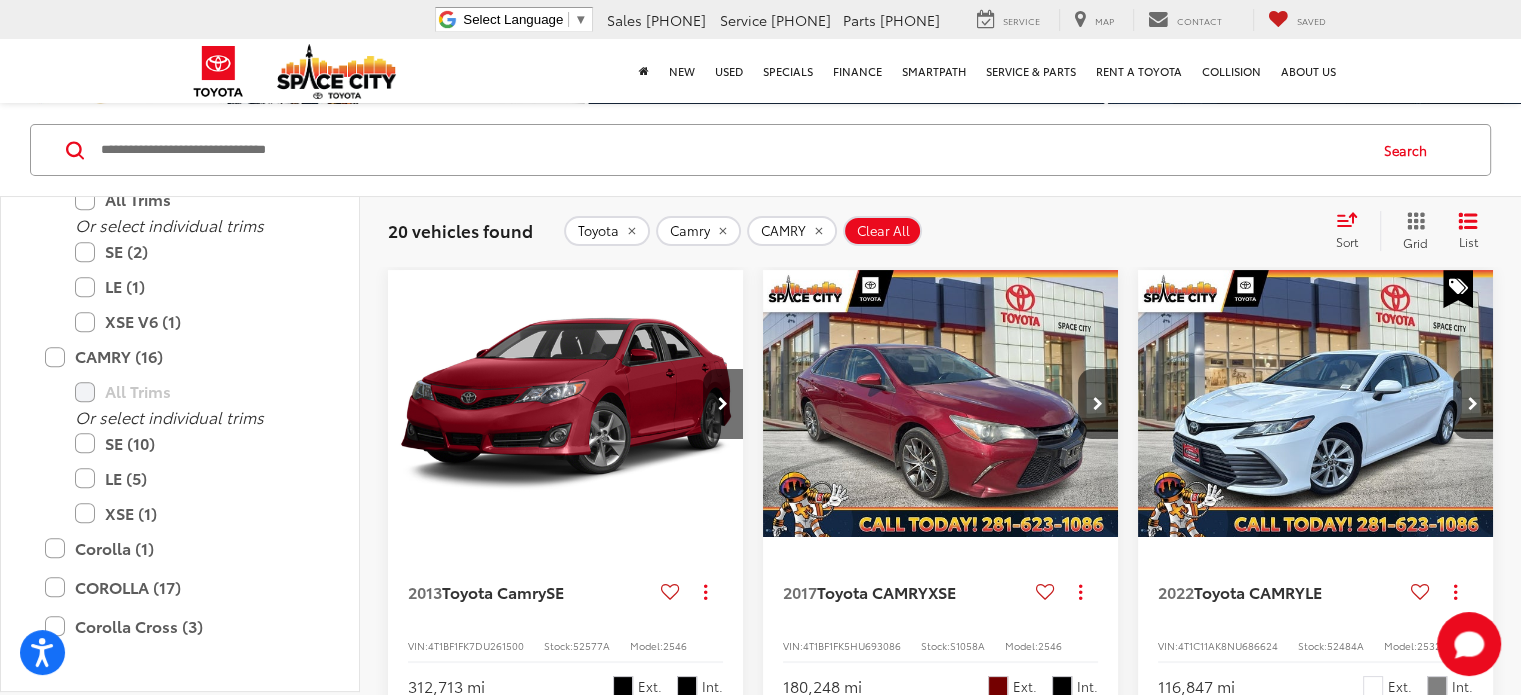 scroll, scrollTop: 1407, scrollLeft: 0, axis: vertical 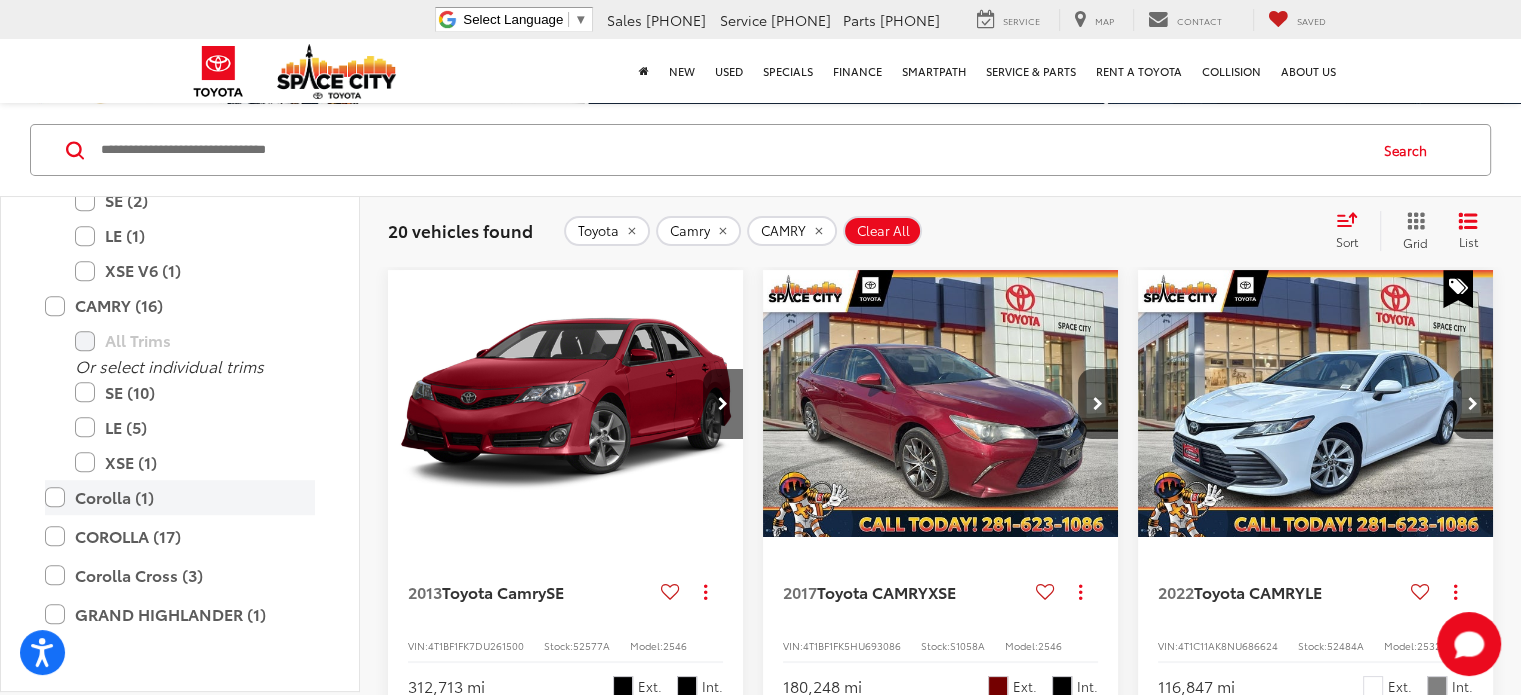 click on "Corolla (1)" at bounding box center (180, 497) 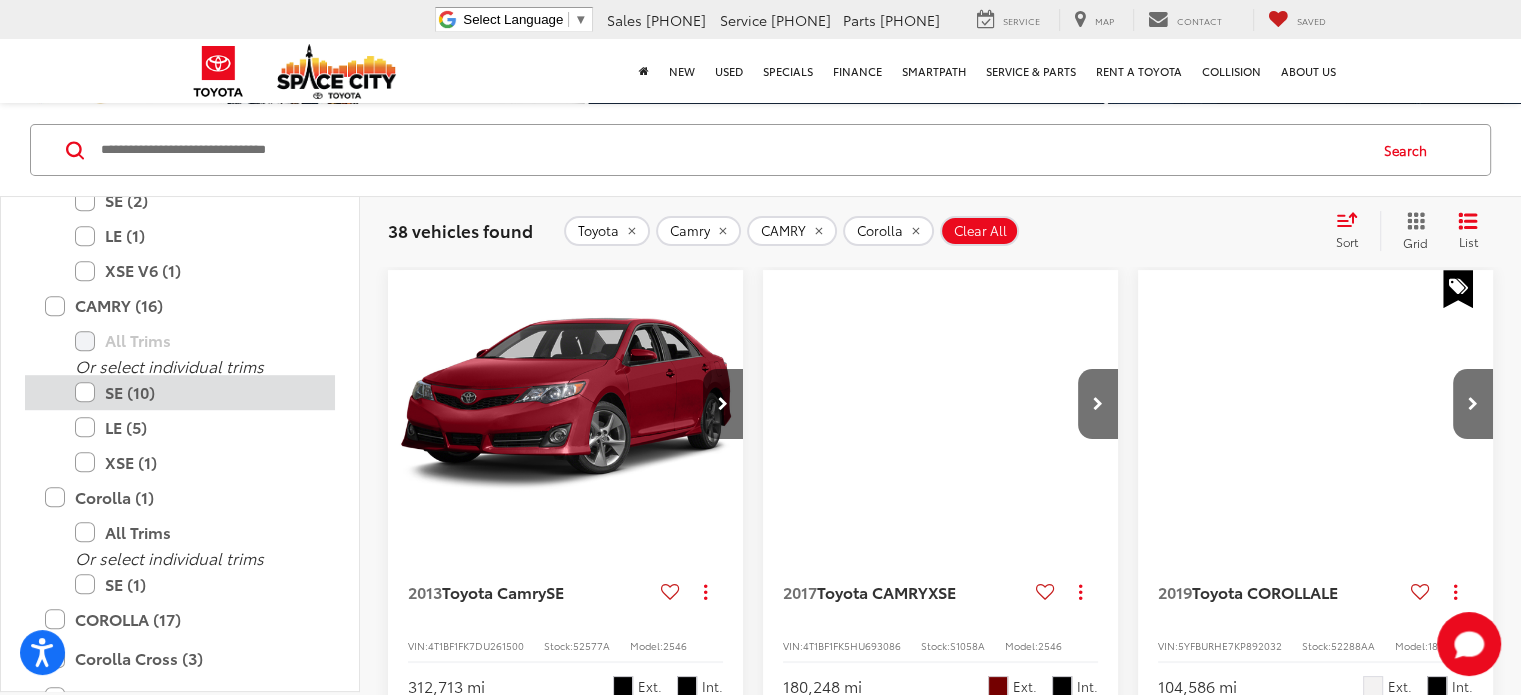 scroll, scrollTop: 1552, scrollLeft: 0, axis: vertical 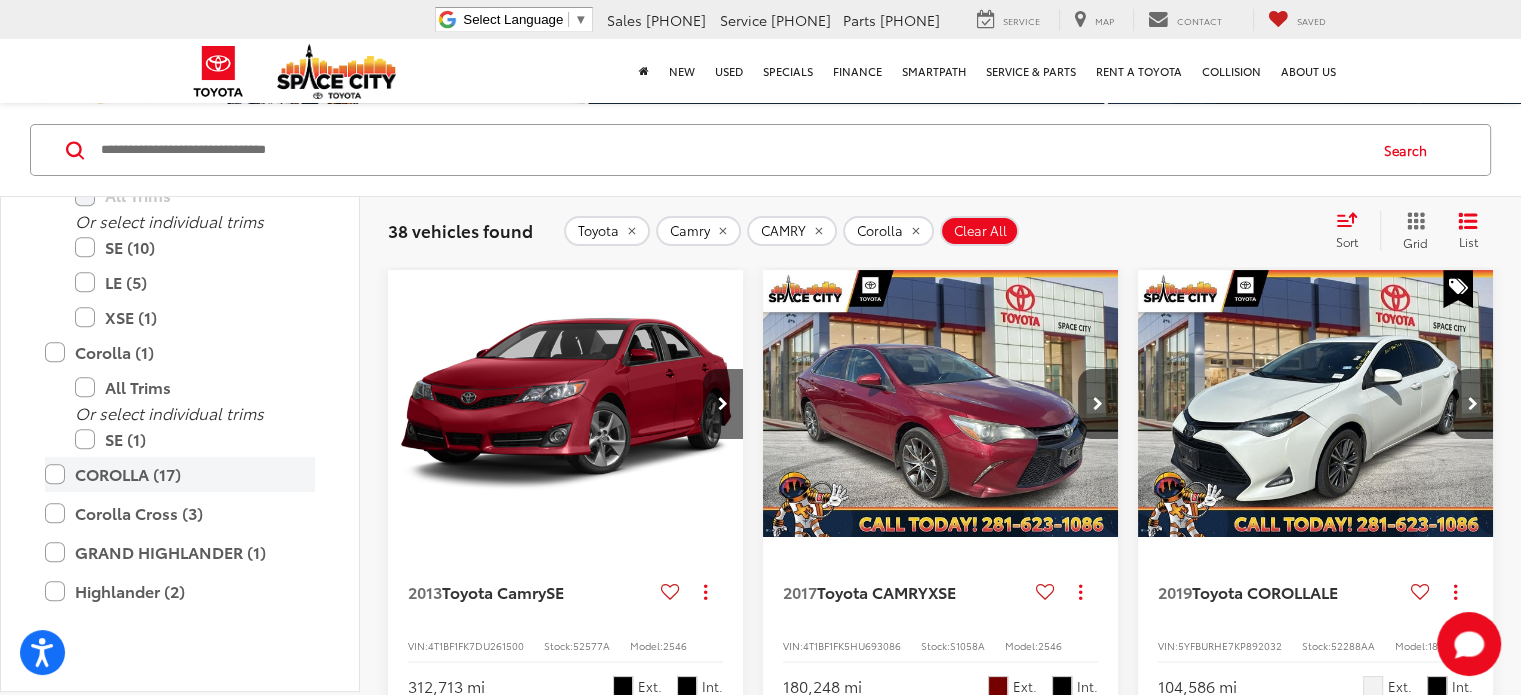 click on "COROLLA (17)" at bounding box center [180, 474] 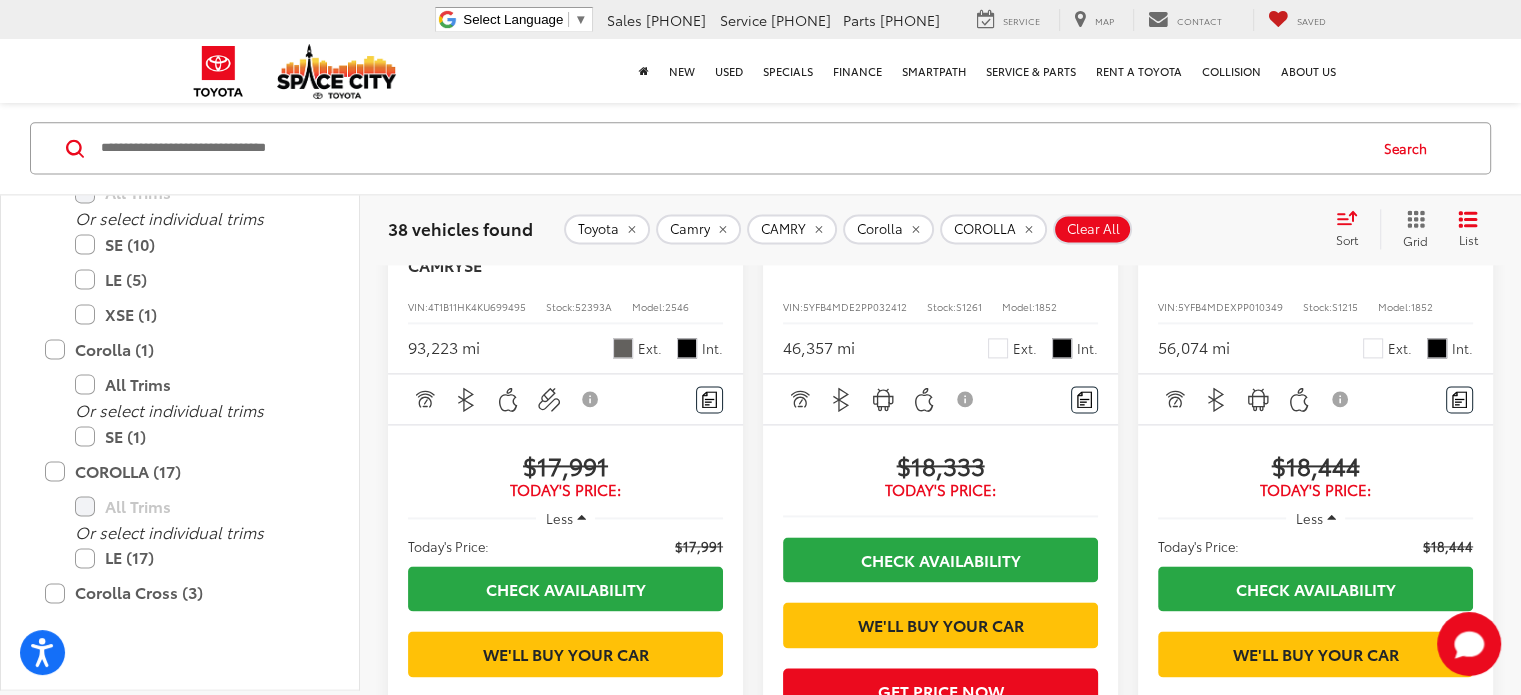scroll, scrollTop: 2693, scrollLeft: 0, axis: vertical 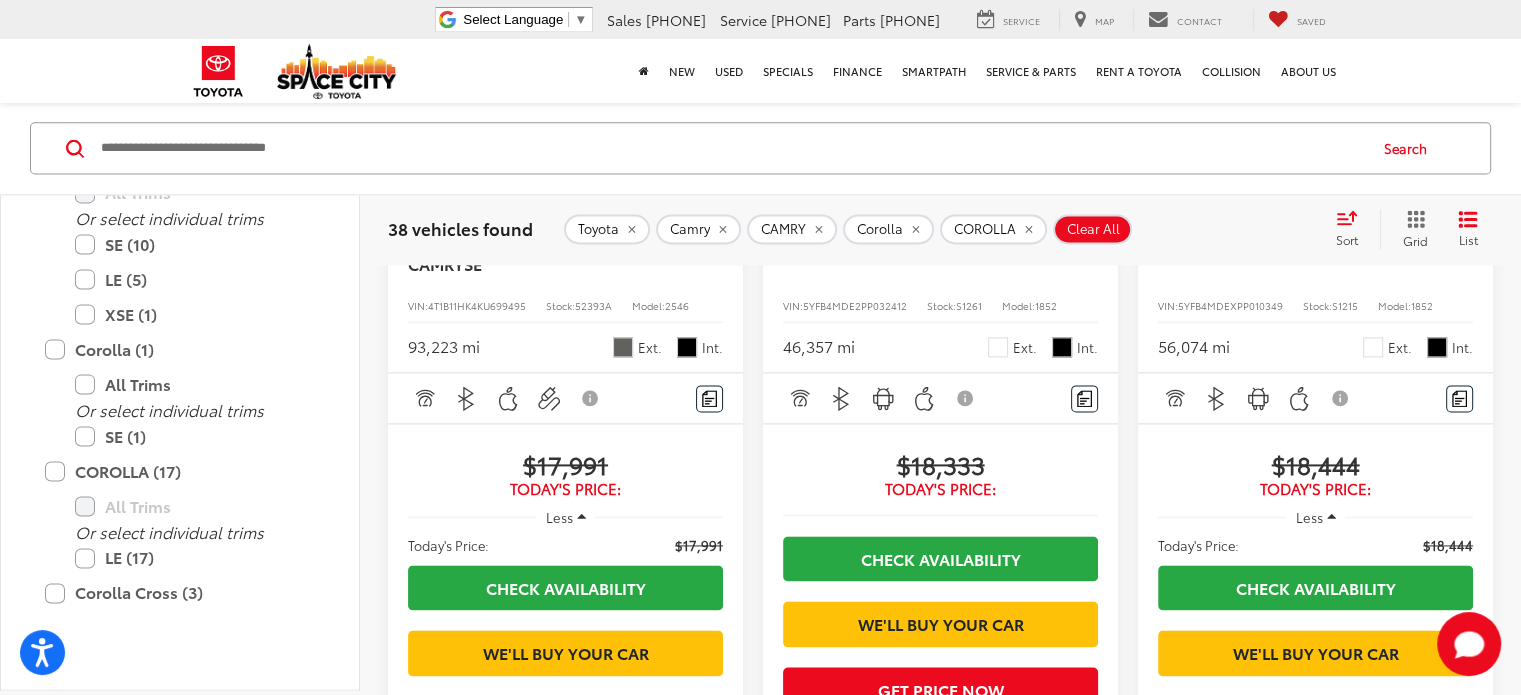 click on "Silver Certified 2019  Toyota CAMRY  SE
Copy Link Share Print View Details VIN:  4T1B11HK4KU699495 Stock:  52393A Model:  2546 93,223 mi Ext. Int." at bounding box center (565, 285) 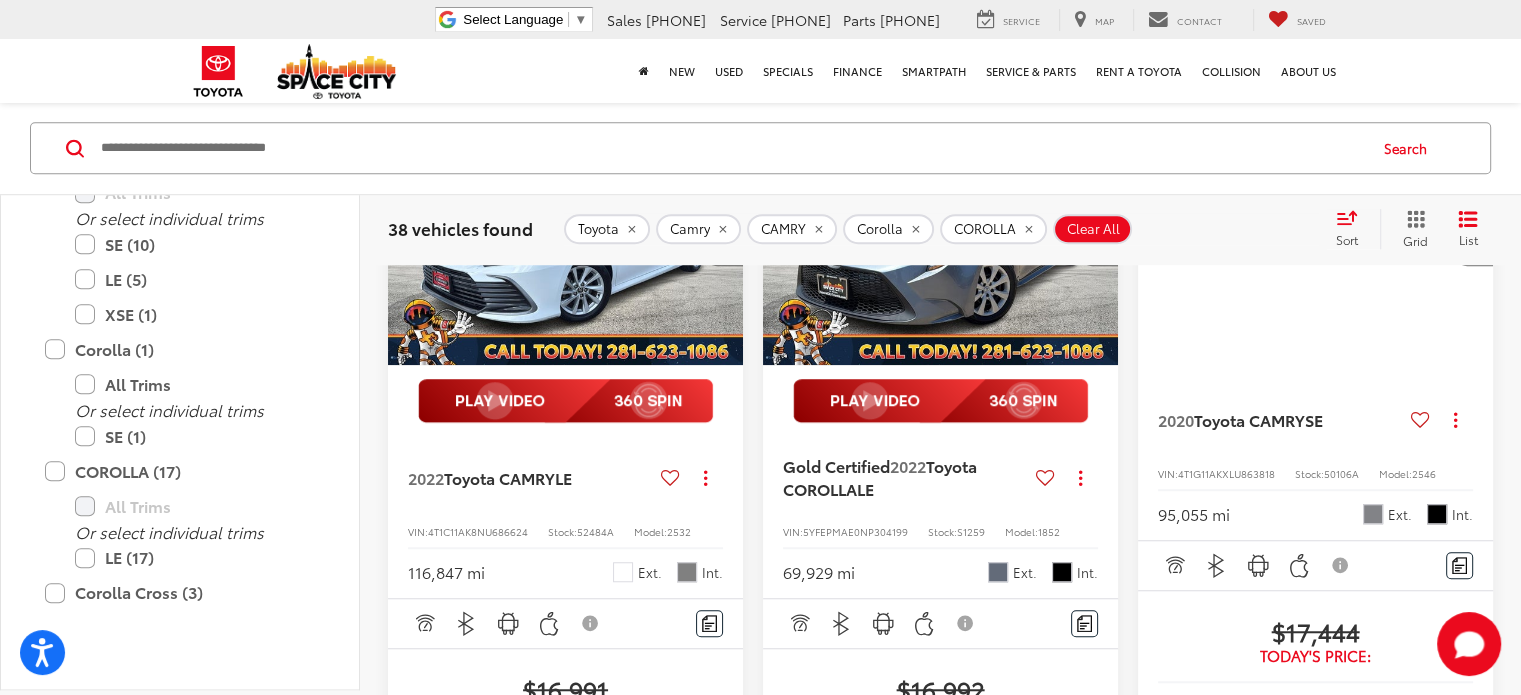 scroll, scrollTop: 1361, scrollLeft: 0, axis: vertical 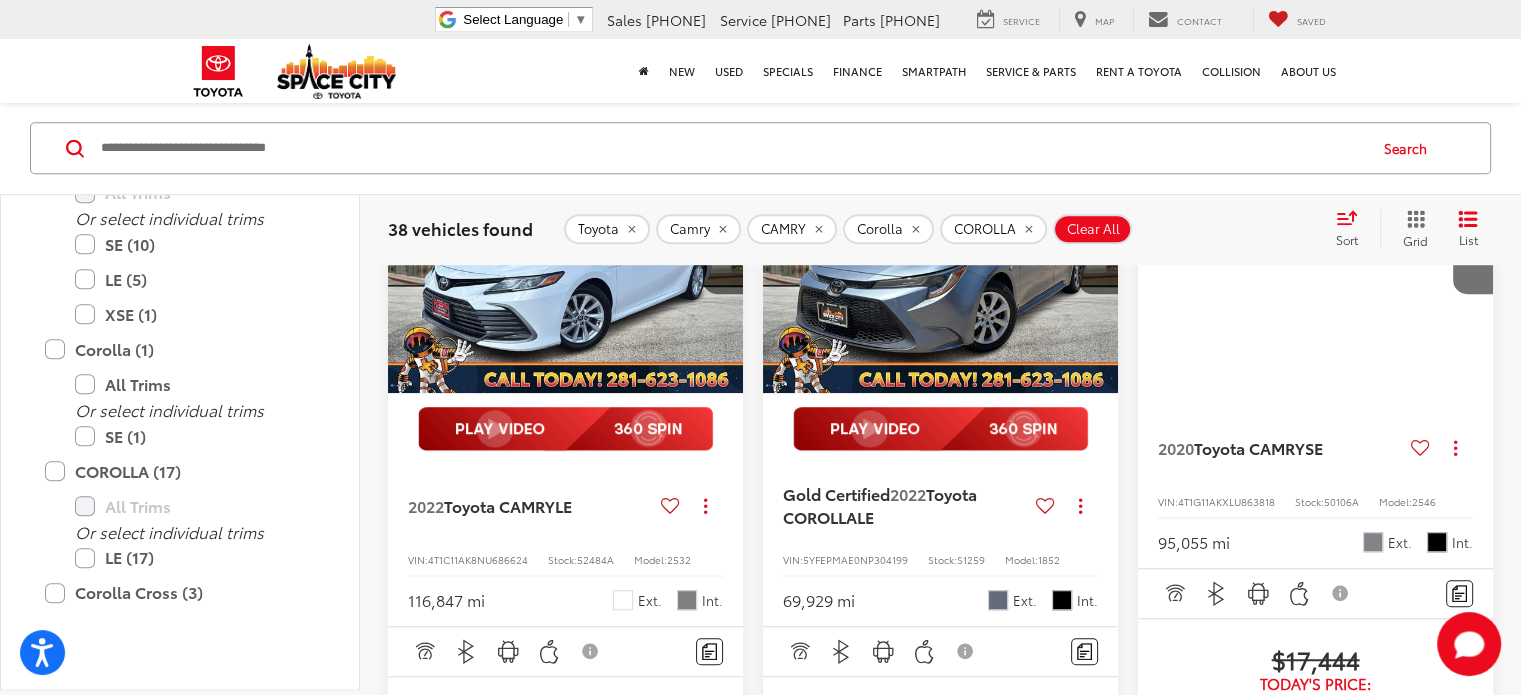 click on "Sort" at bounding box center (1353, 230) 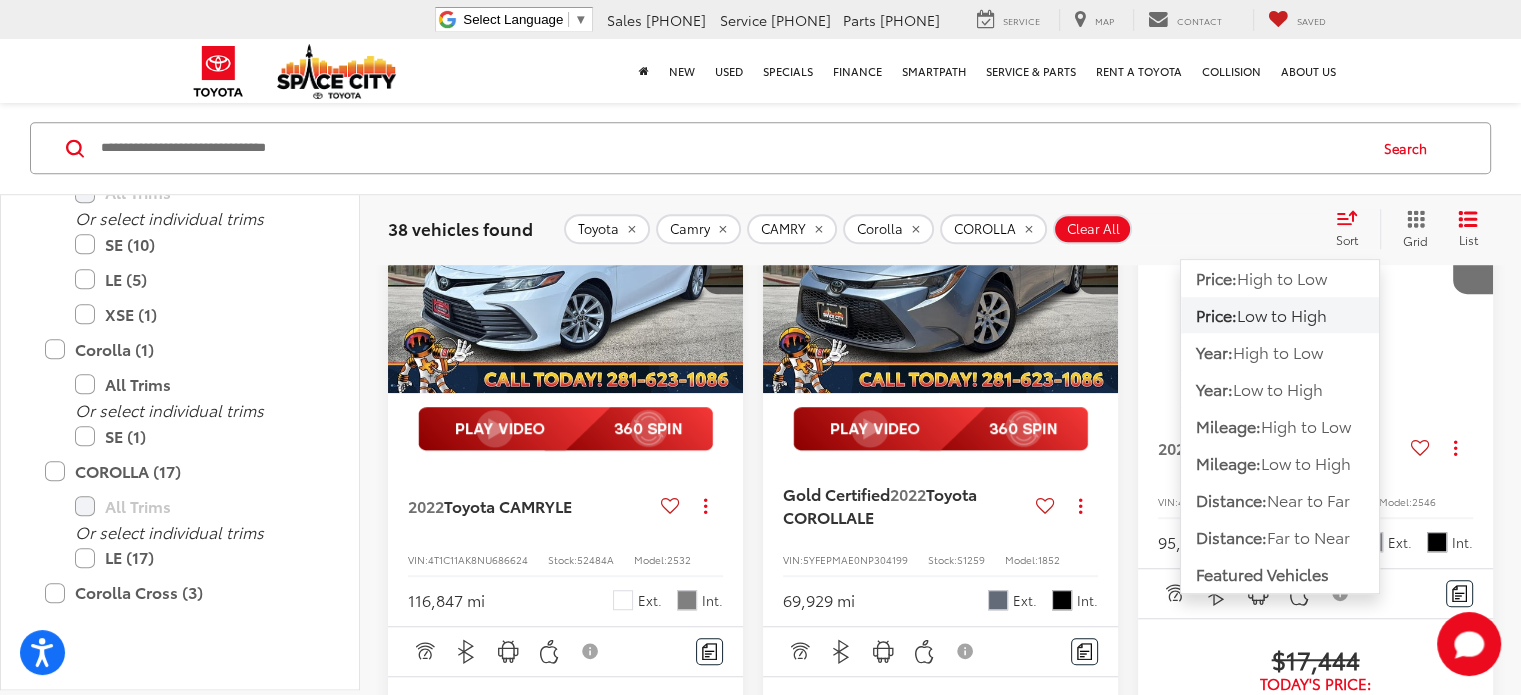 click on "Low to High" at bounding box center [1282, 314] 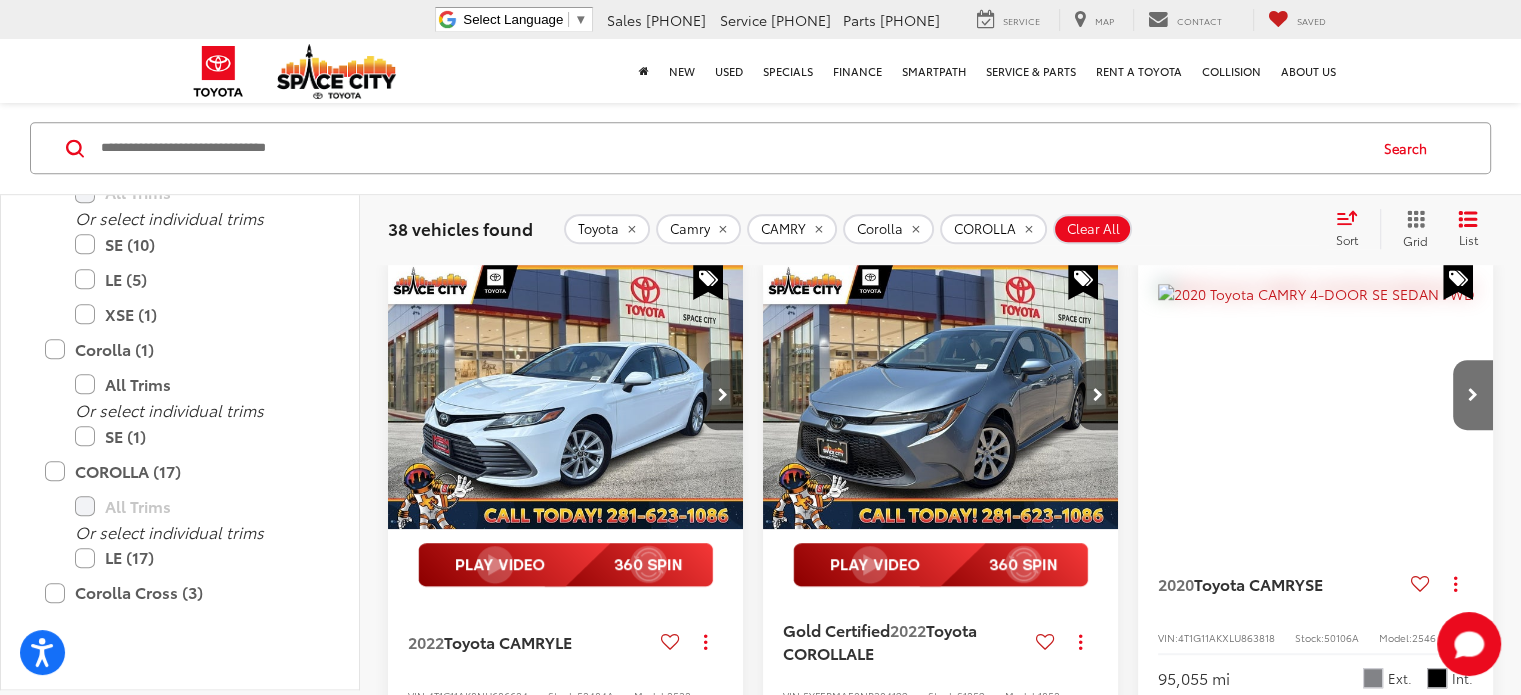 scroll, scrollTop: 1224, scrollLeft: 0, axis: vertical 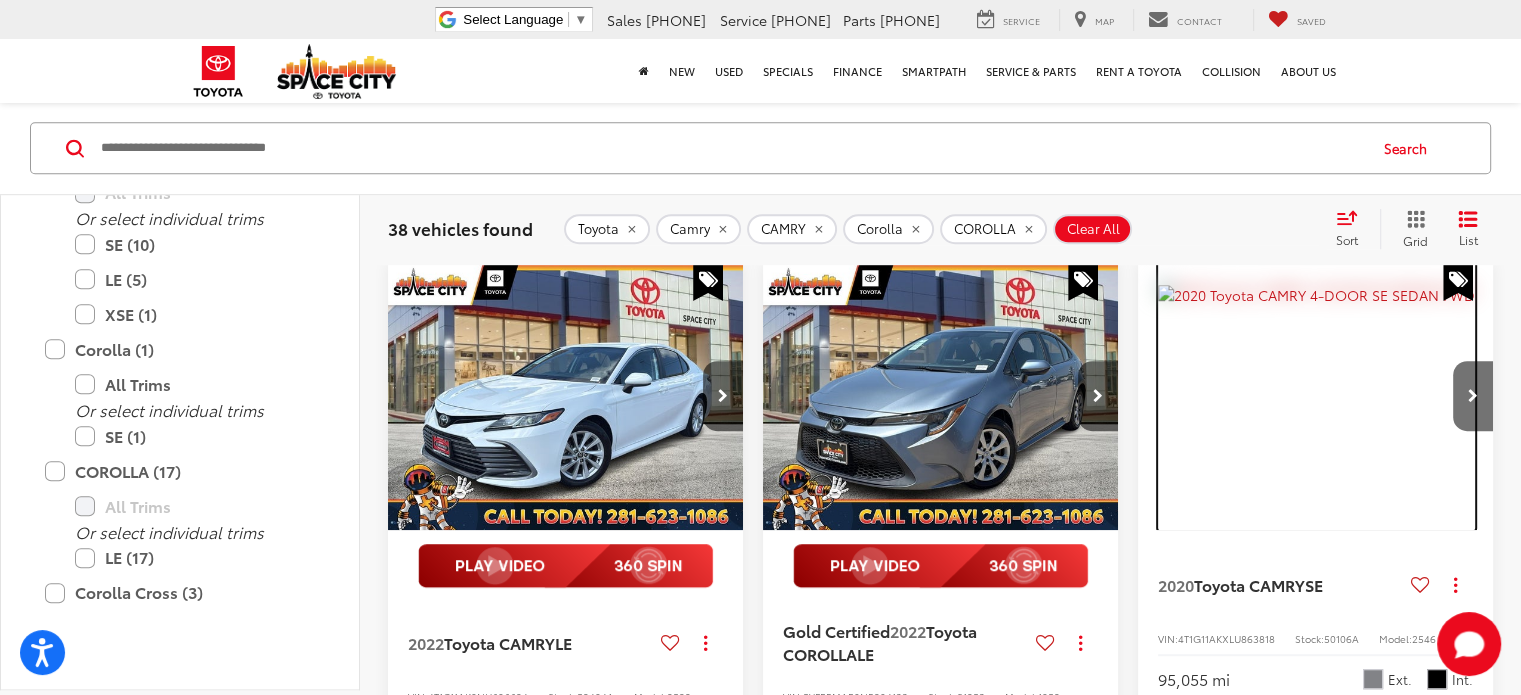 click at bounding box center (1316, 290) 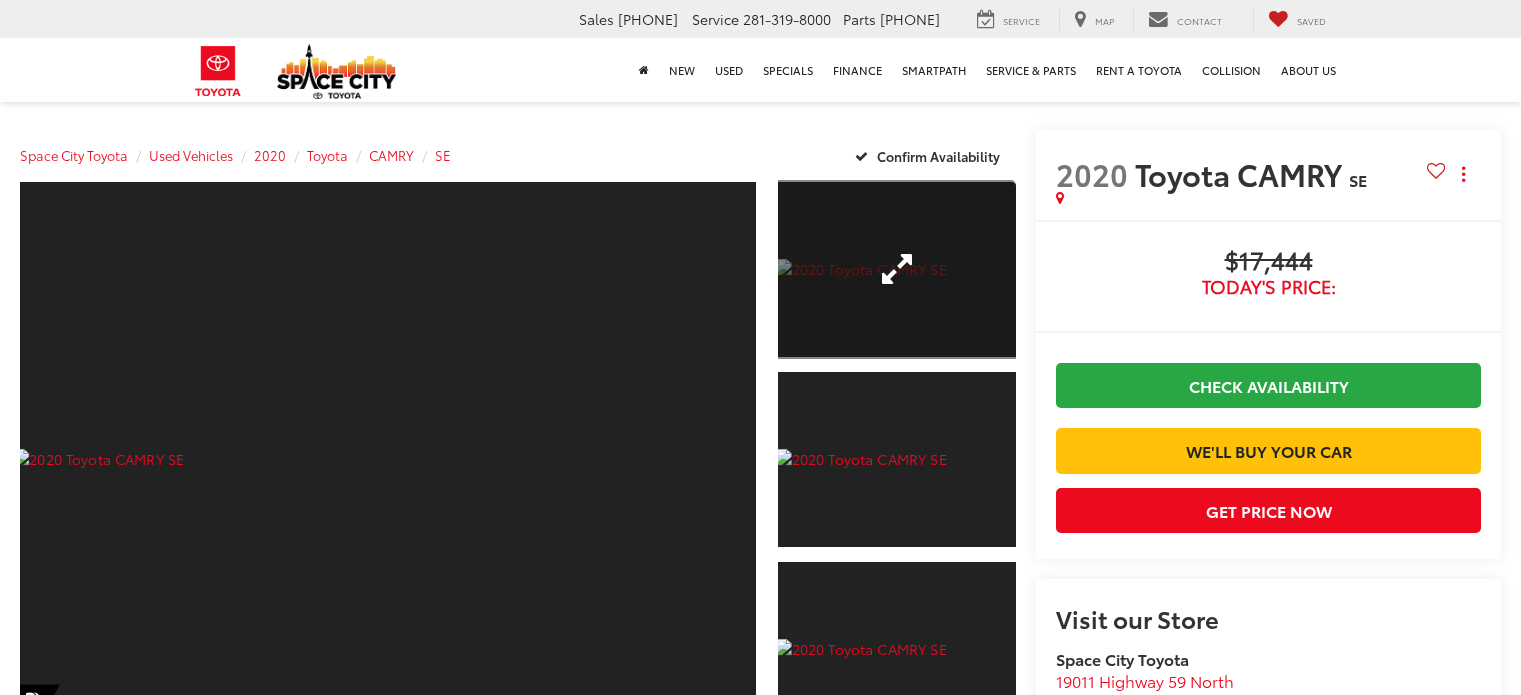 scroll, scrollTop: 0, scrollLeft: 0, axis: both 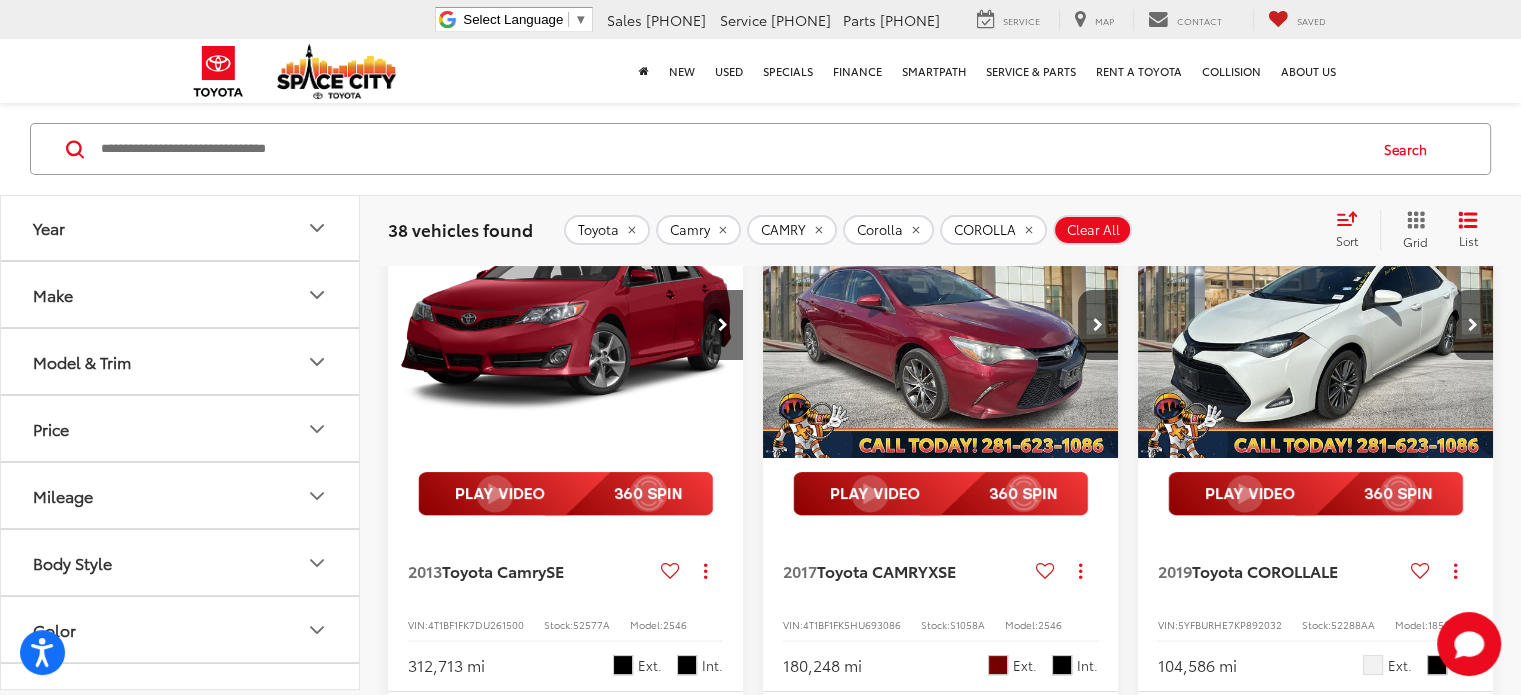 click on "Year" at bounding box center (181, 228) 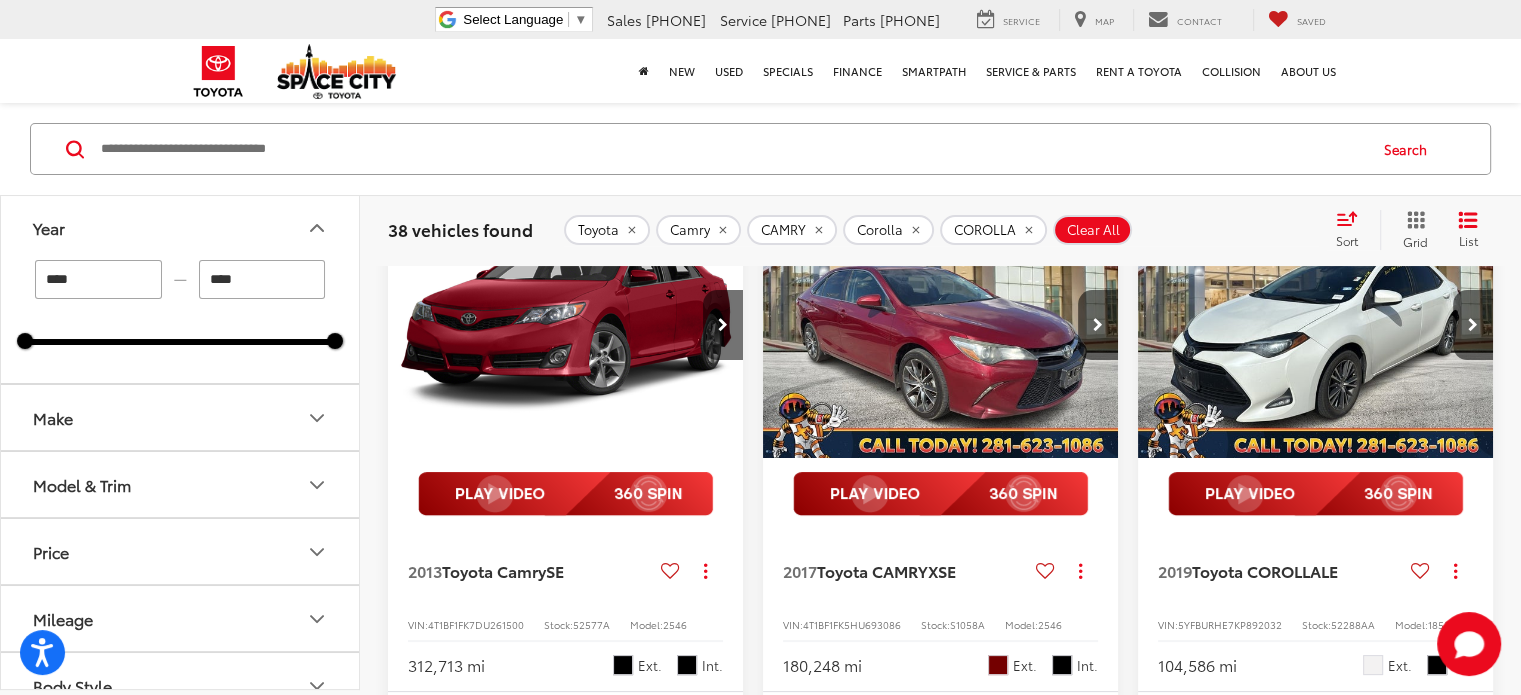 click 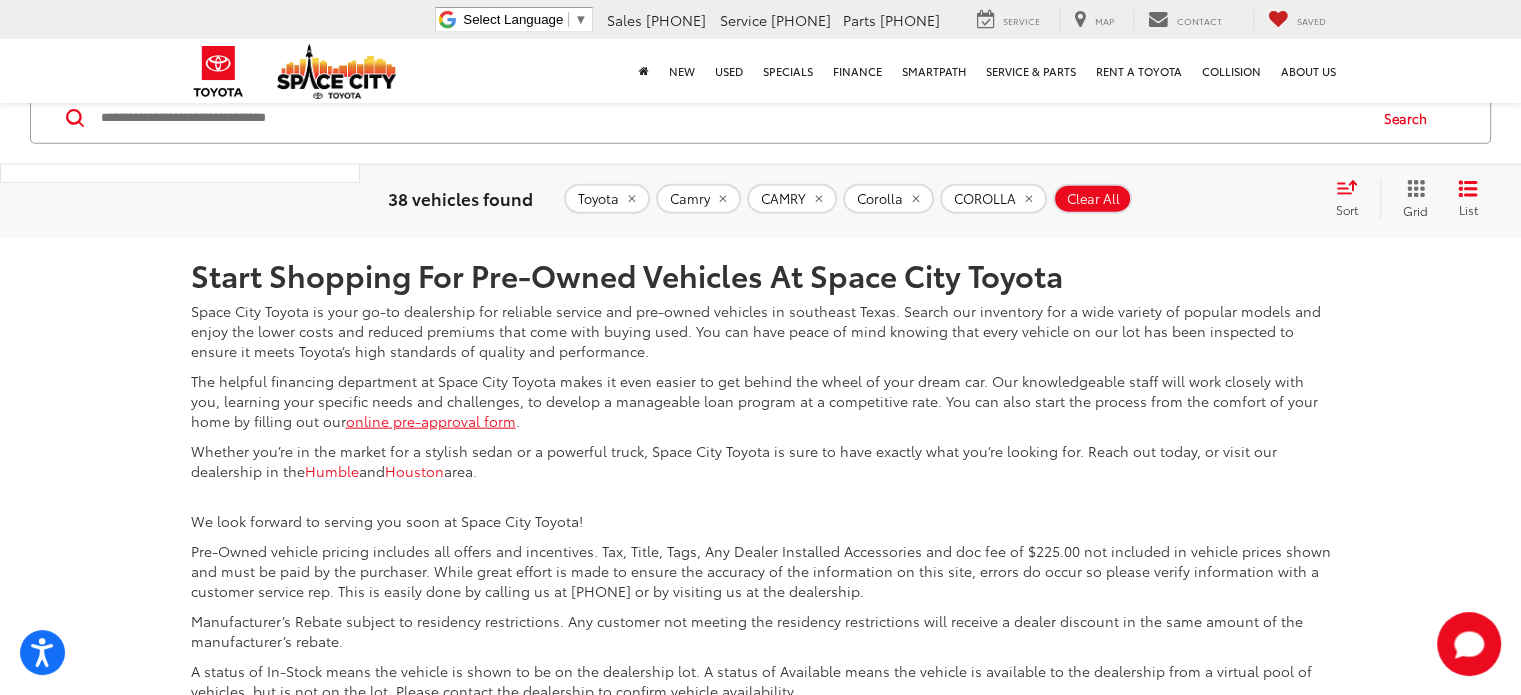 scroll, scrollTop: 4649, scrollLeft: 0, axis: vertical 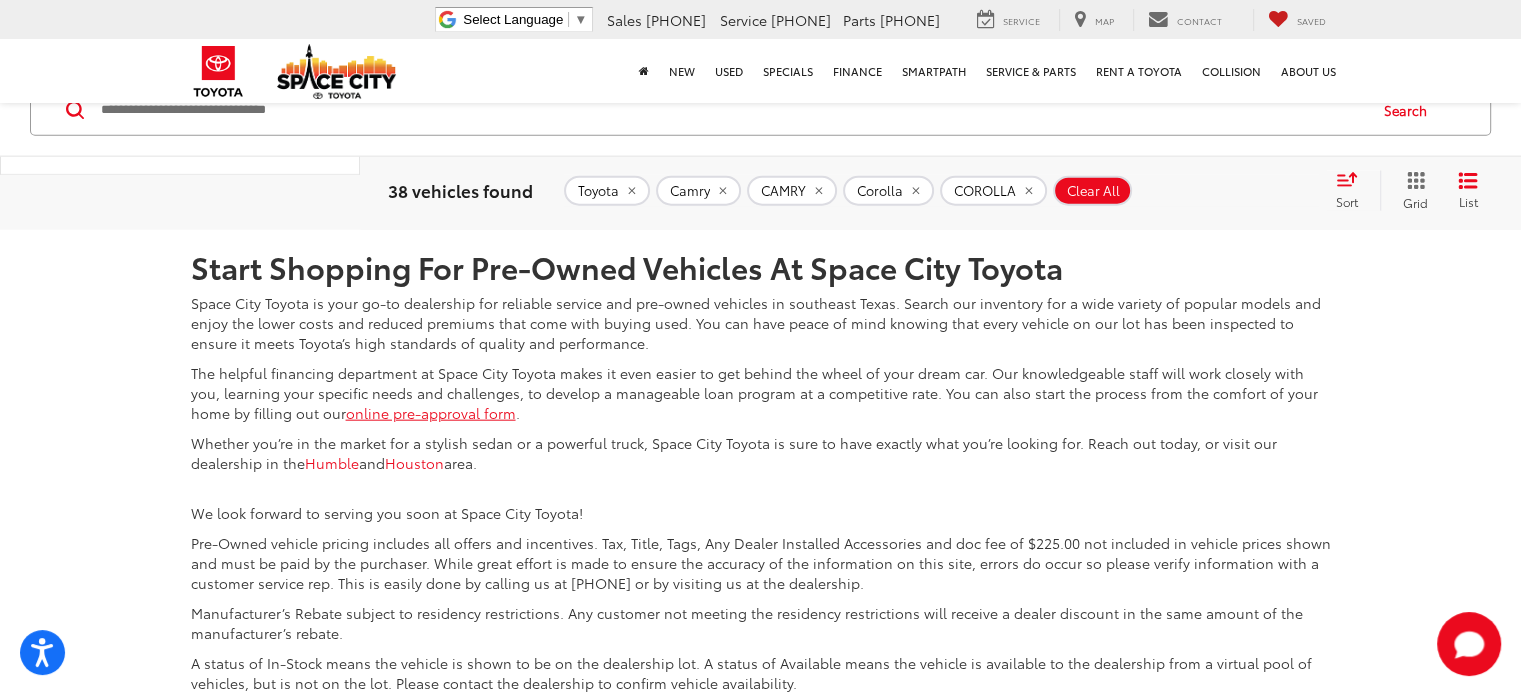 click on "2" at bounding box center [1177, 81] 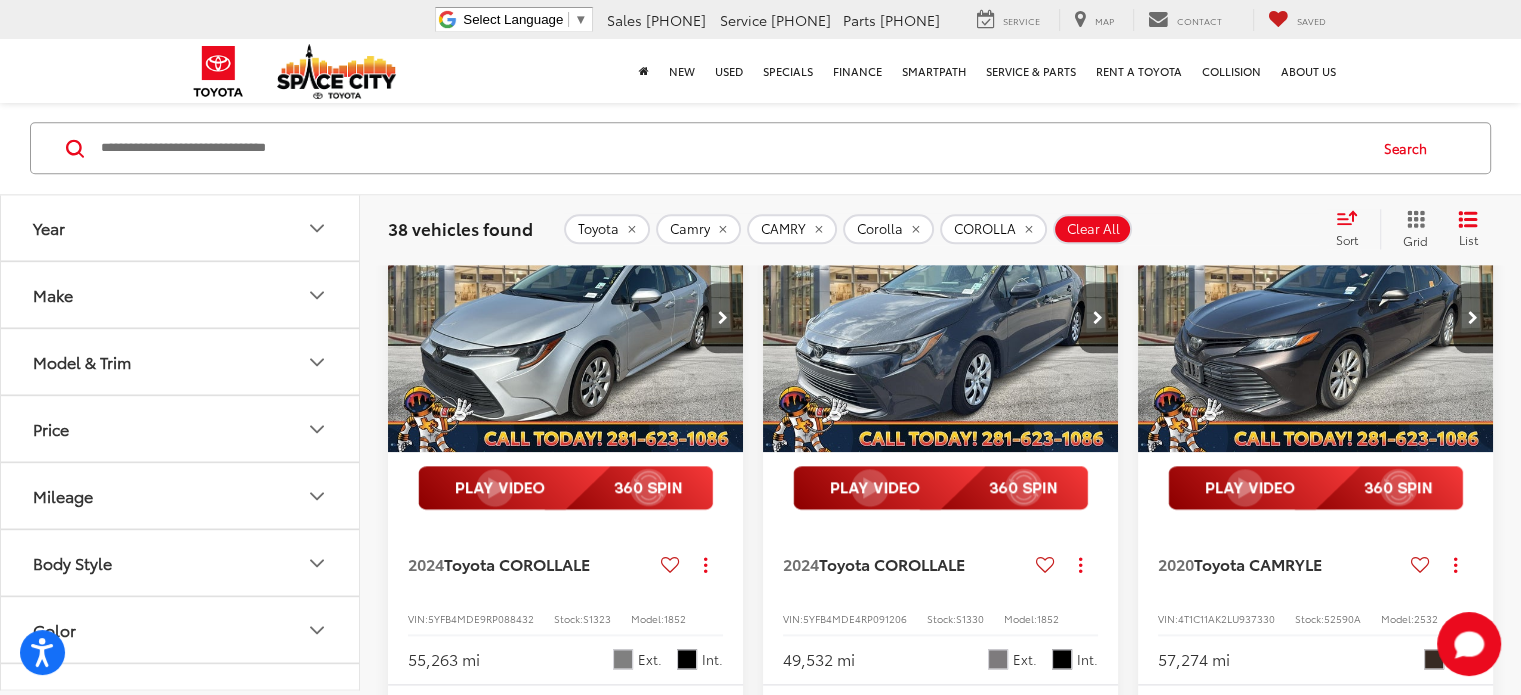 scroll, scrollTop: 2335, scrollLeft: 0, axis: vertical 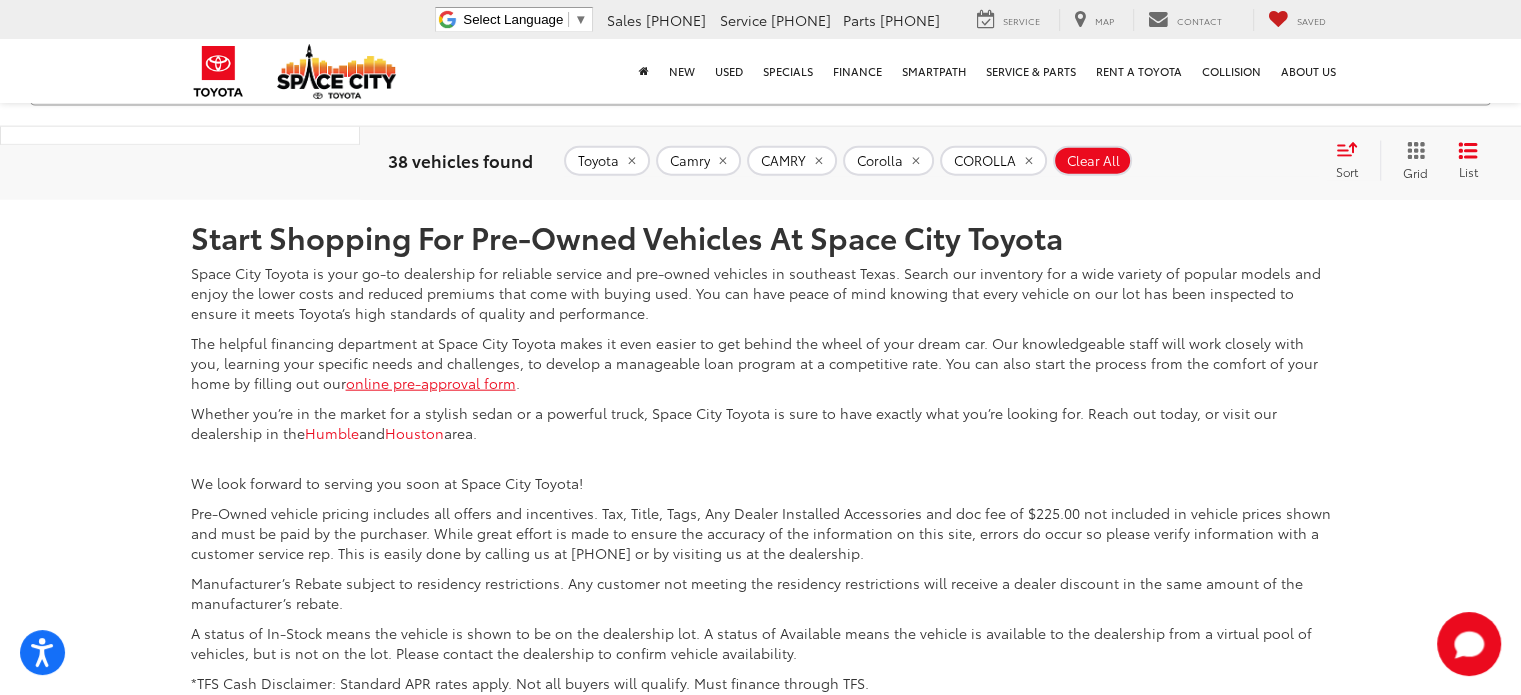 click on "3" at bounding box center [1207, 51] 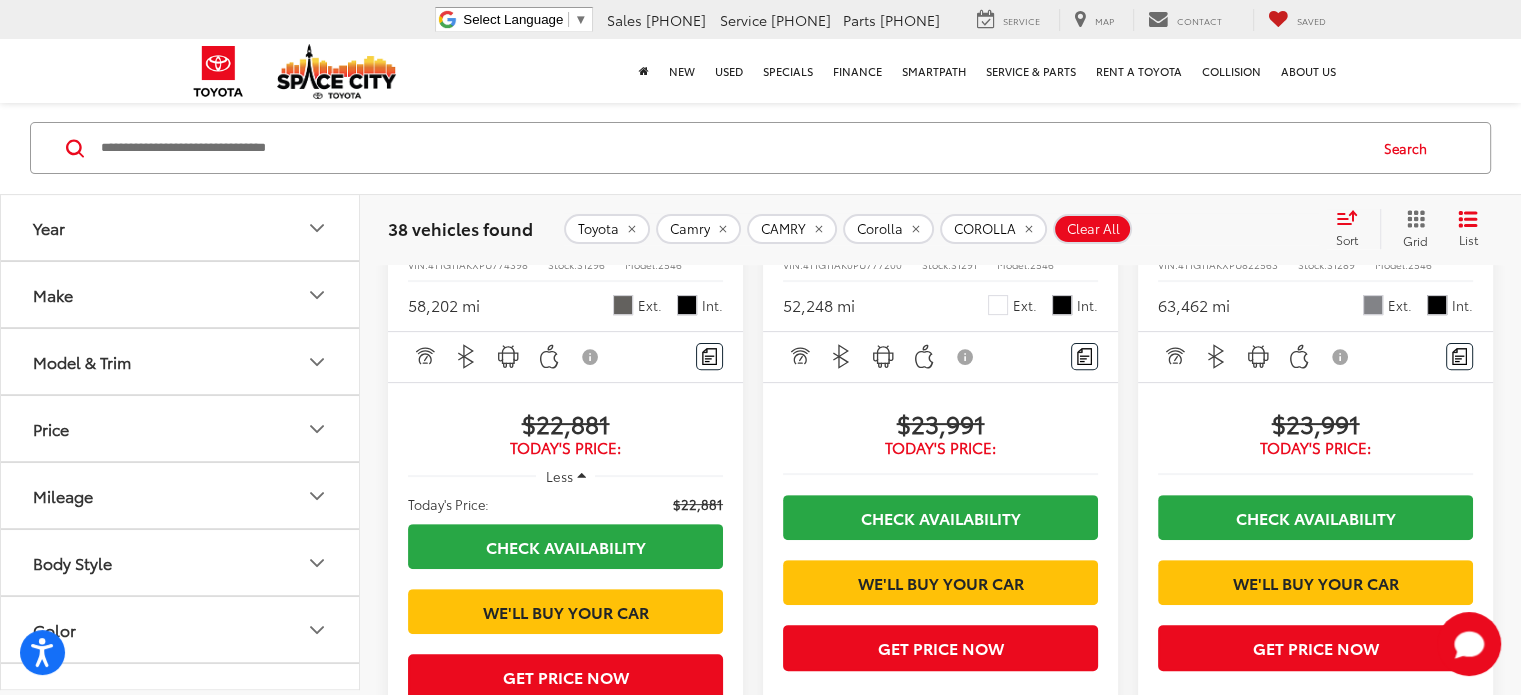 scroll, scrollTop: 588, scrollLeft: 0, axis: vertical 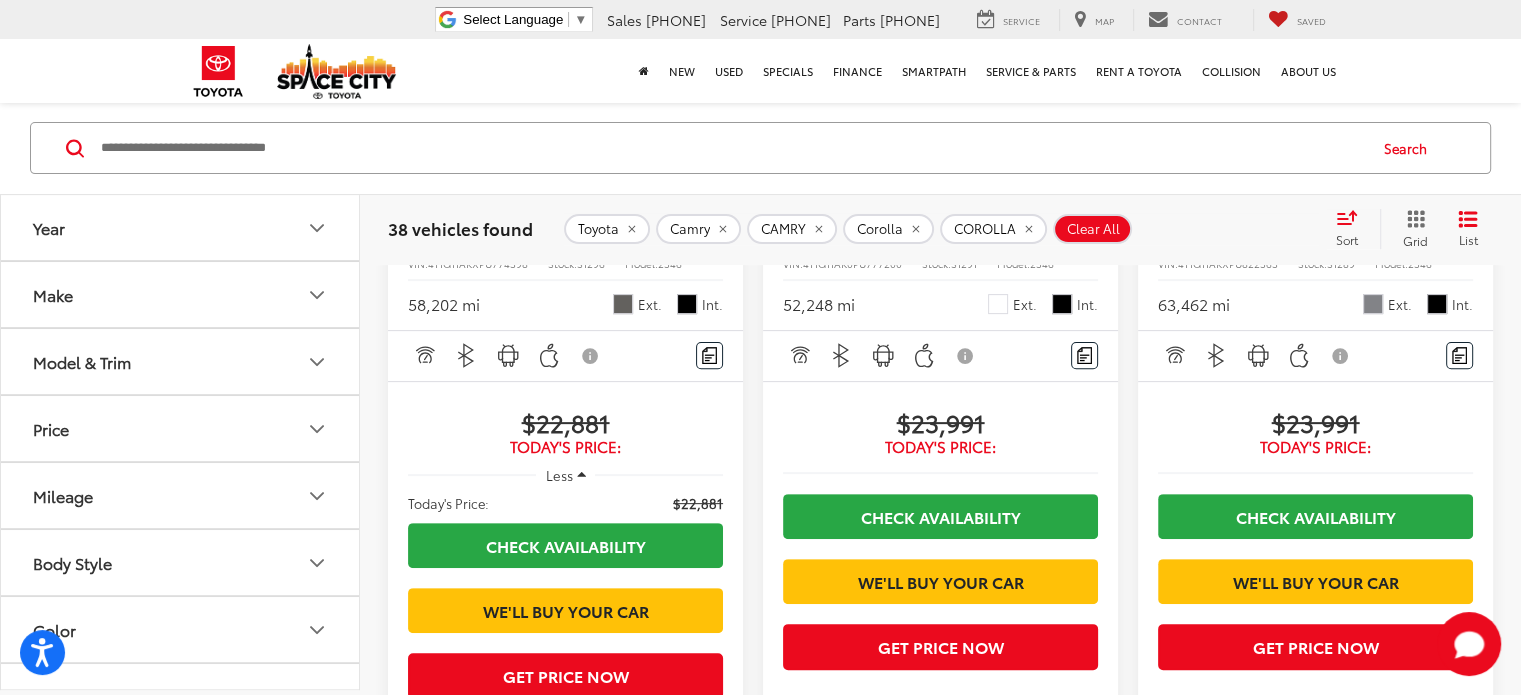 click on "Less" at bounding box center [559, 475] 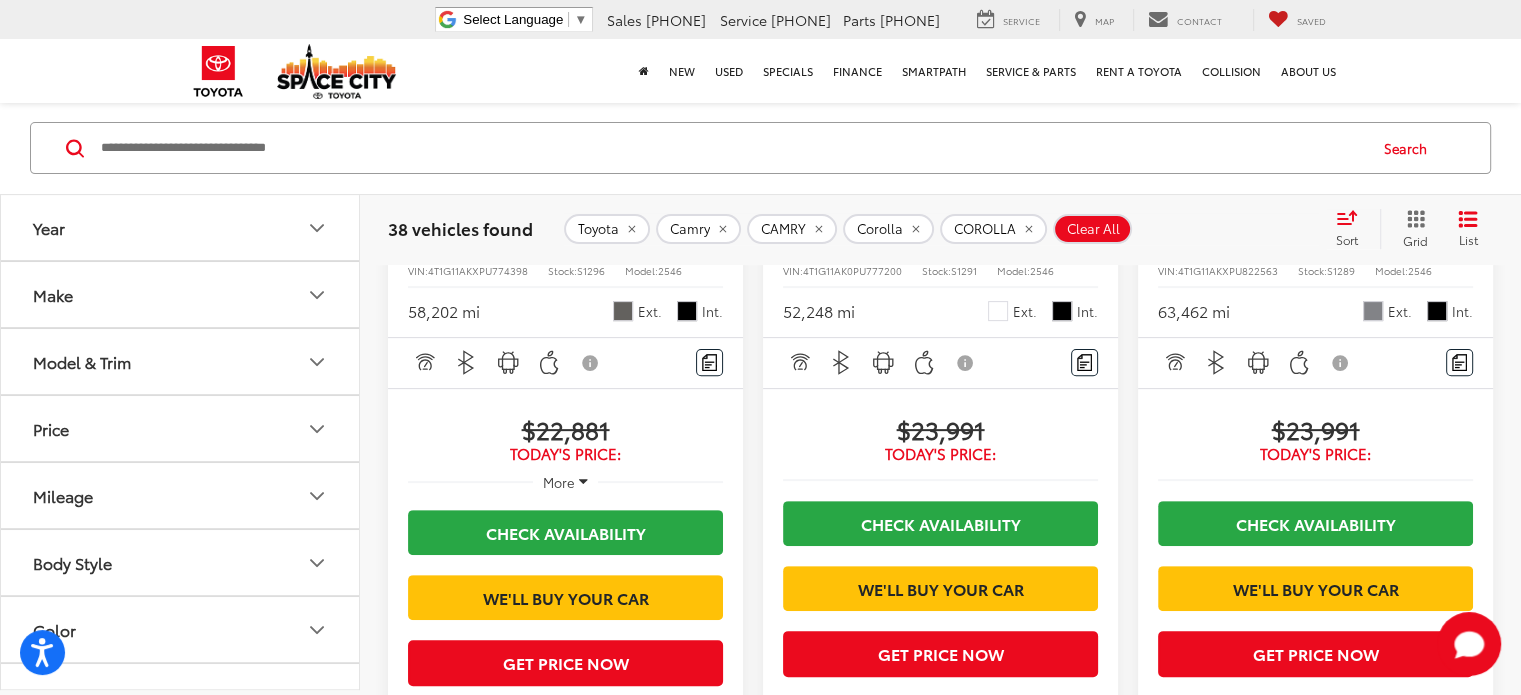 click on "More" at bounding box center (559, 482) 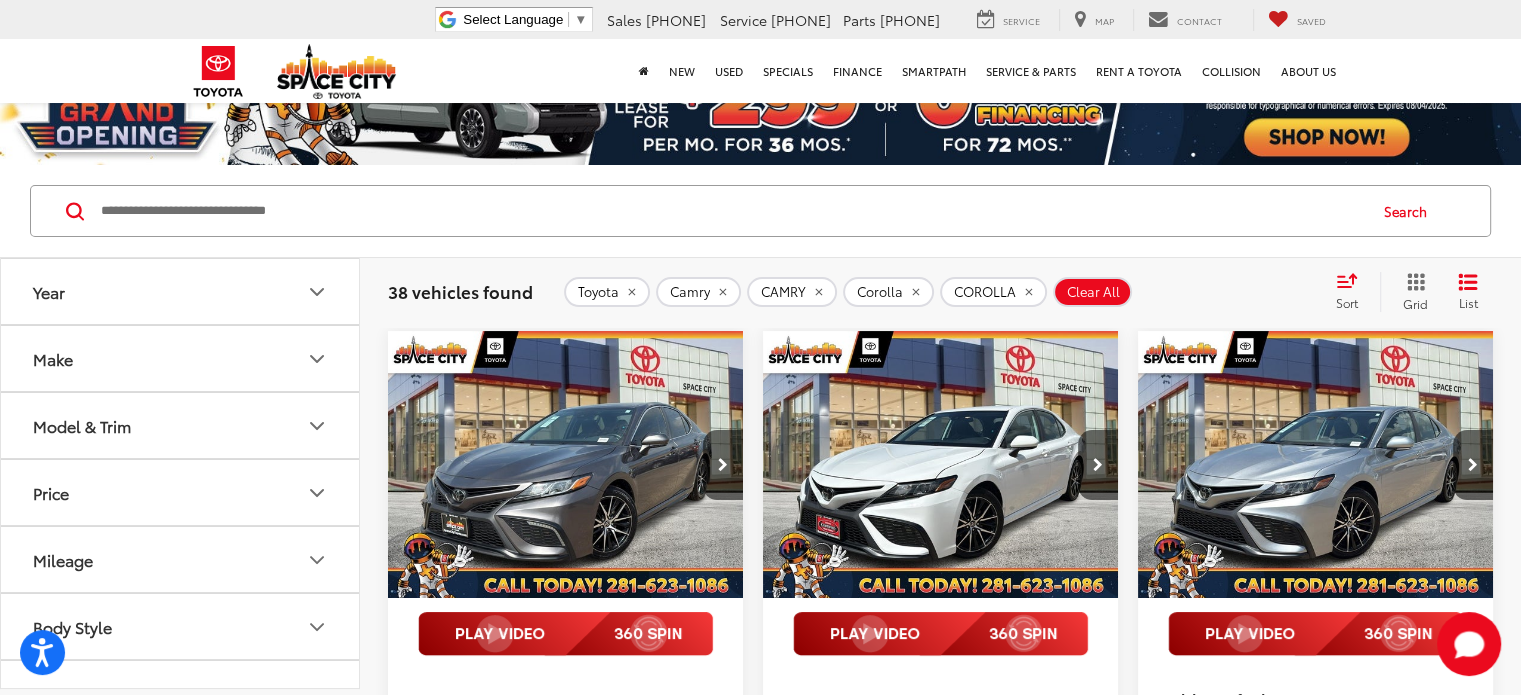 scroll, scrollTop: 84, scrollLeft: 0, axis: vertical 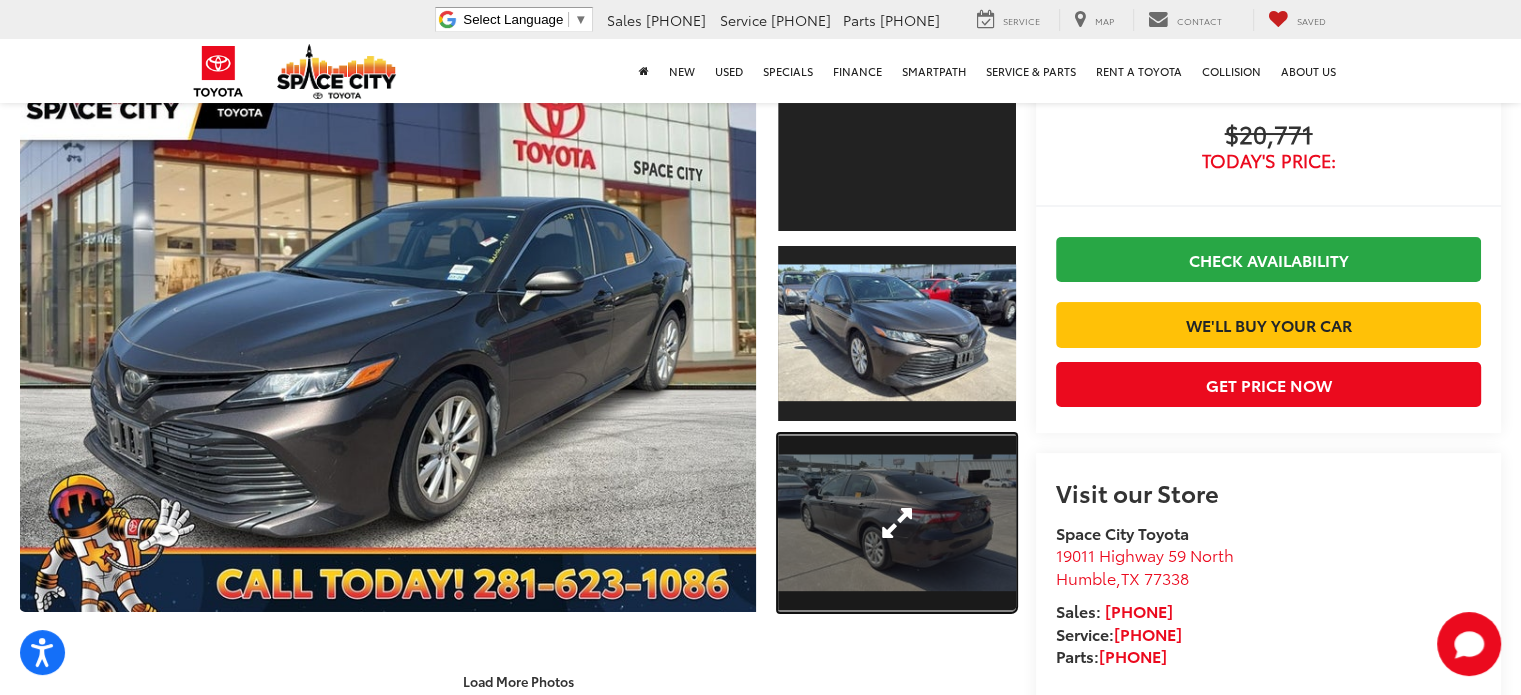 click at bounding box center [897, 523] 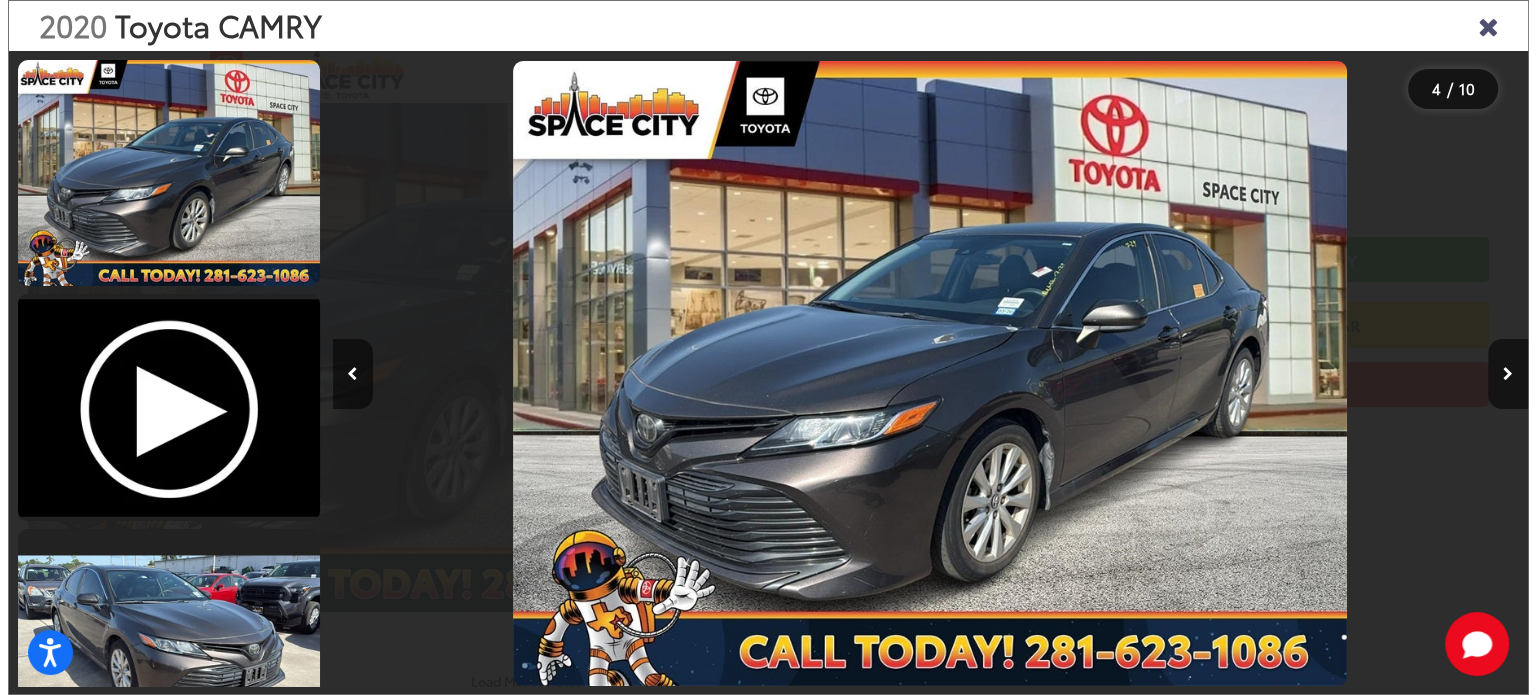 scroll, scrollTop: 511, scrollLeft: 0, axis: vertical 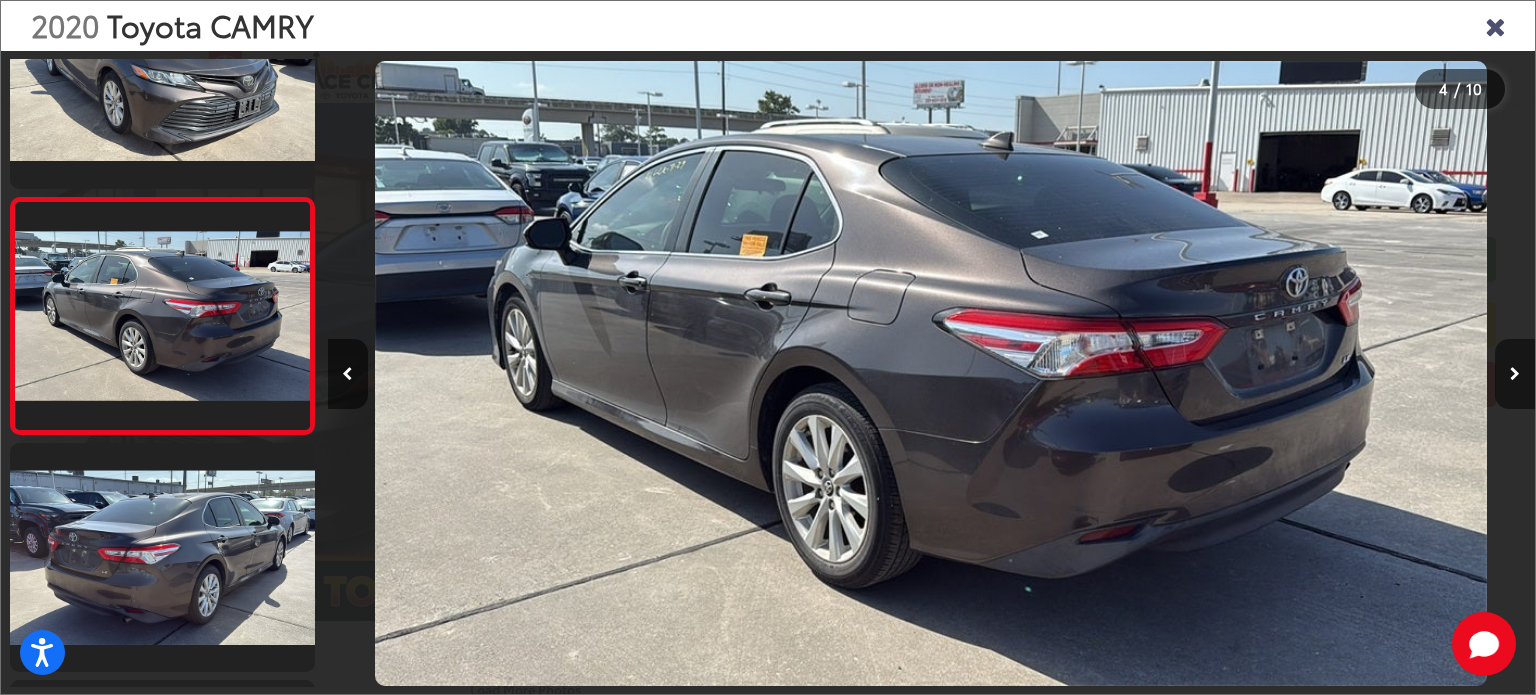 click at bounding box center [1515, 374] 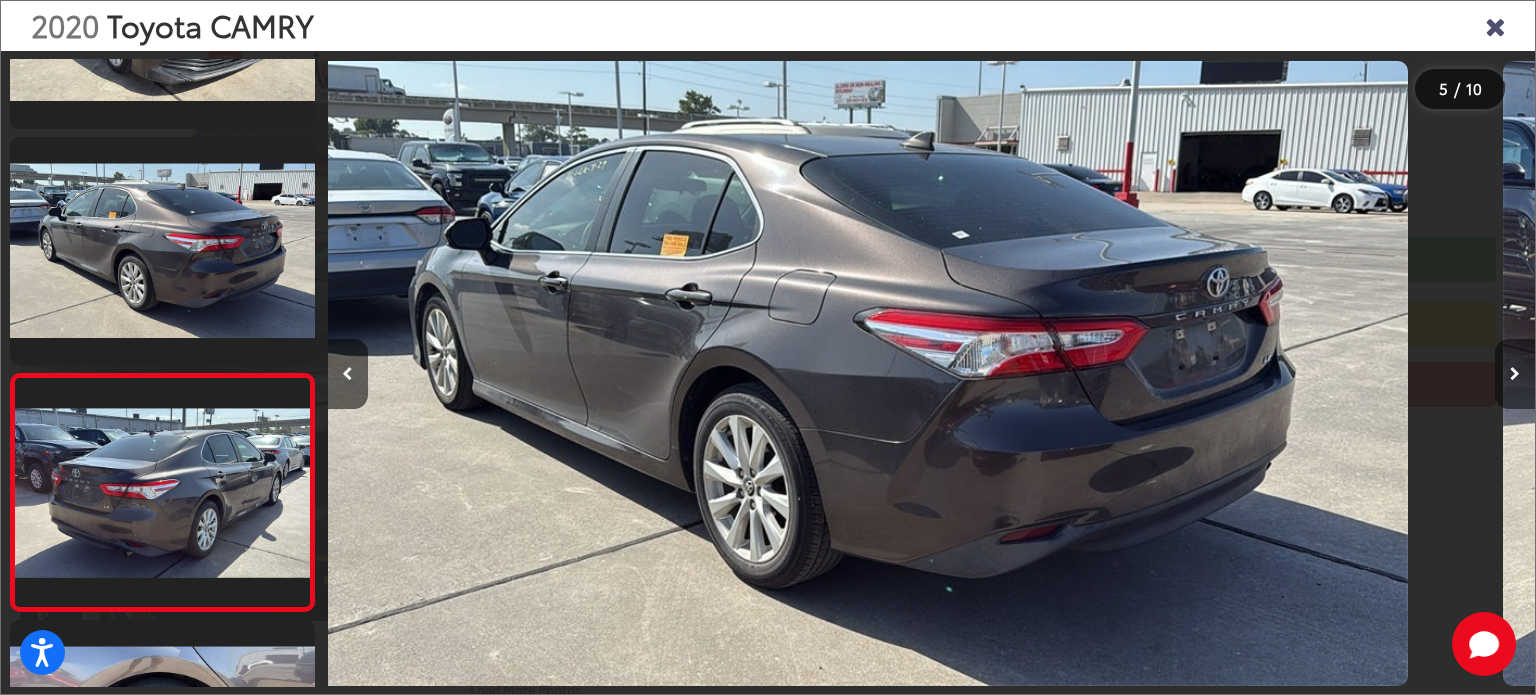 scroll, scrollTop: 746, scrollLeft: 0, axis: vertical 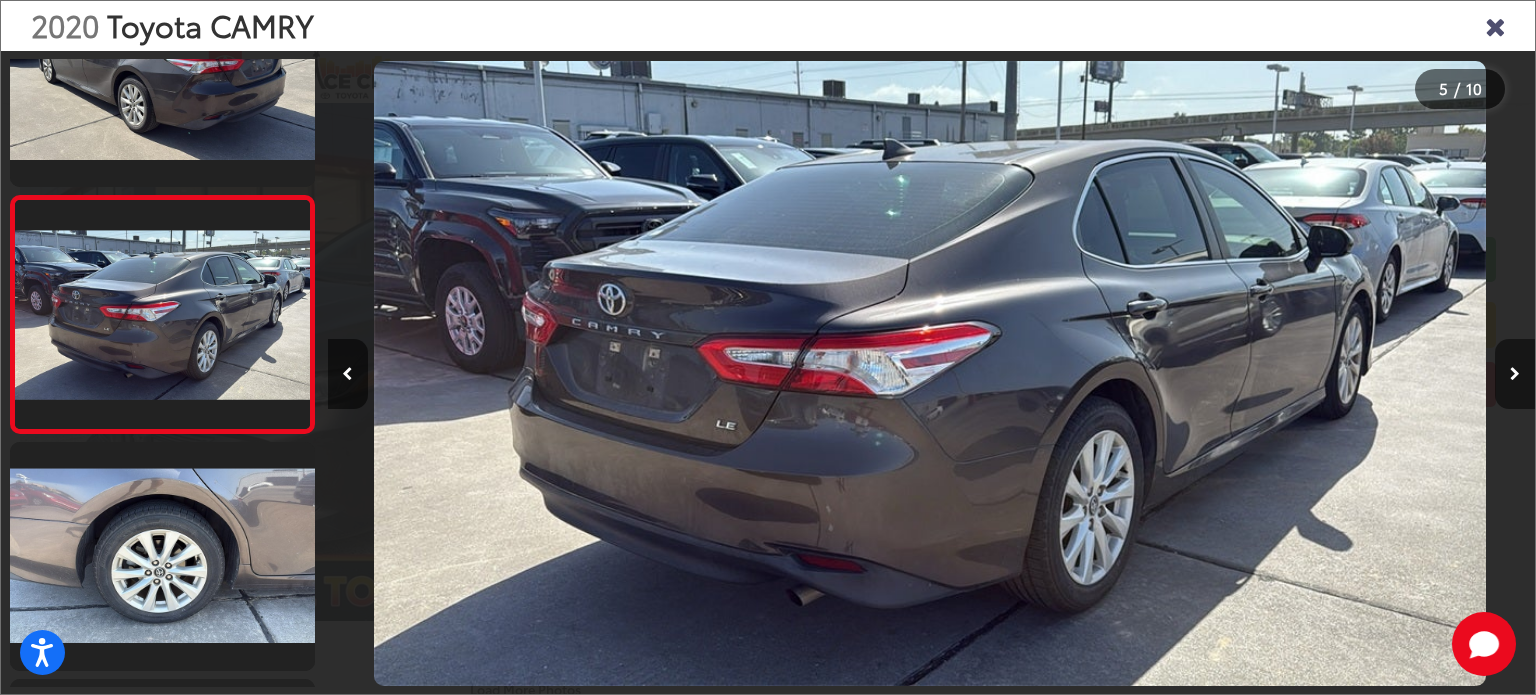 click at bounding box center [1515, 374] 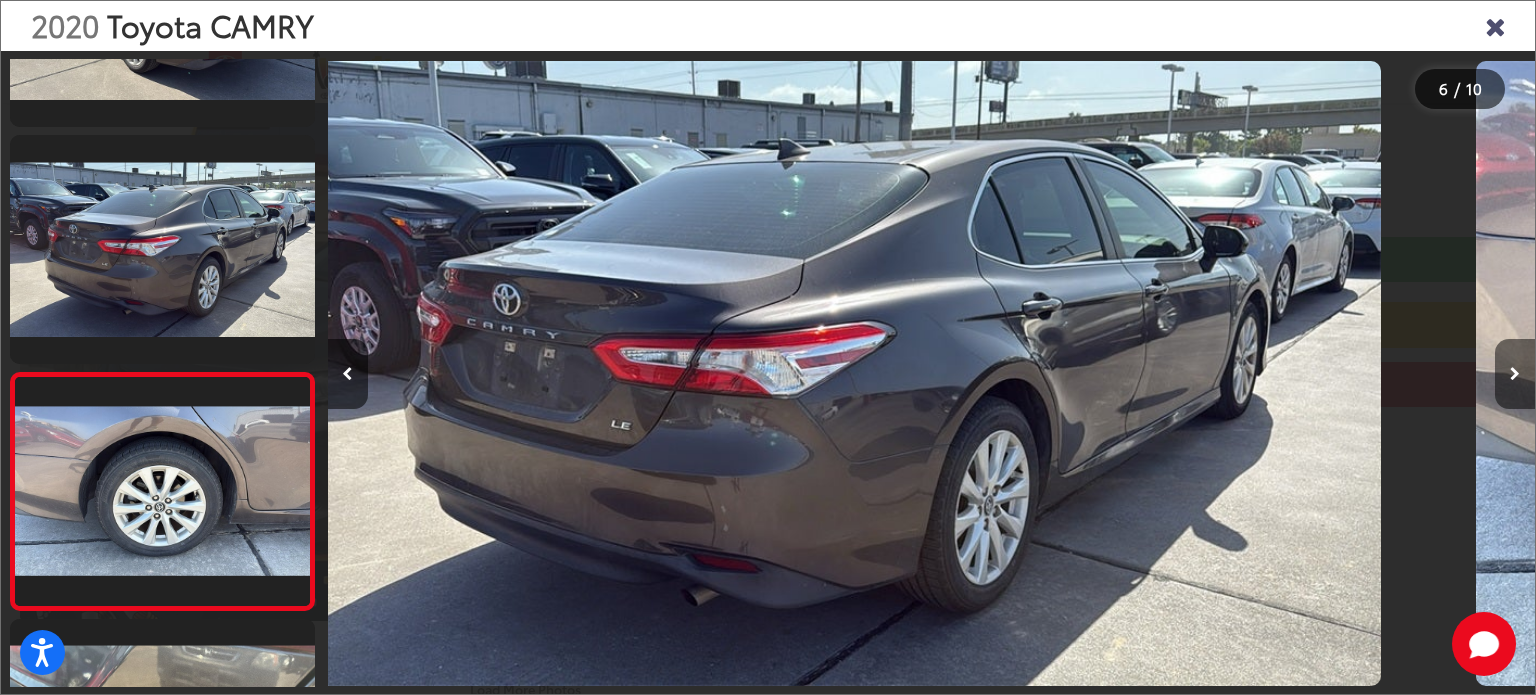 scroll, scrollTop: 1018, scrollLeft: 0, axis: vertical 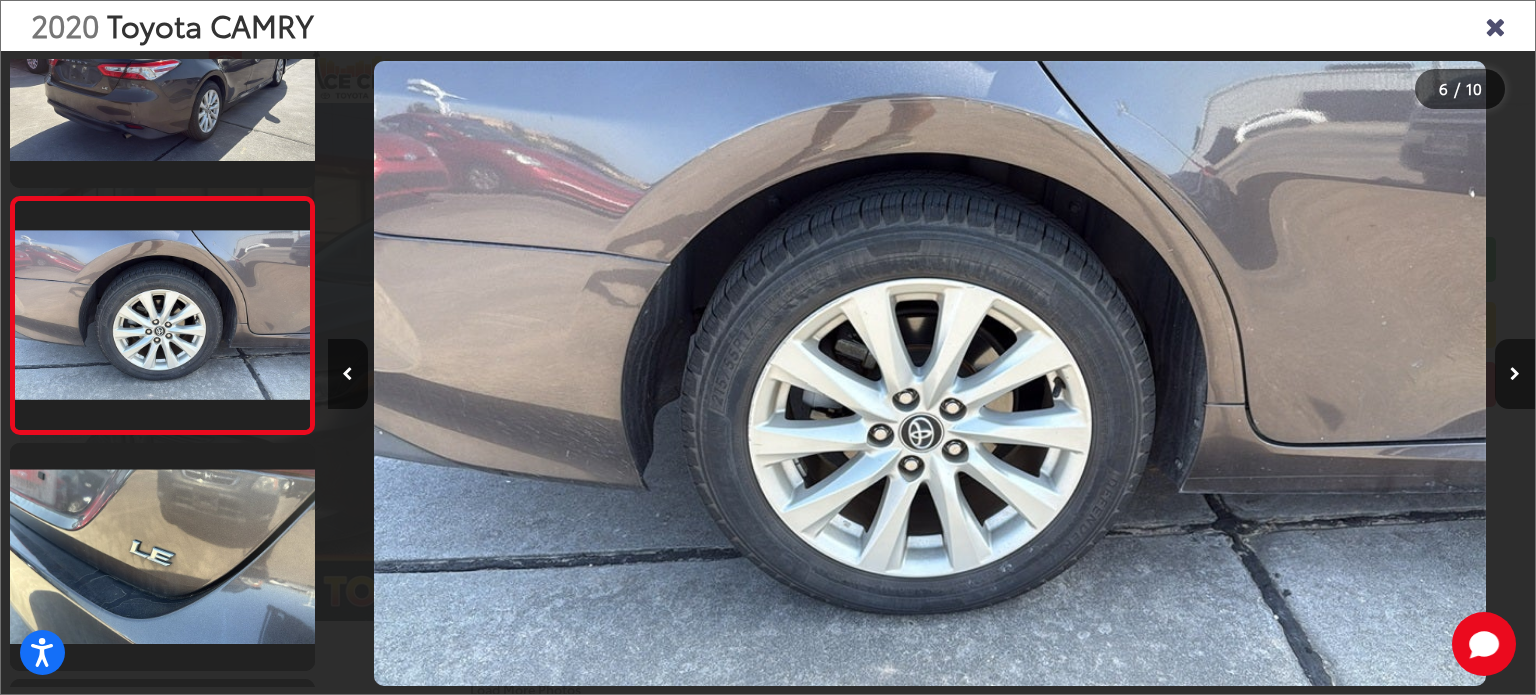 click at bounding box center (1515, 374) 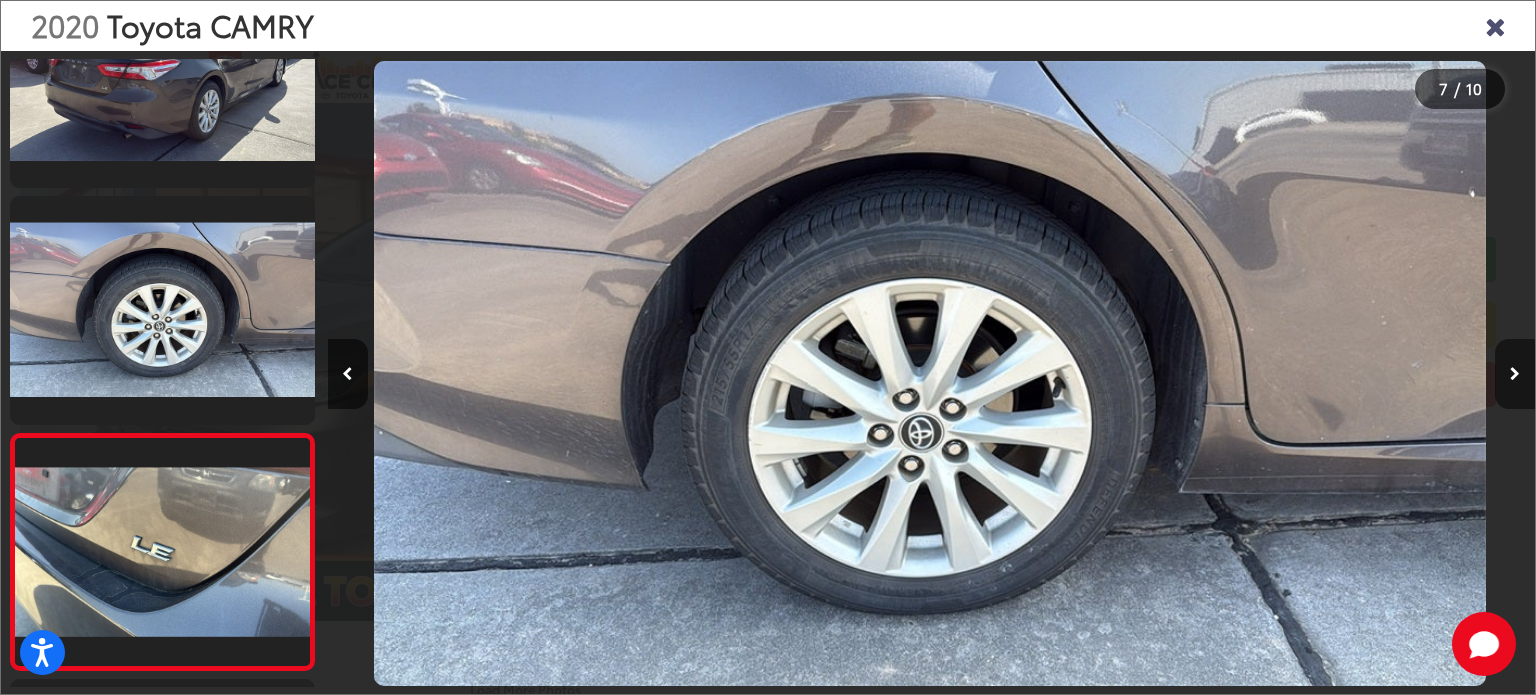 scroll, scrollTop: 0, scrollLeft: 6364, axis: horizontal 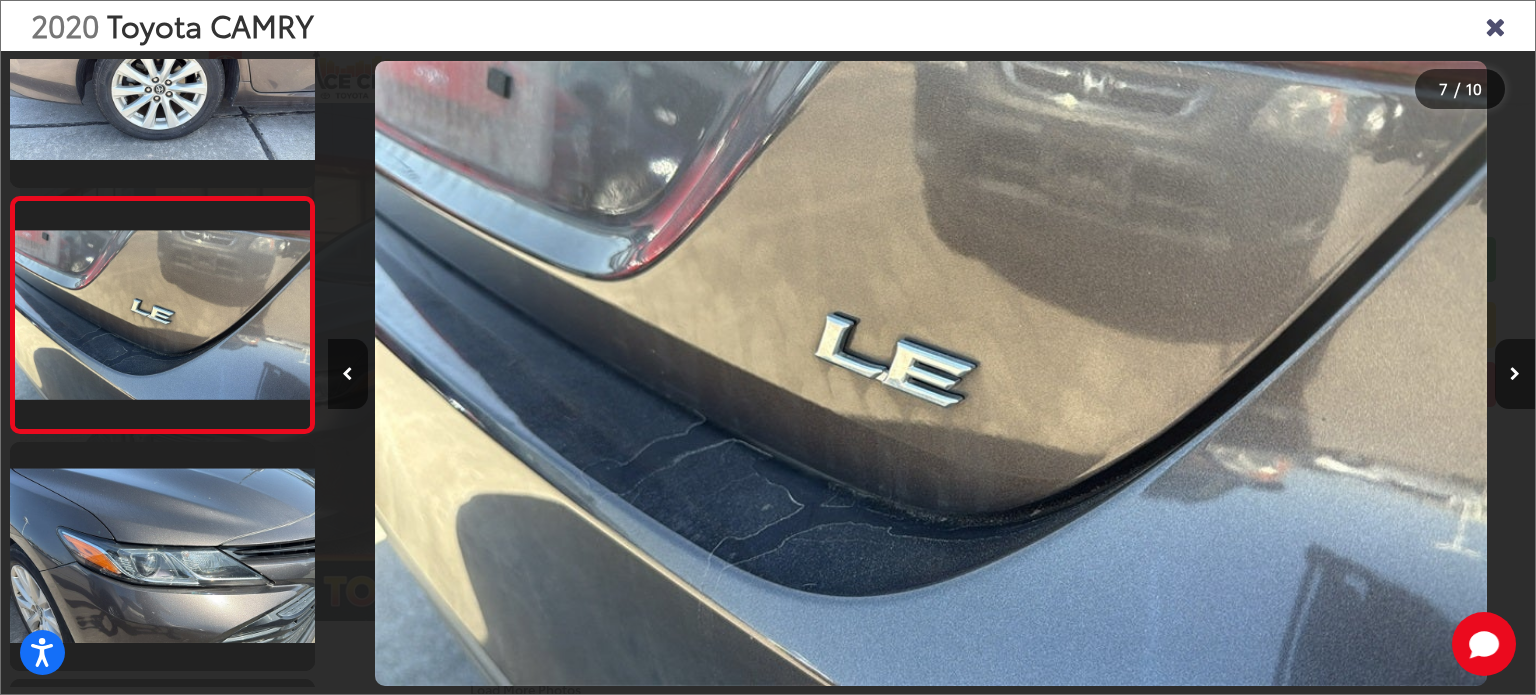 click at bounding box center [1515, 374] 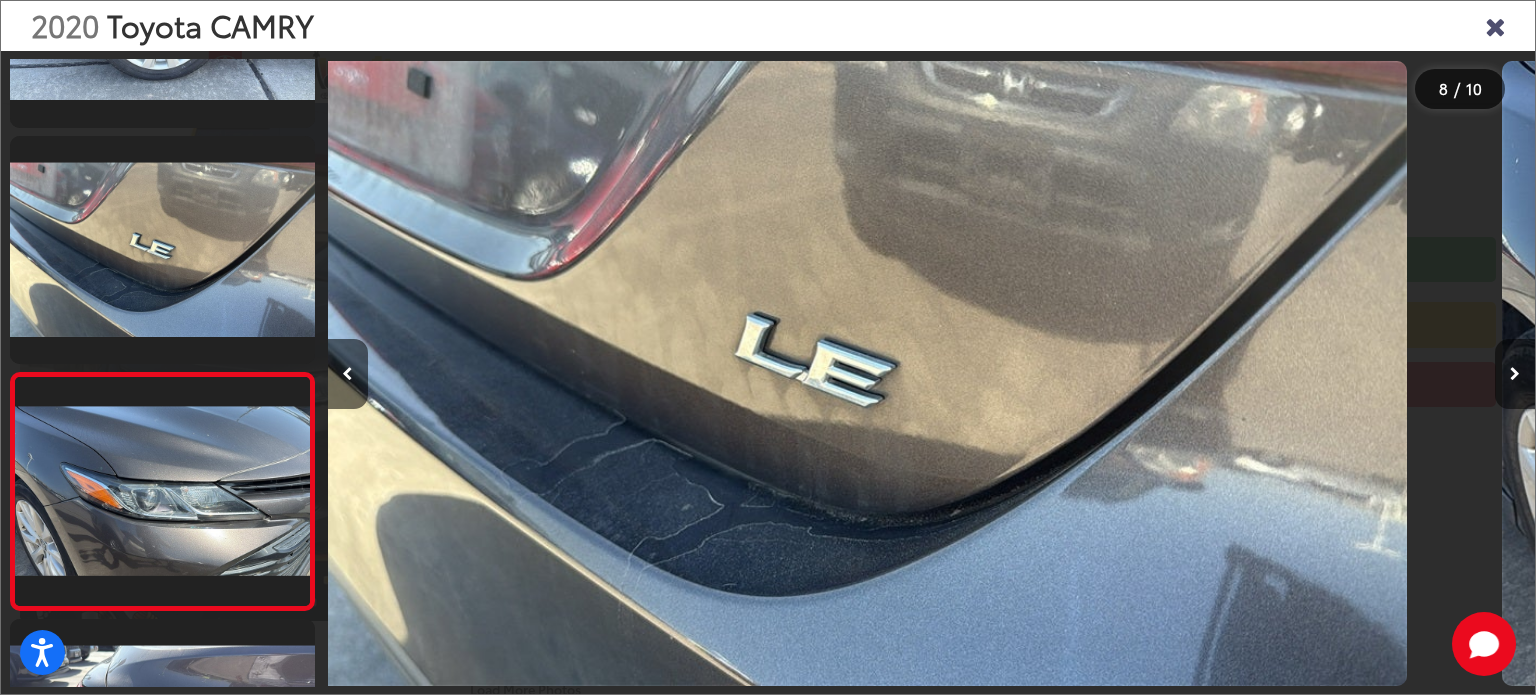 scroll, scrollTop: 1492, scrollLeft: 0, axis: vertical 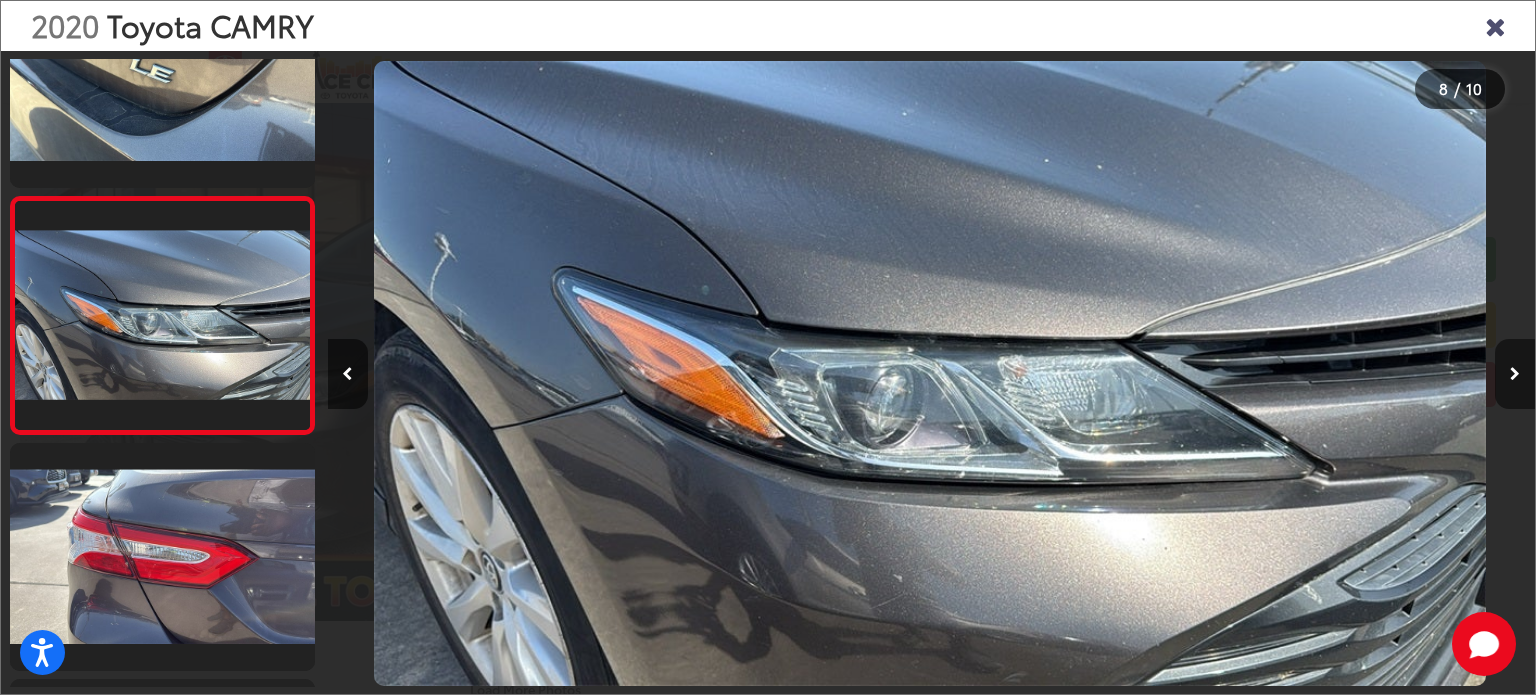click at bounding box center [1515, 374] 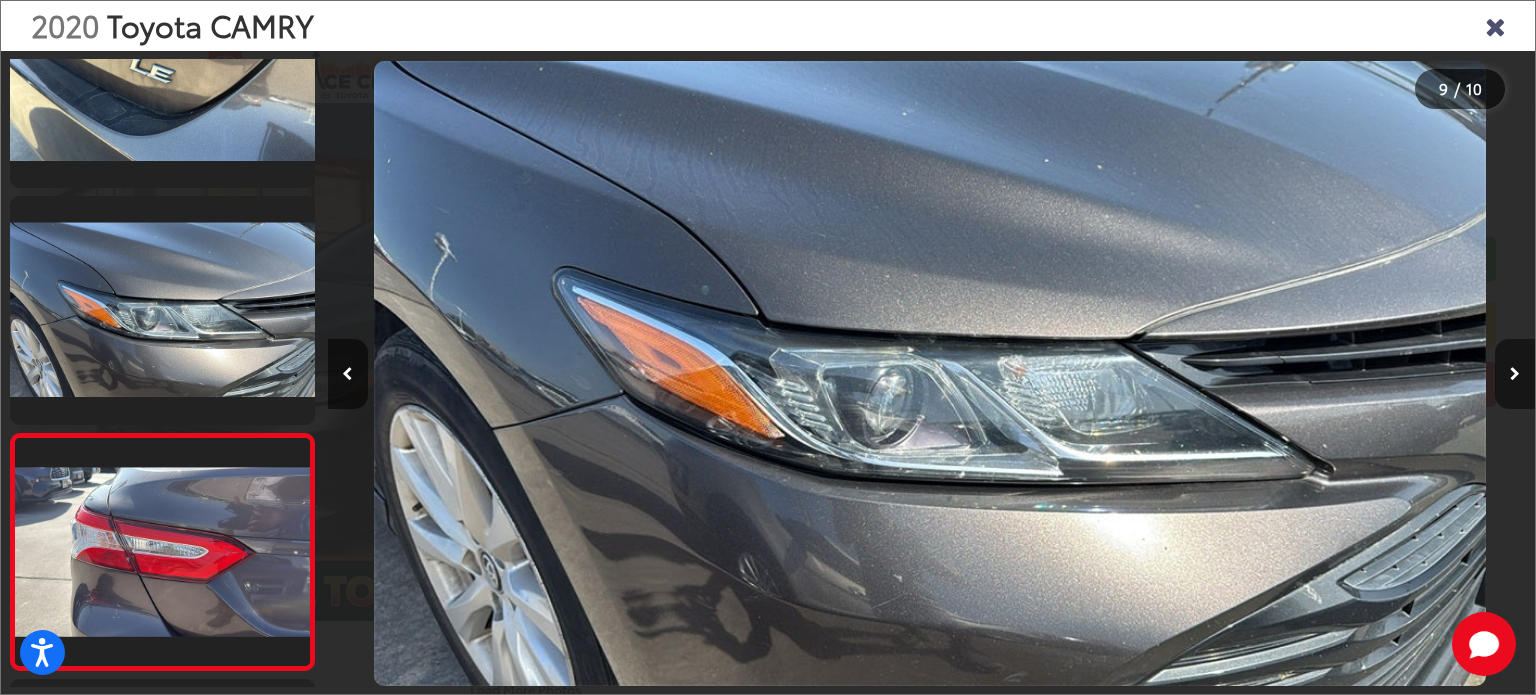 scroll, scrollTop: 0, scrollLeft: 8734, axis: horizontal 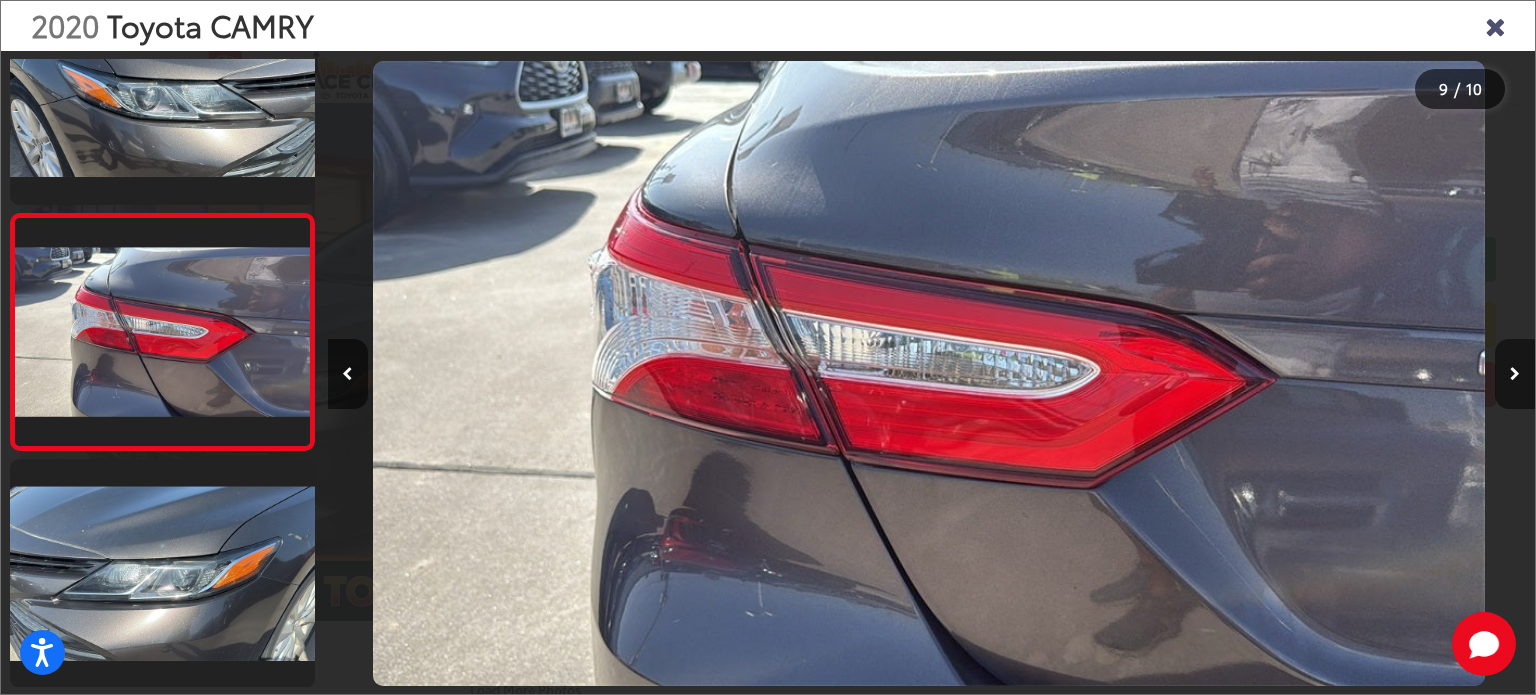 click at bounding box center (1515, 374) 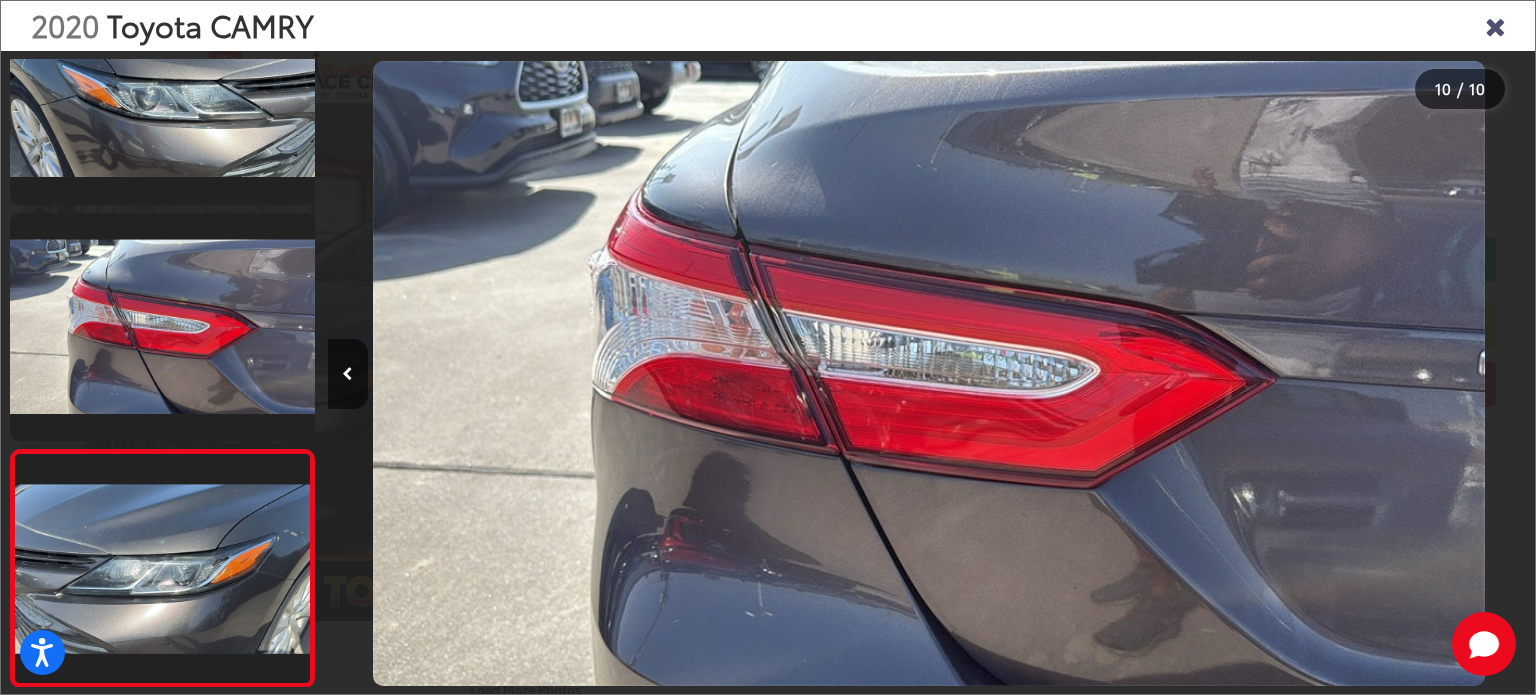 scroll, scrollTop: 1740, scrollLeft: 0, axis: vertical 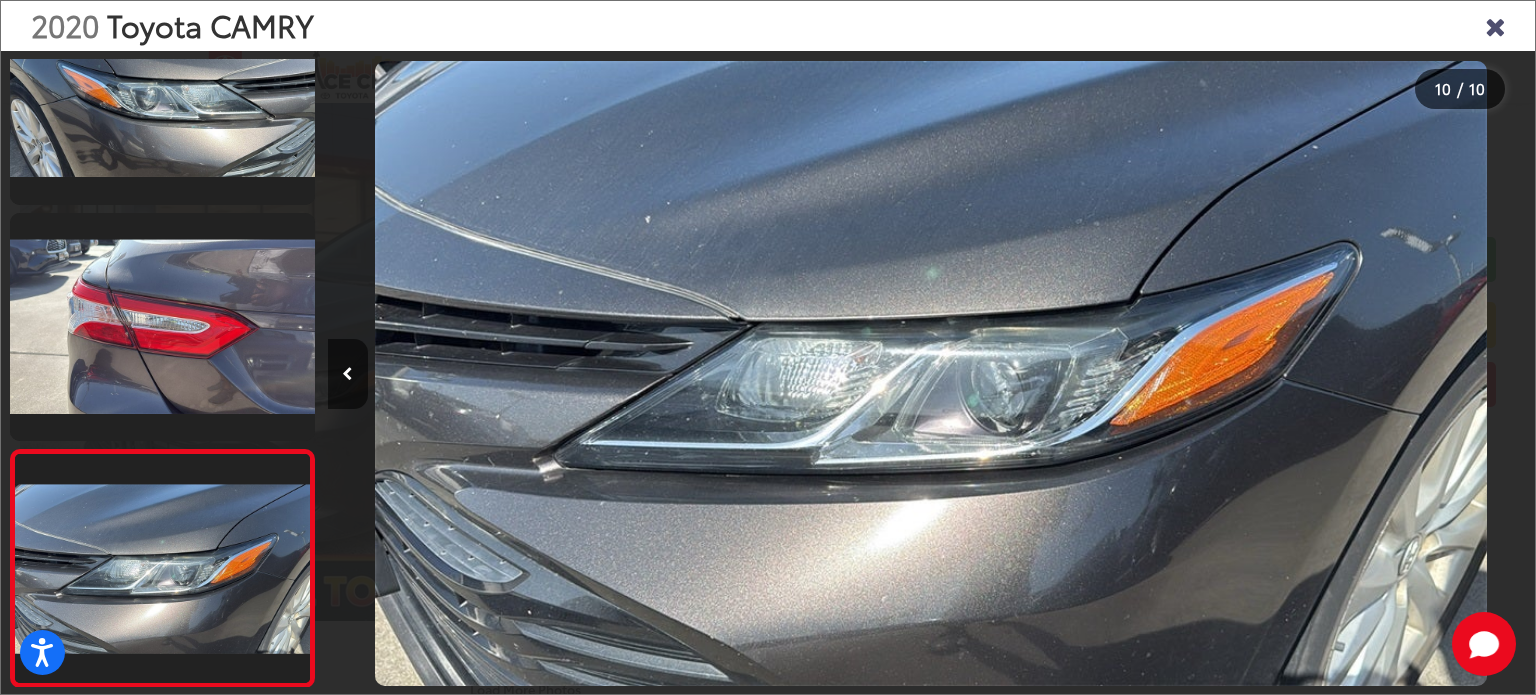 click at bounding box center (1384, 373) 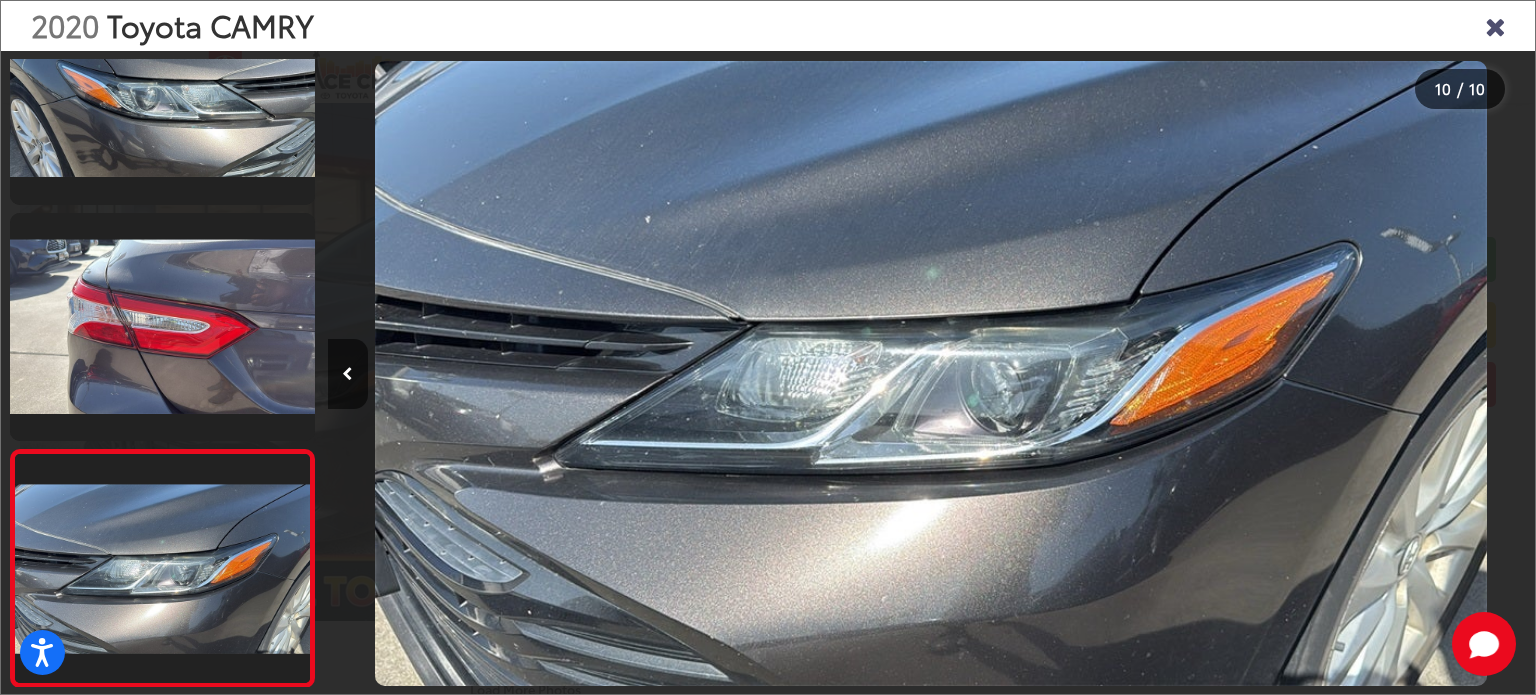 click at bounding box center [1495, 25] 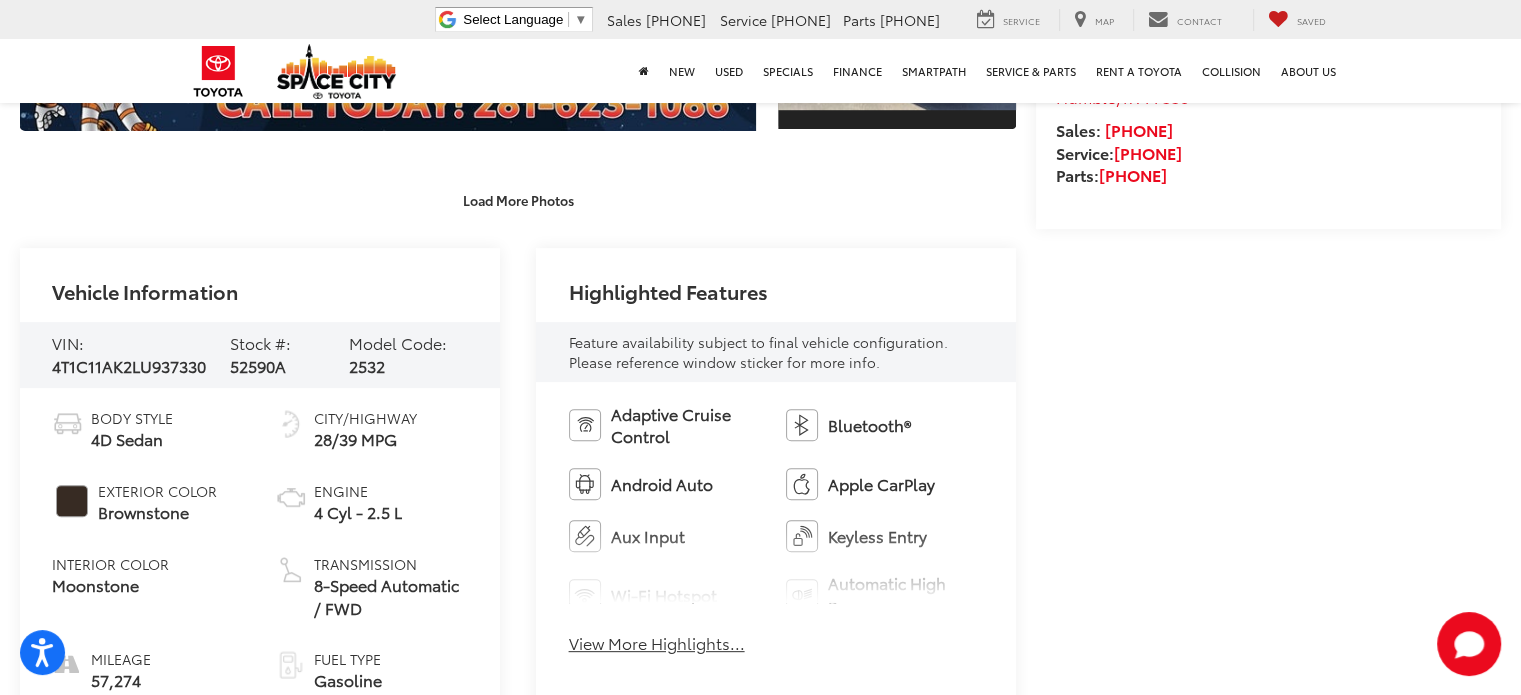 scroll, scrollTop: 620, scrollLeft: 0, axis: vertical 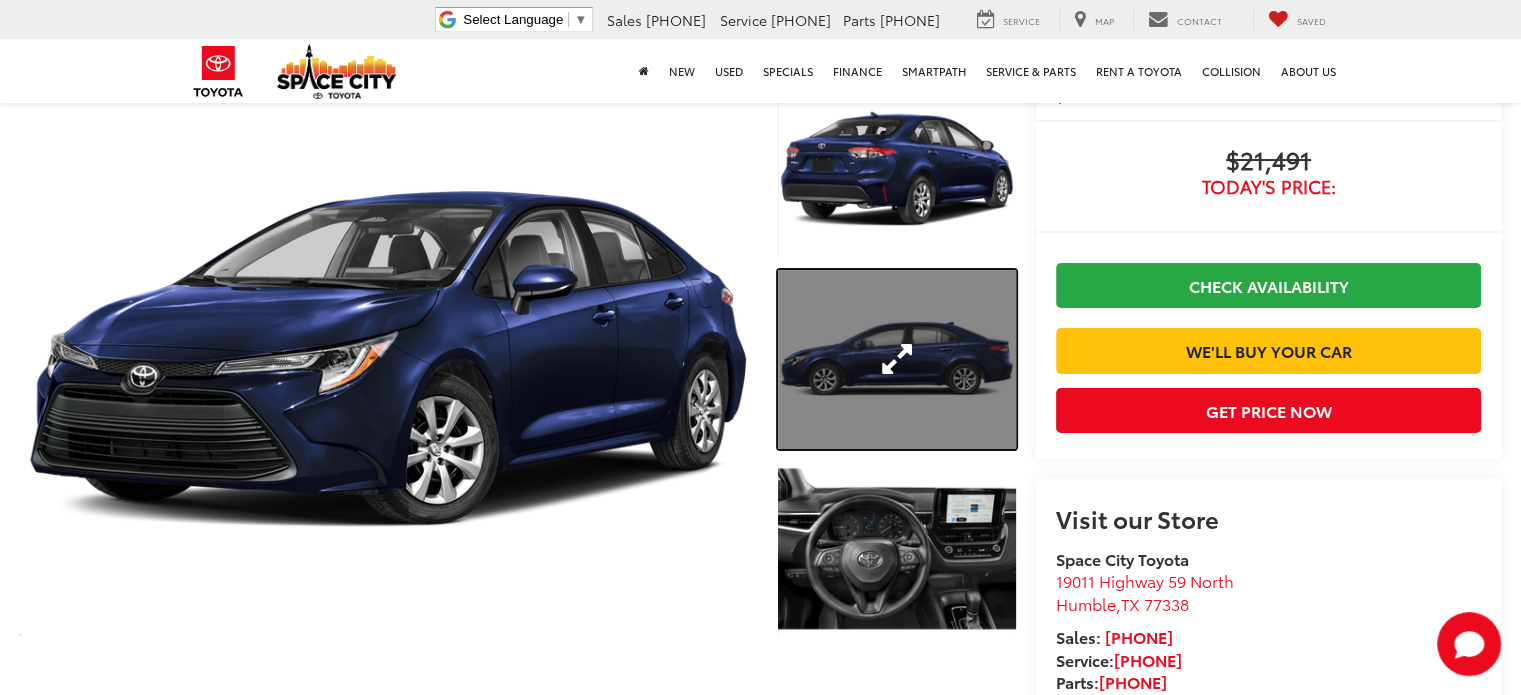 click at bounding box center [897, 359] 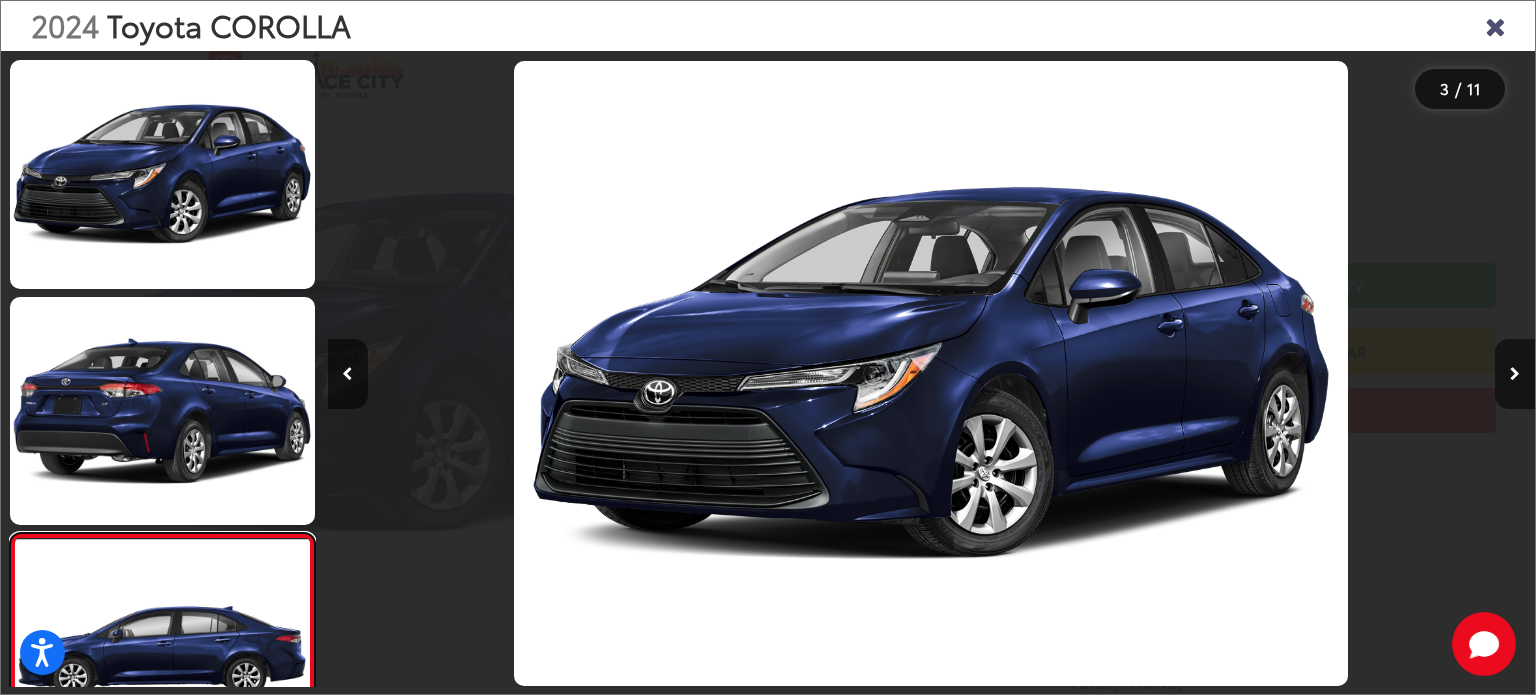 scroll, scrollTop: 274, scrollLeft: 0, axis: vertical 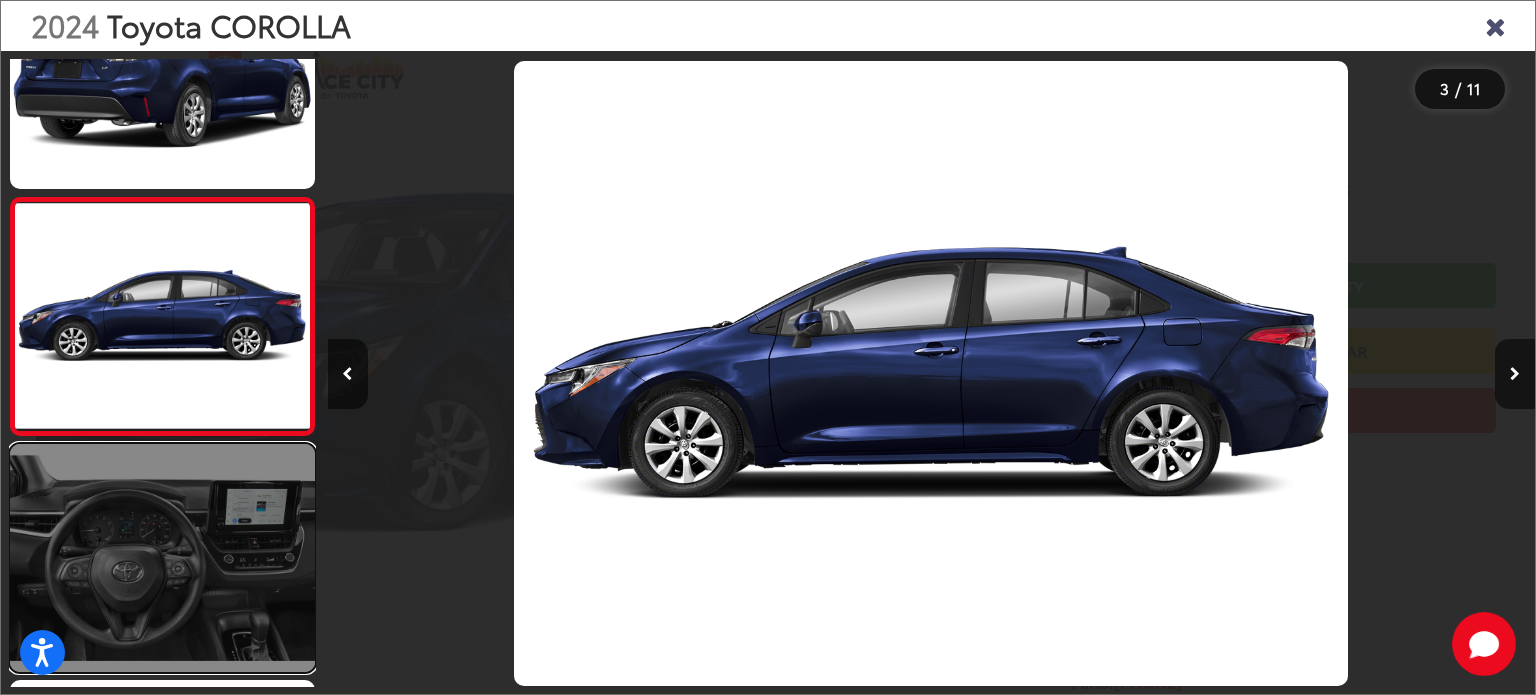 click at bounding box center (162, 558) 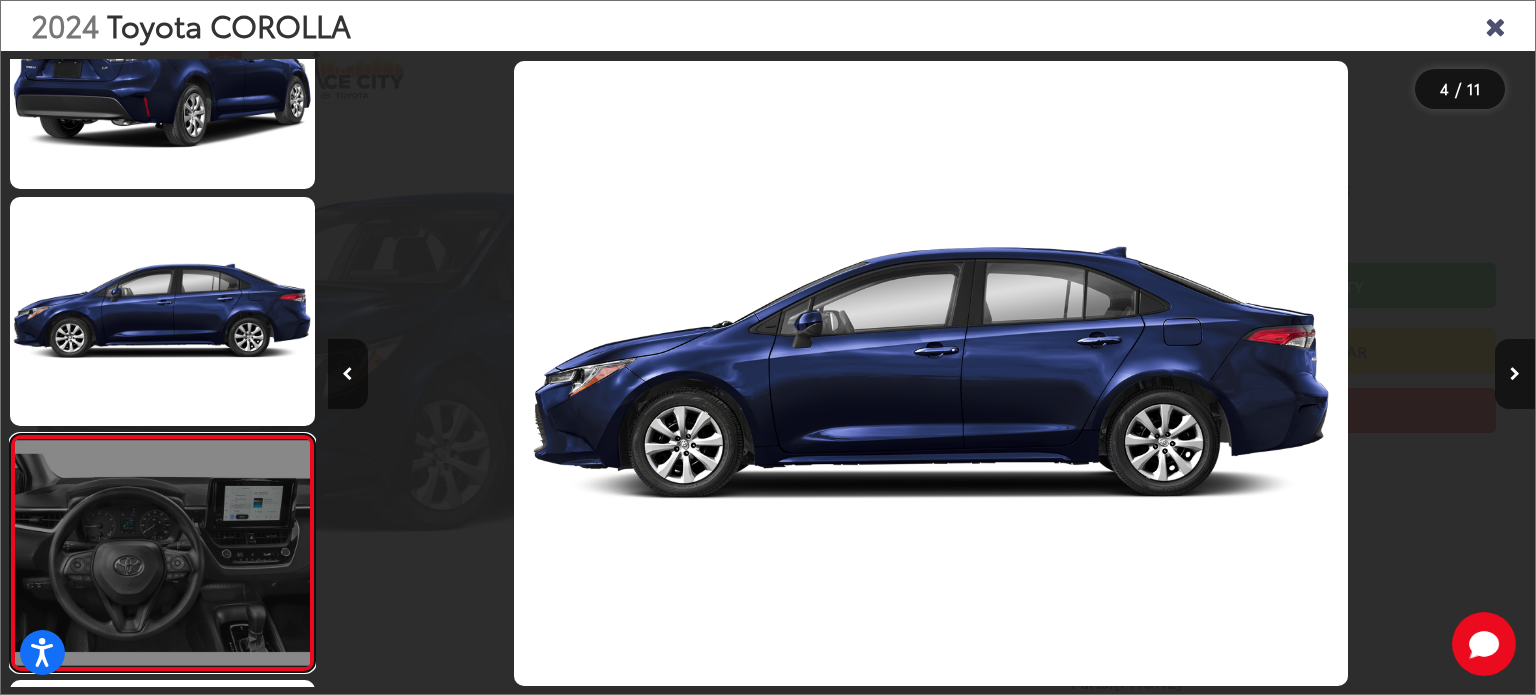 scroll, scrollTop: 0, scrollLeft: 2494, axis: horizontal 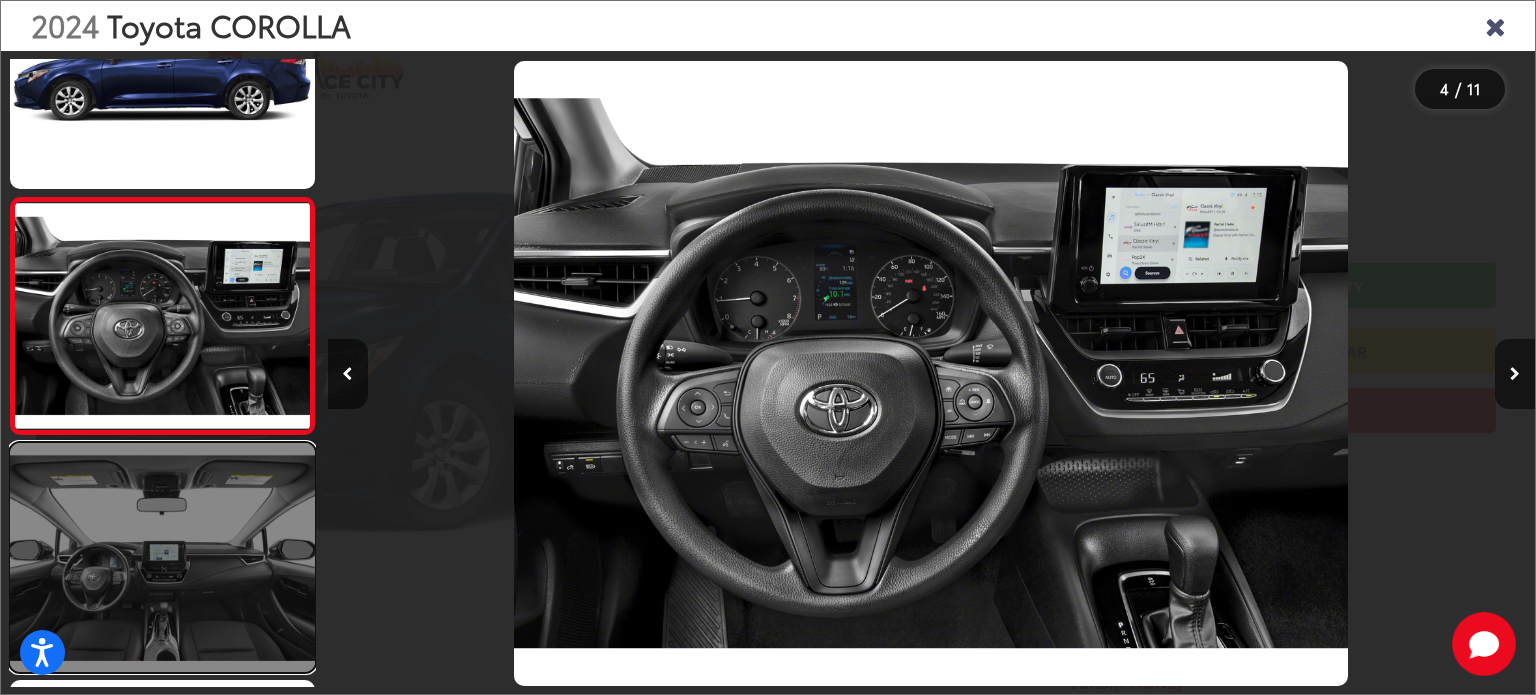click at bounding box center [162, 557] 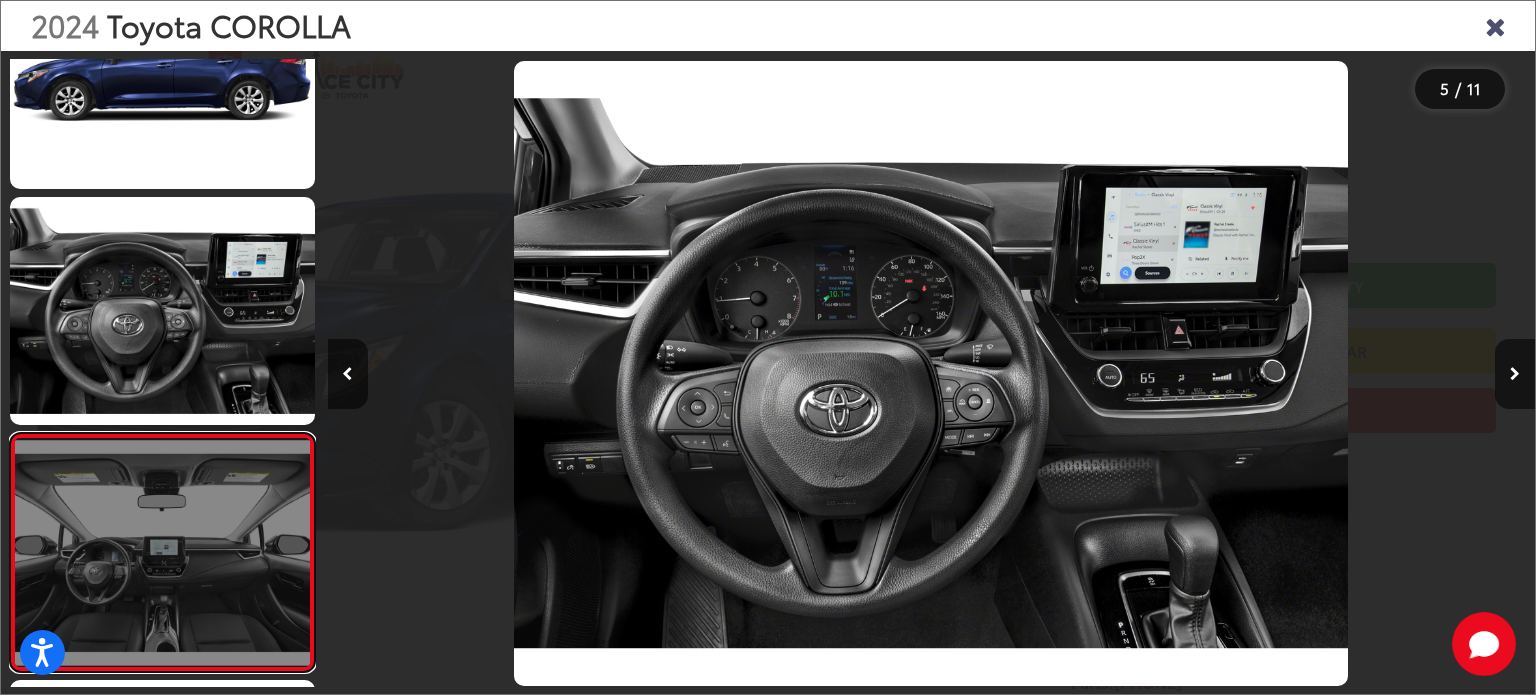 scroll, scrollTop: 0, scrollLeft: 3702, axis: horizontal 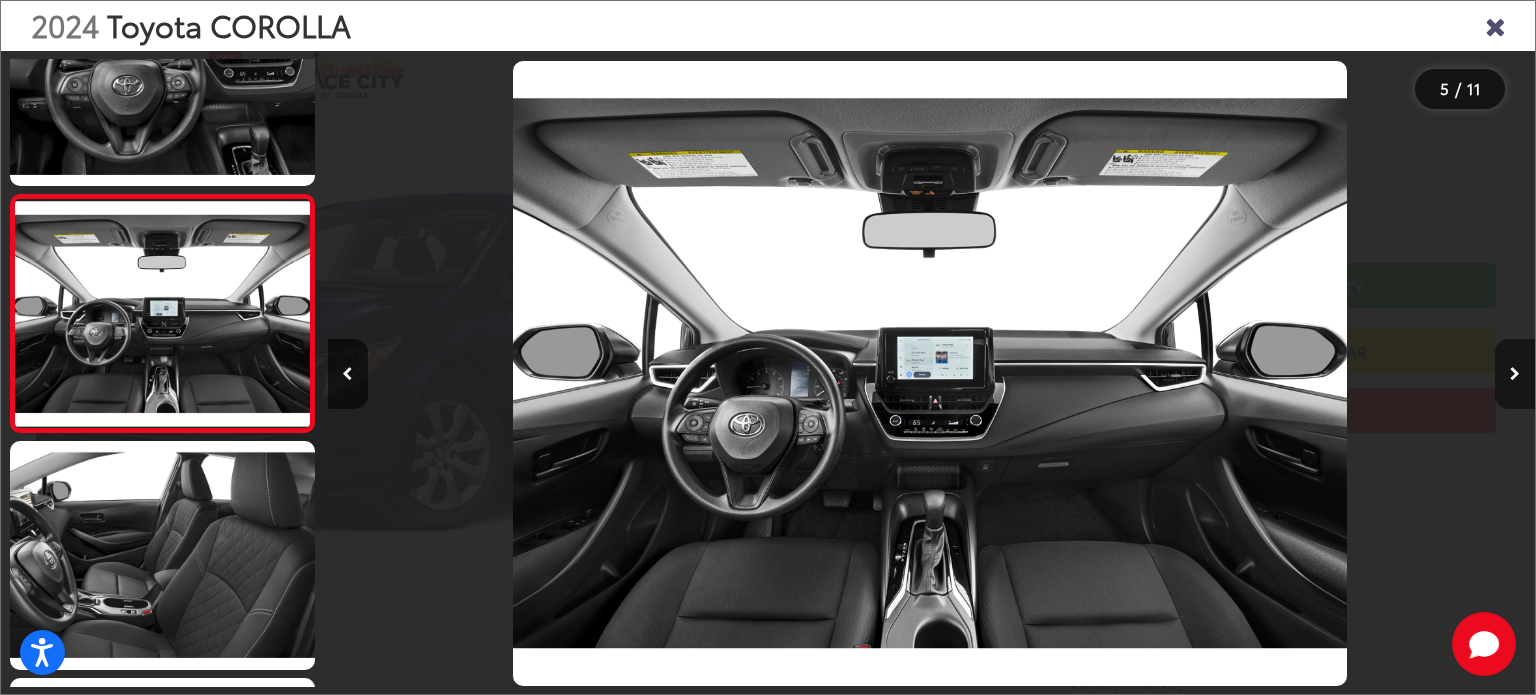 click at bounding box center (1515, 374) 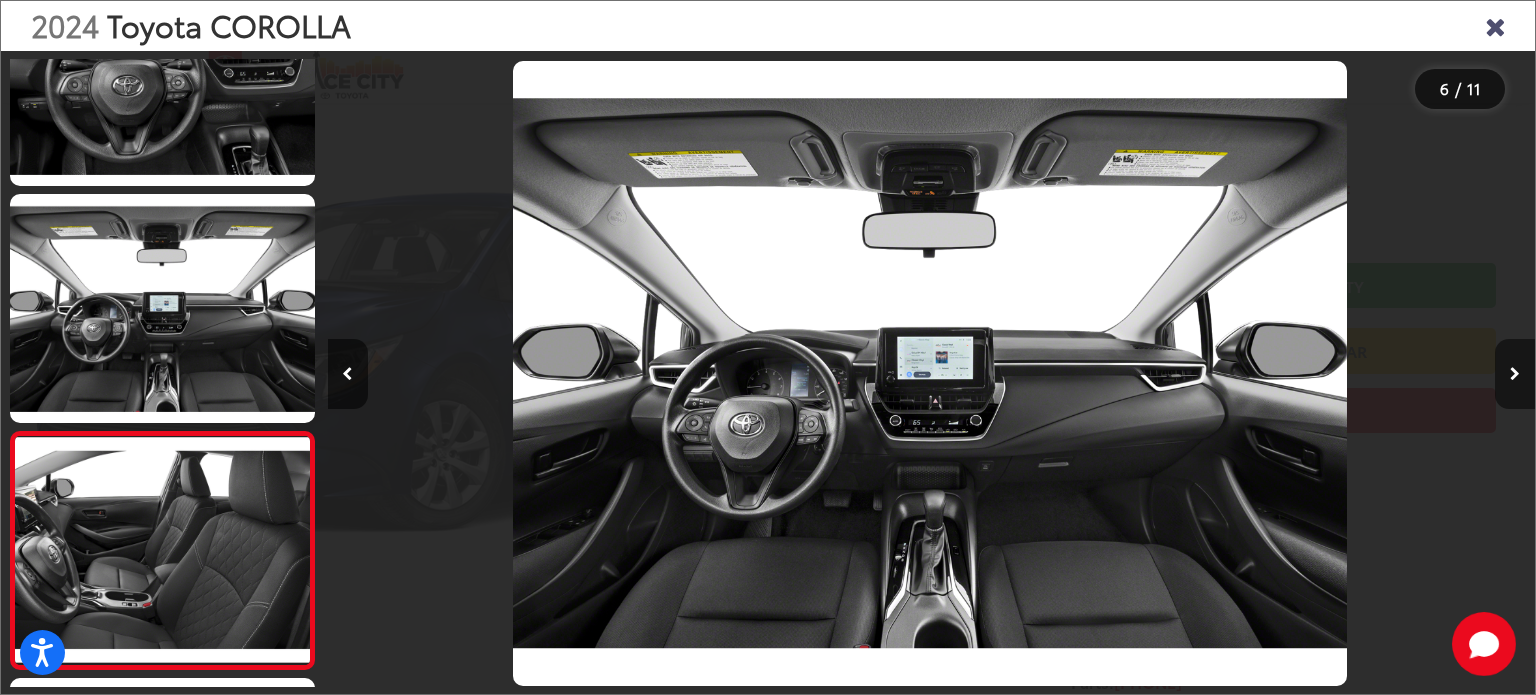 scroll, scrollTop: 0, scrollLeft: 4935, axis: horizontal 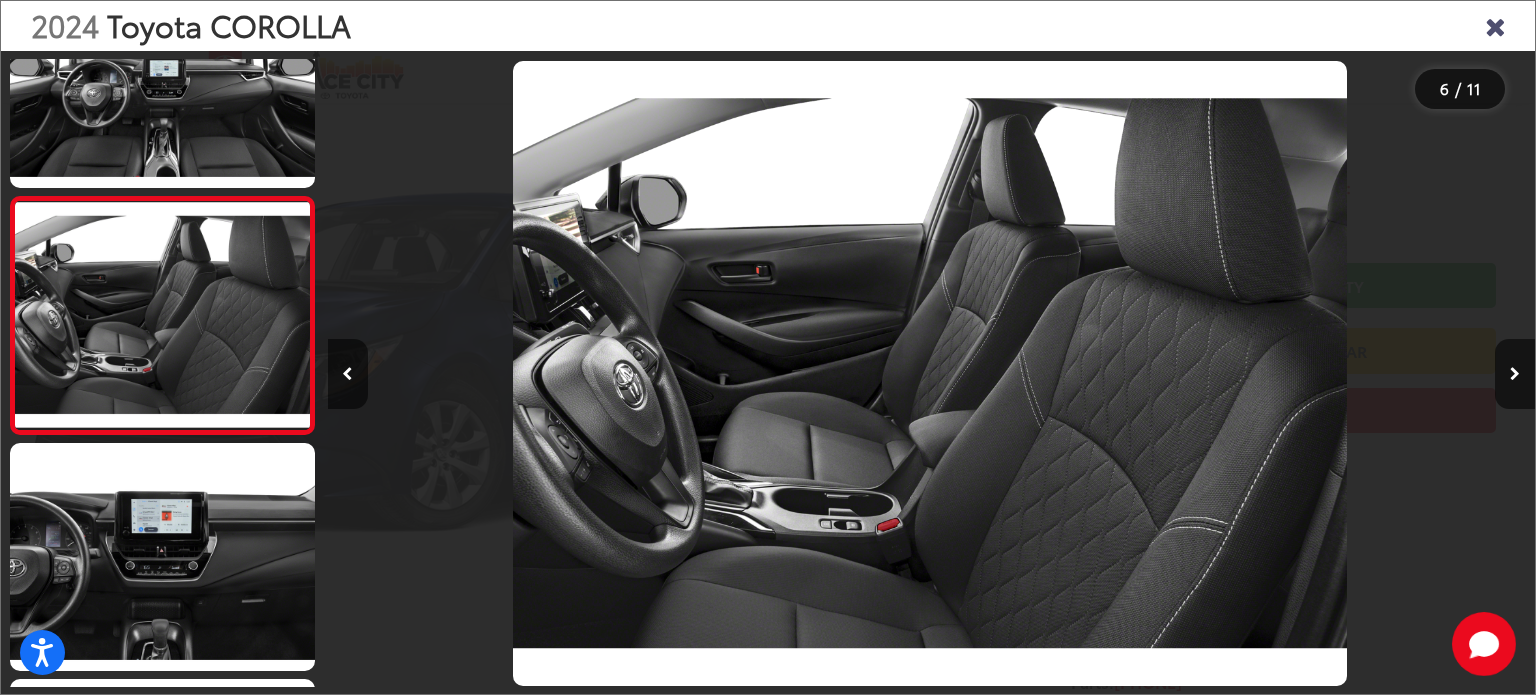 click on "2024   Toyota COROLLA
6
/
11" at bounding box center (768, 347) 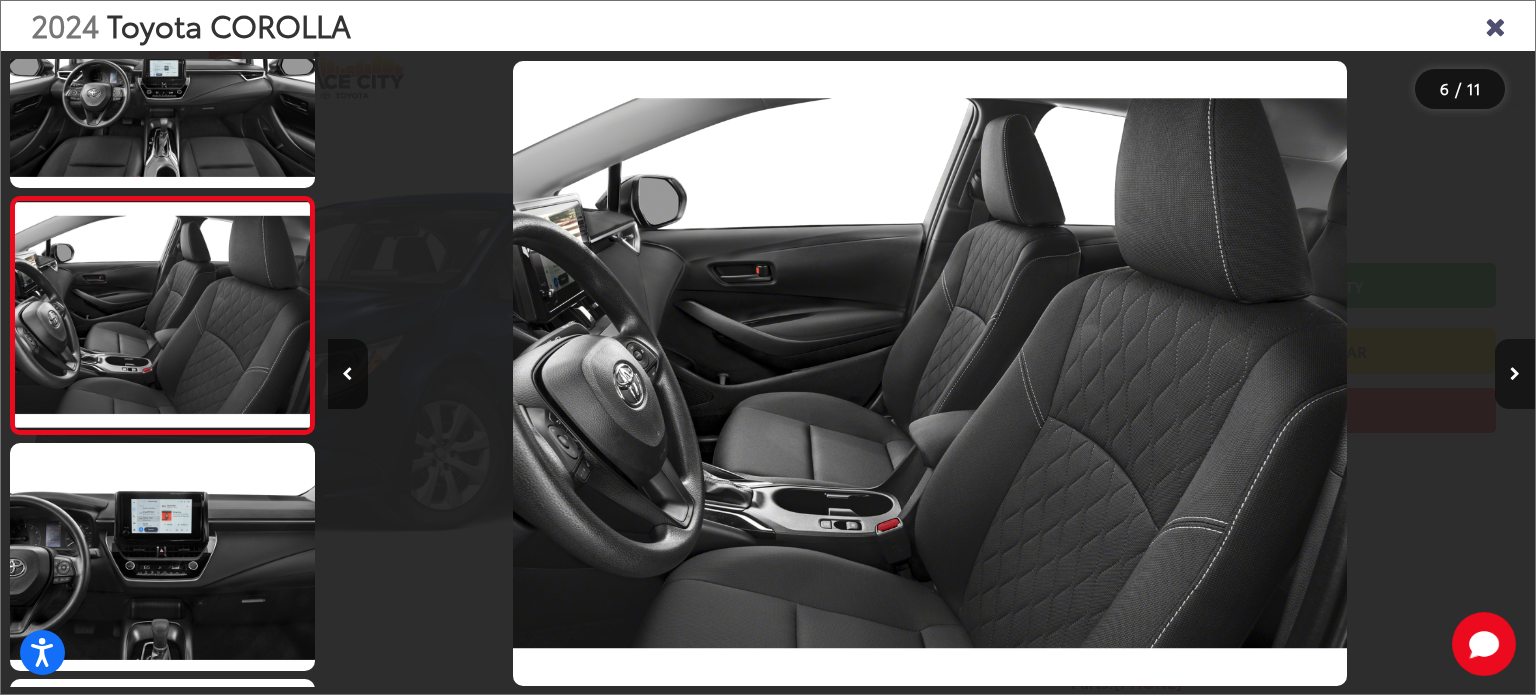 click at bounding box center [1515, 374] 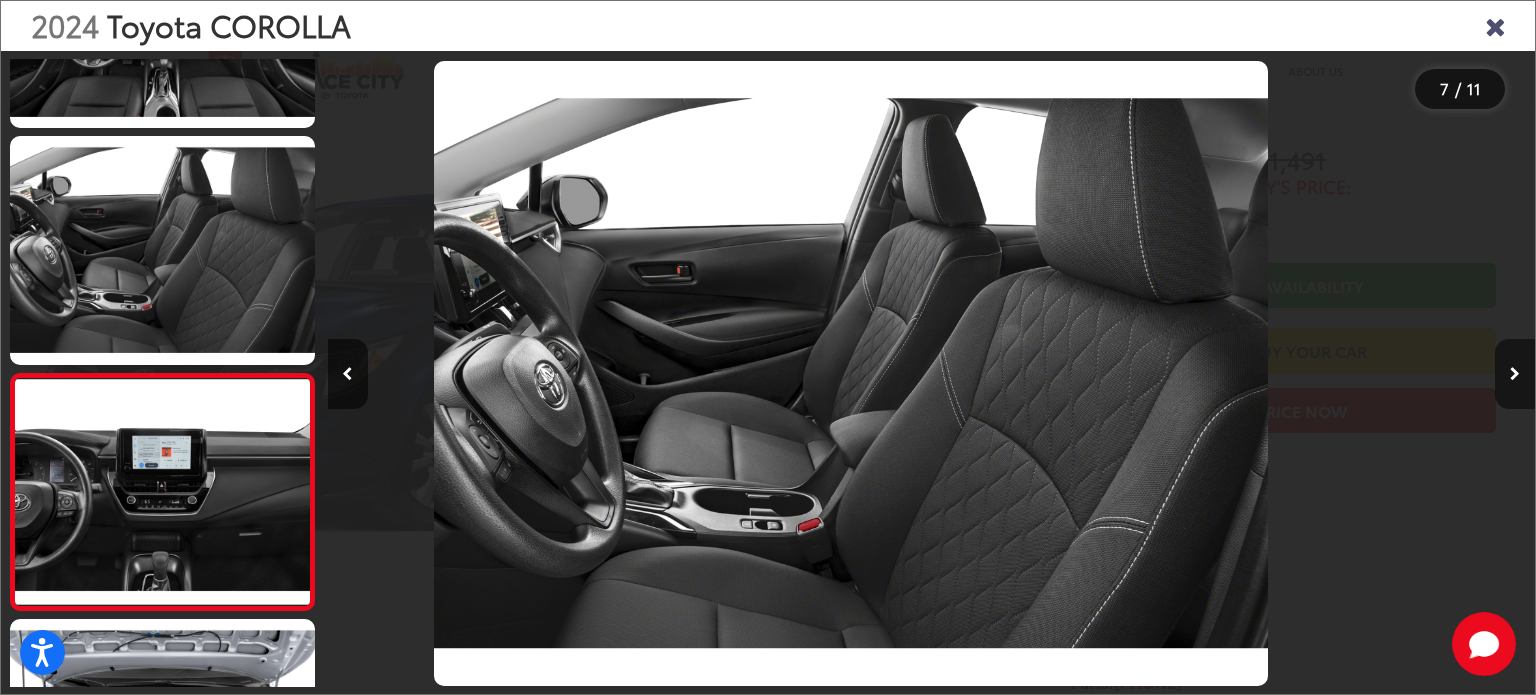 scroll, scrollTop: 1255, scrollLeft: 0, axis: vertical 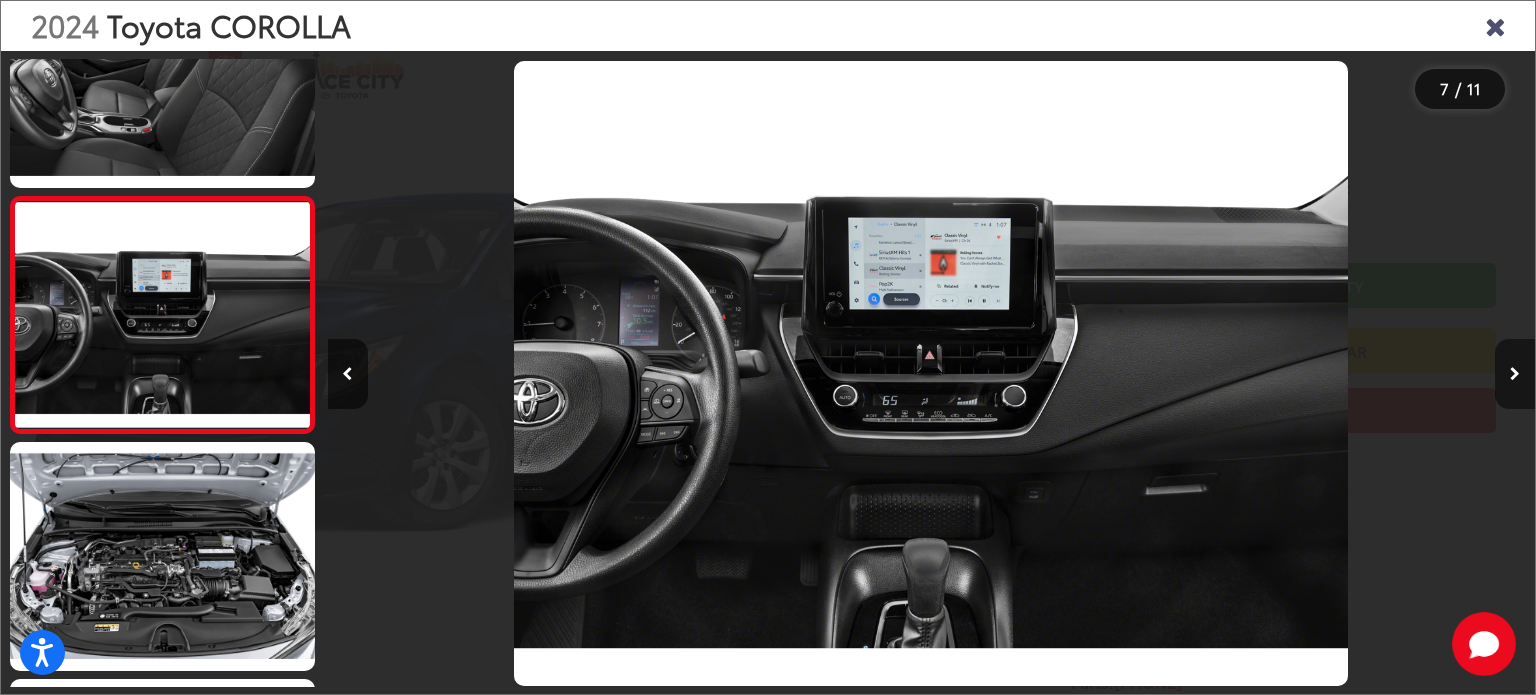 click at bounding box center (1515, 374) 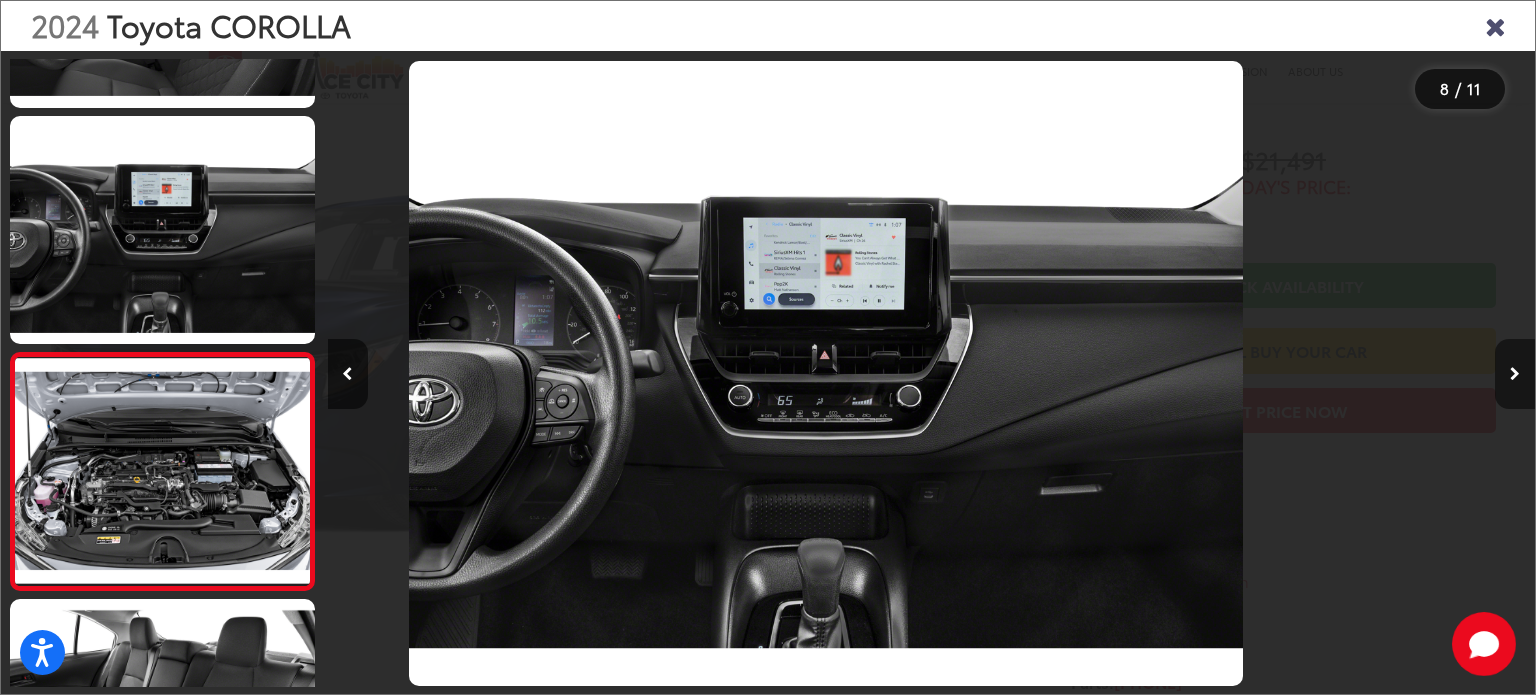 scroll, scrollTop: 1504, scrollLeft: 0, axis: vertical 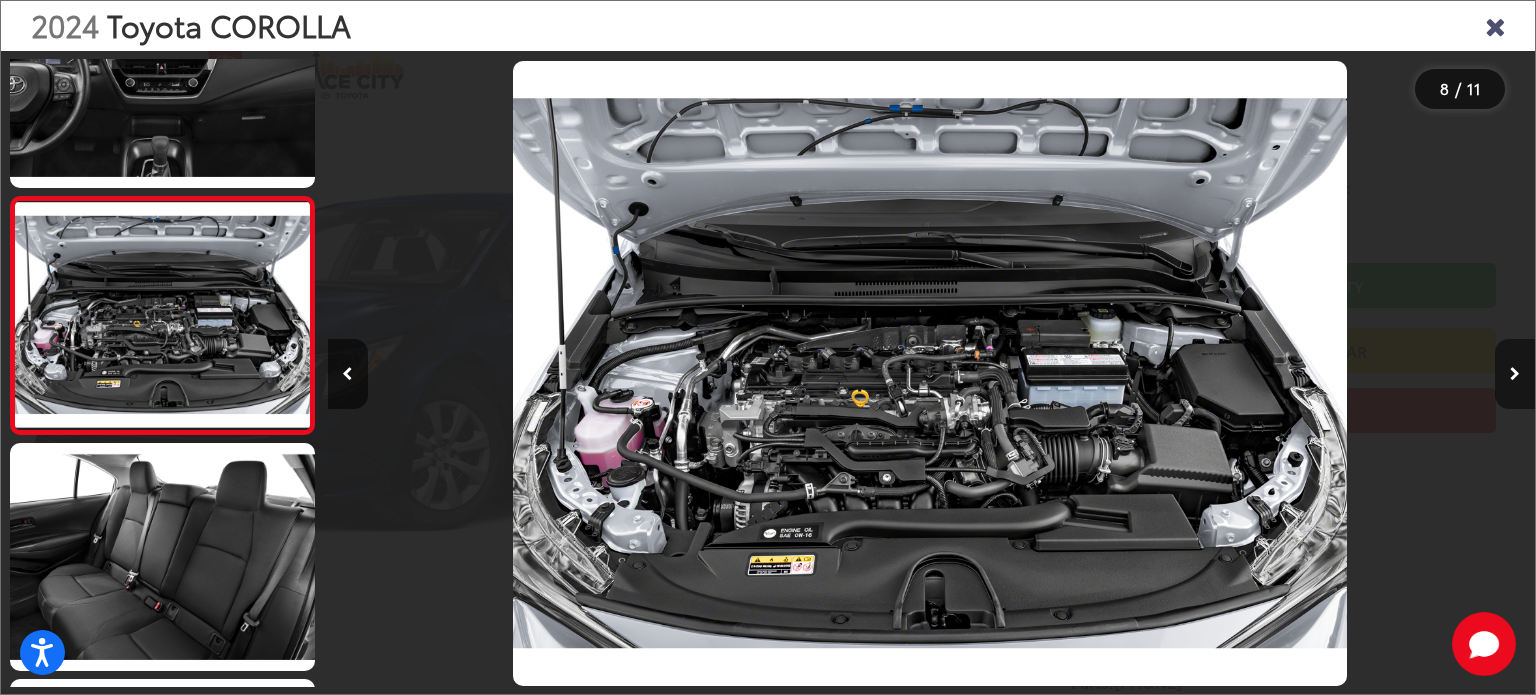 click at bounding box center [1515, 374] 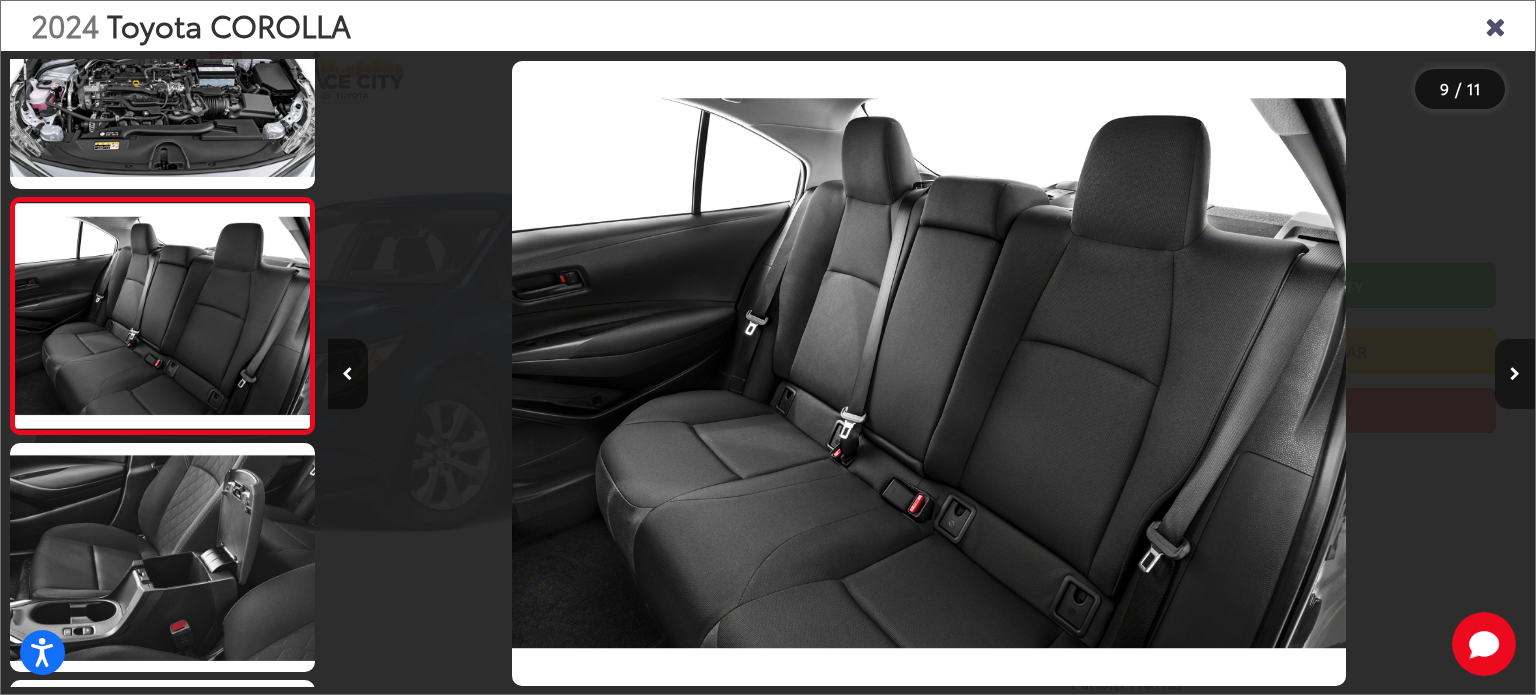 click at bounding box center (1515, 374) 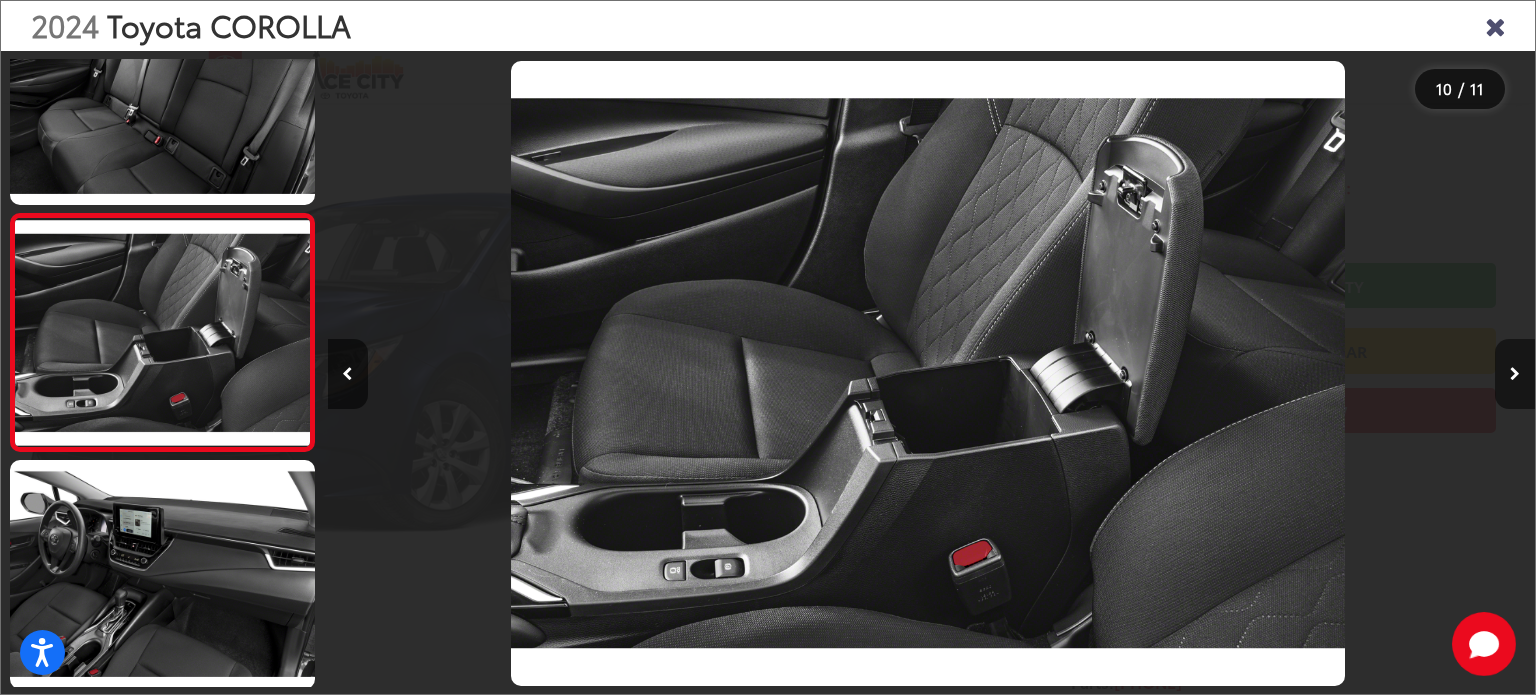 click at bounding box center (1515, 374) 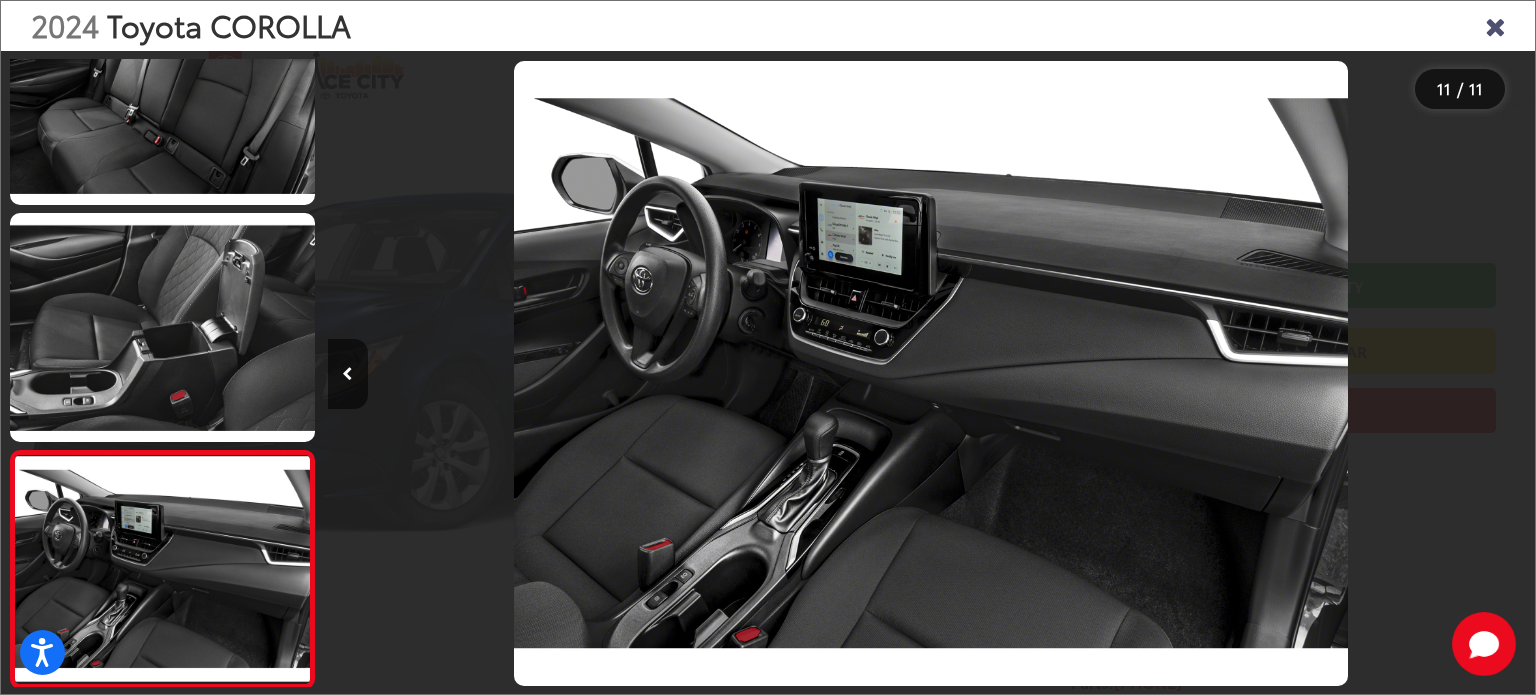 click at bounding box center (1384, 373) 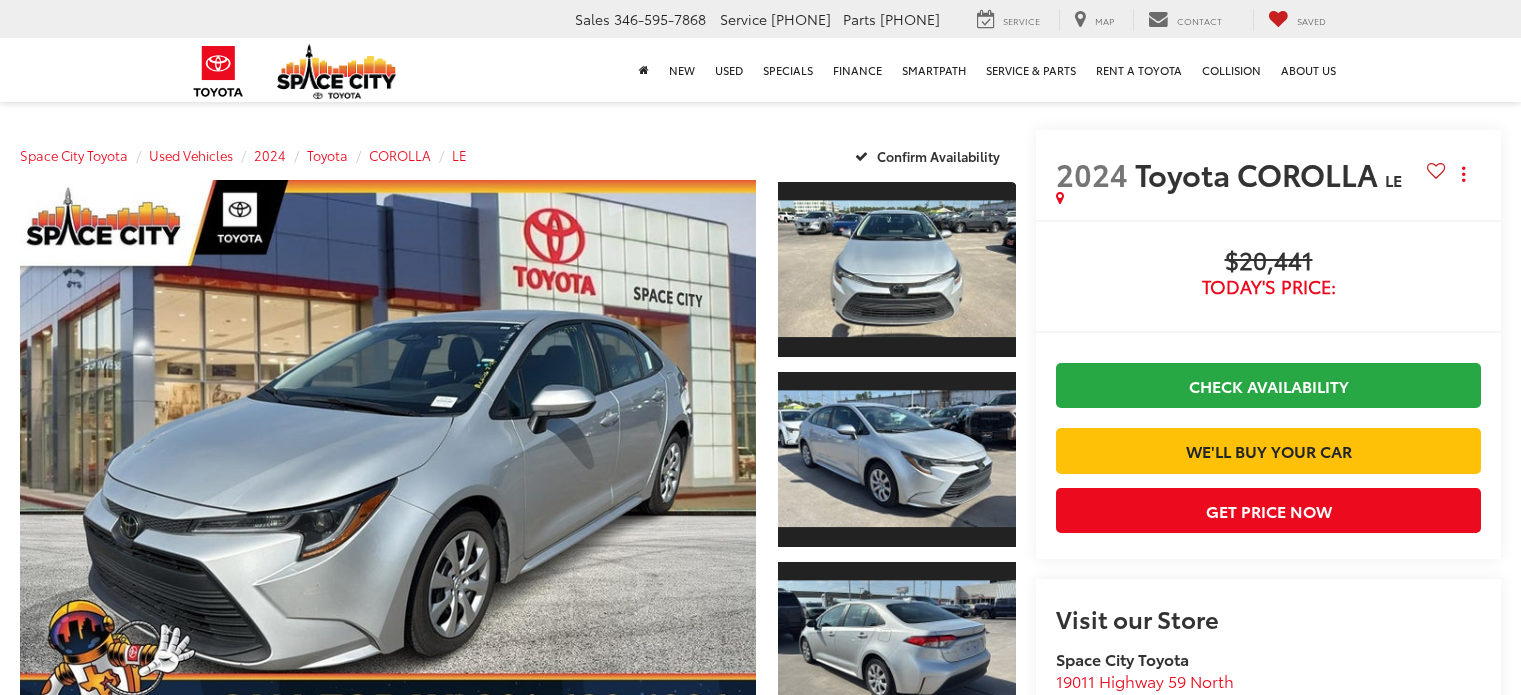 scroll, scrollTop: 0, scrollLeft: 0, axis: both 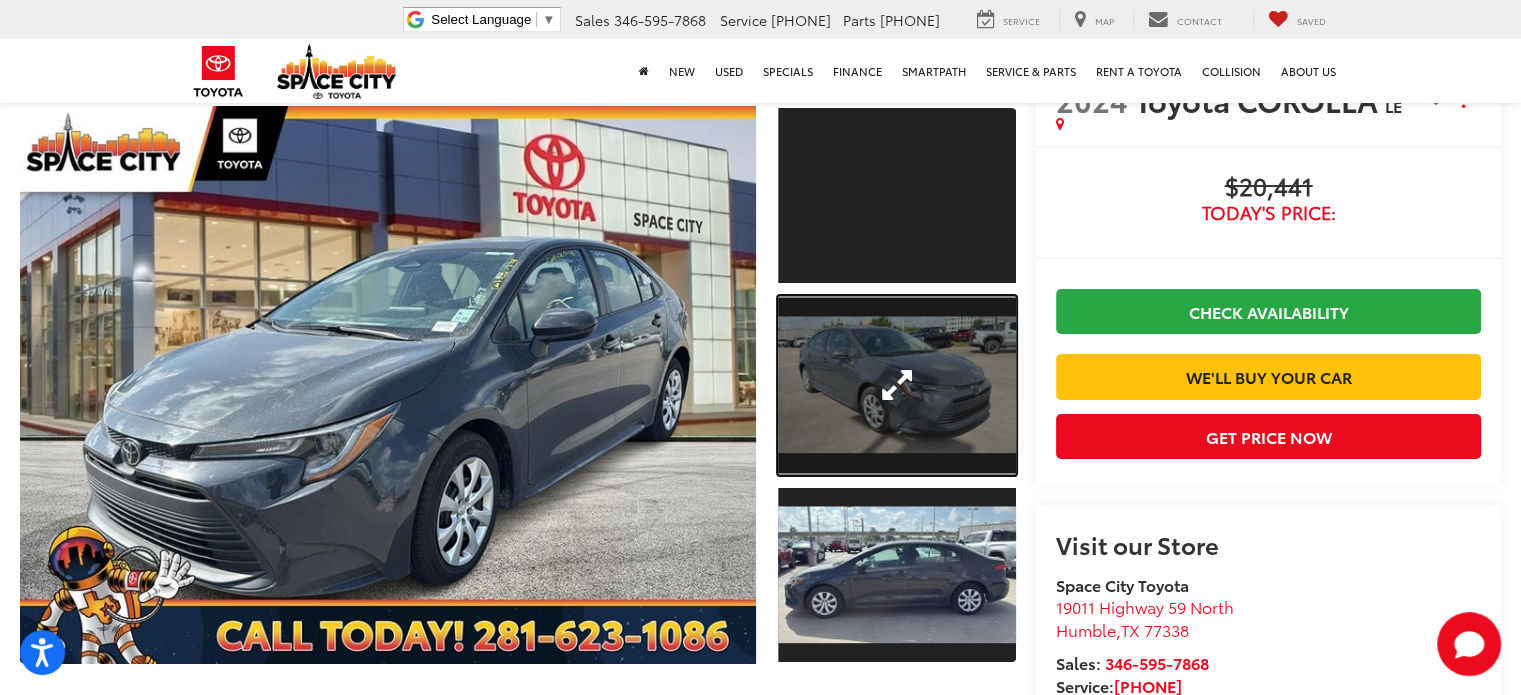click at bounding box center (897, 385) 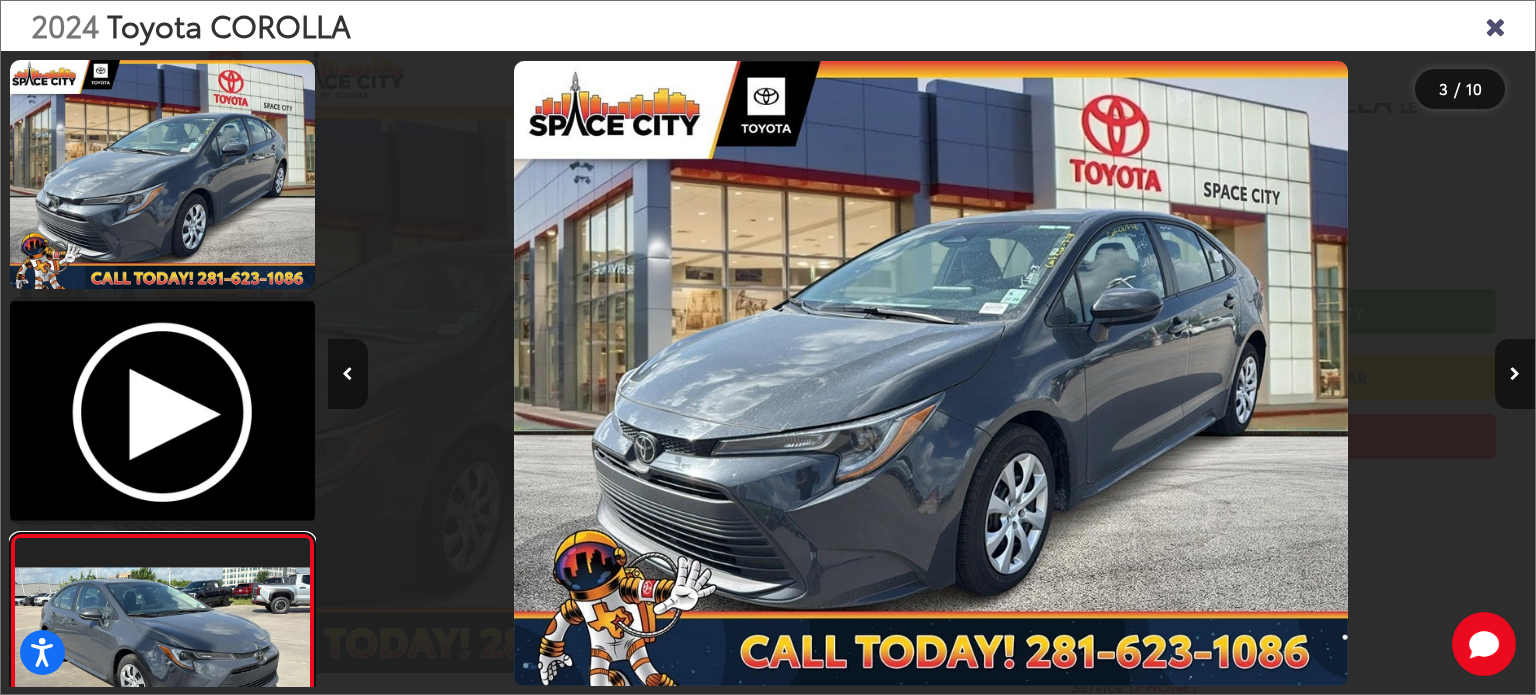 scroll, scrollTop: 116, scrollLeft: 0, axis: vertical 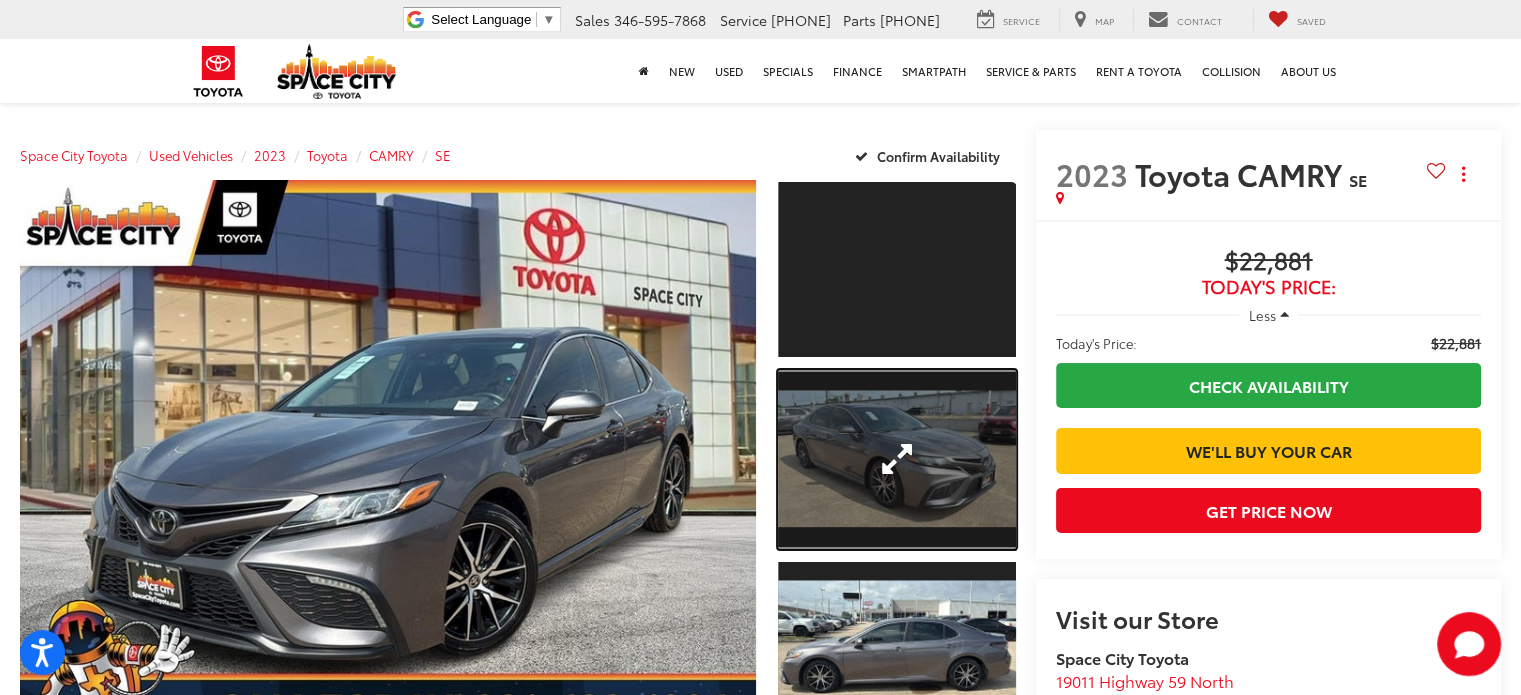 click at bounding box center (897, 459) 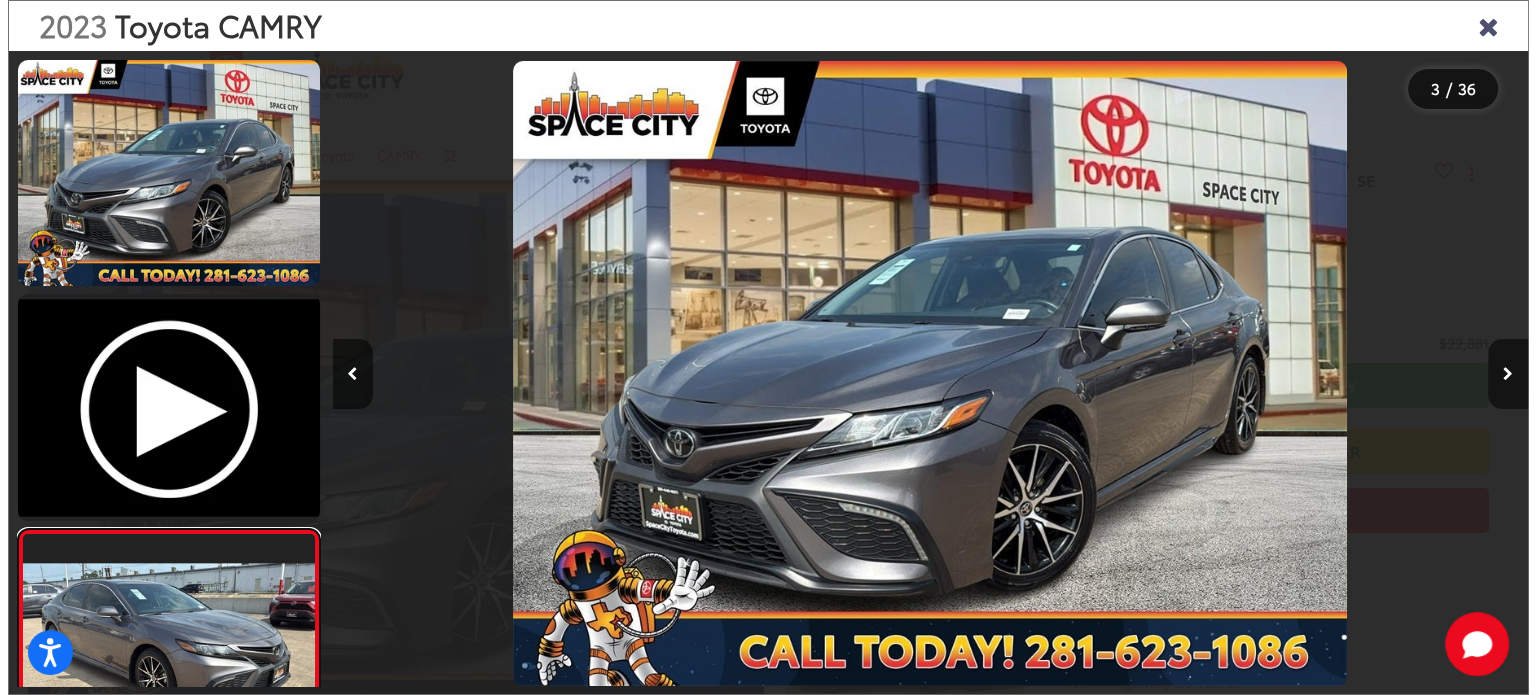 scroll, scrollTop: 274, scrollLeft: 0, axis: vertical 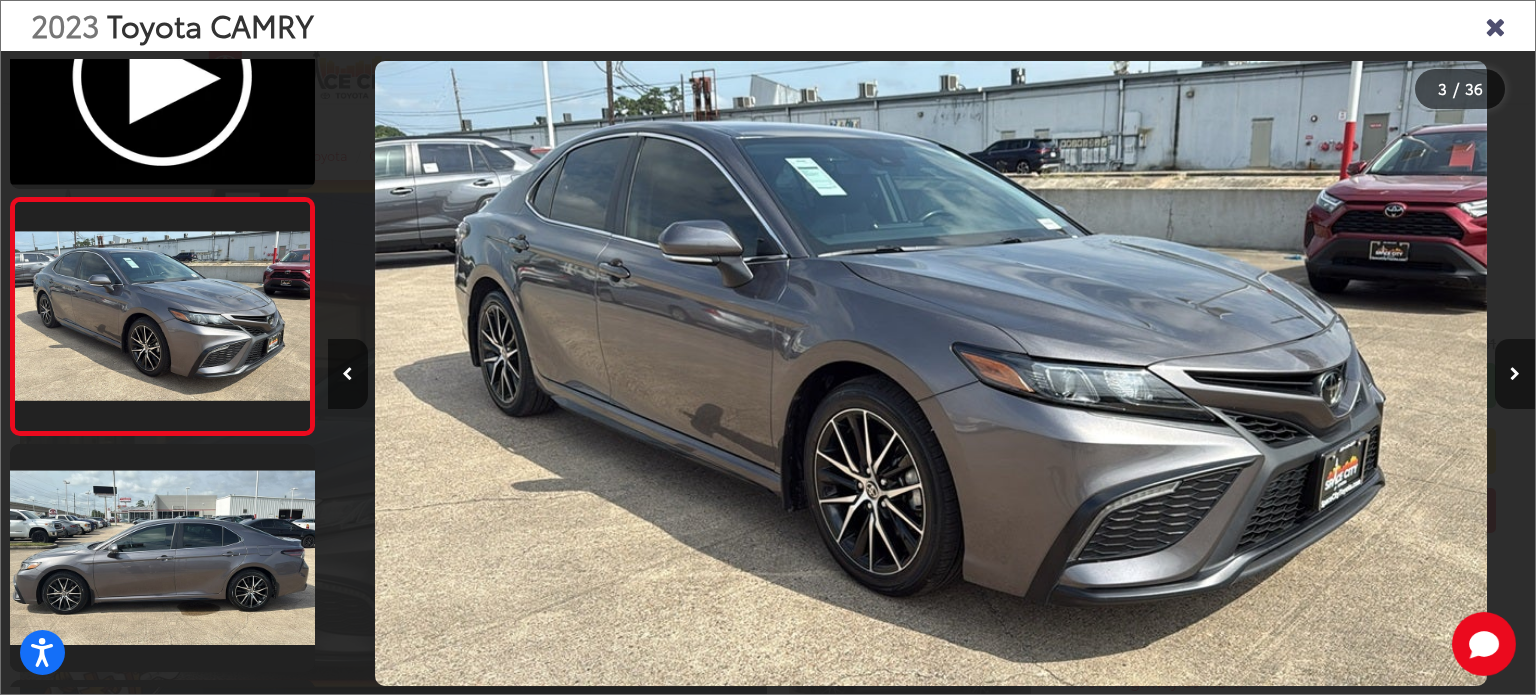 click at bounding box center (1515, 374) 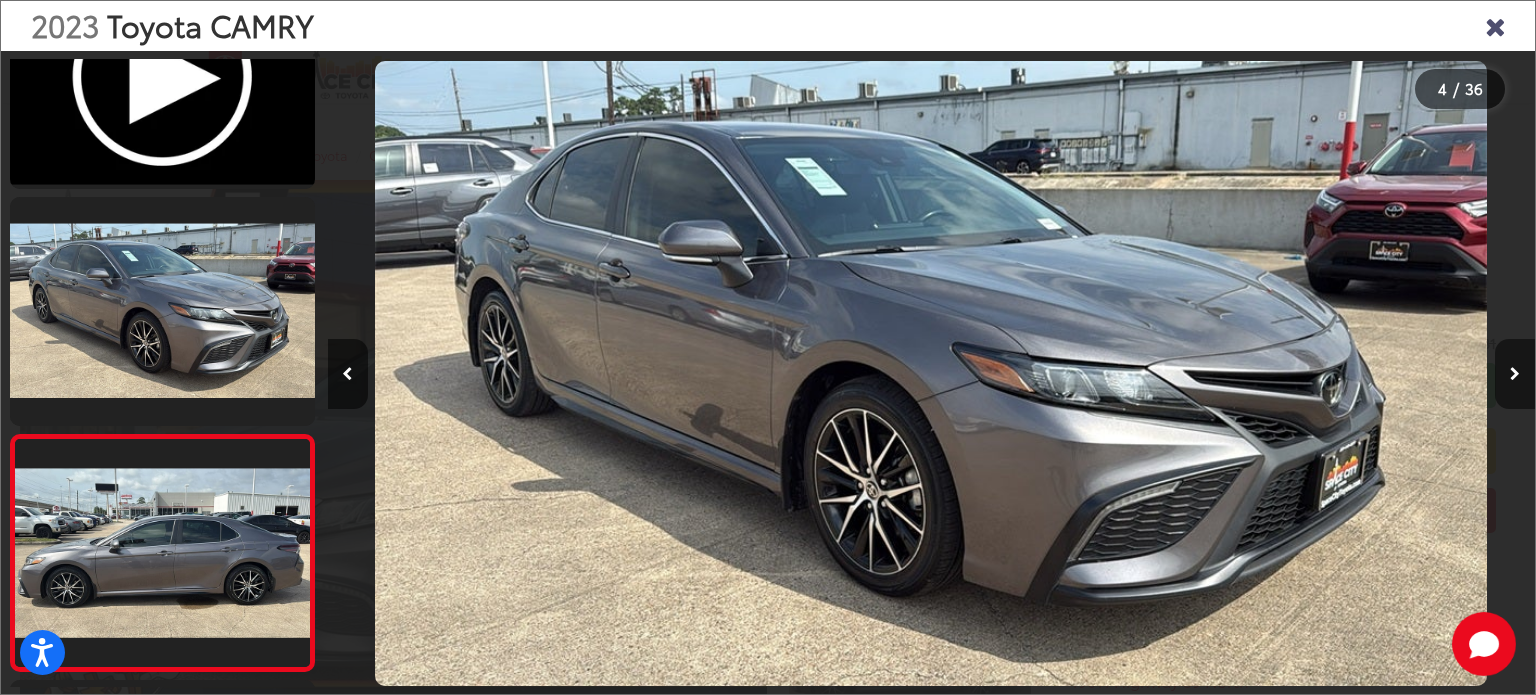 scroll, scrollTop: 0, scrollLeft: 2789, axis: horizontal 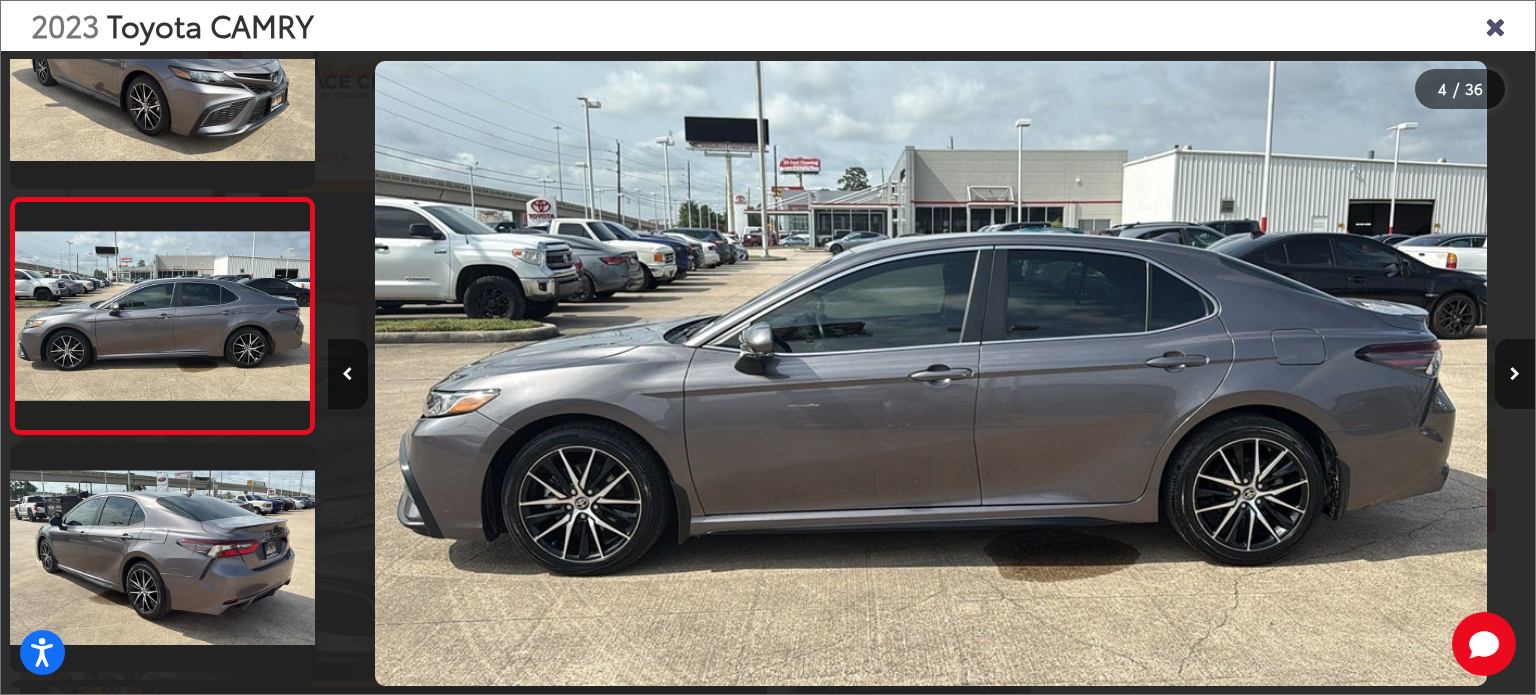 click at bounding box center [1515, 374] 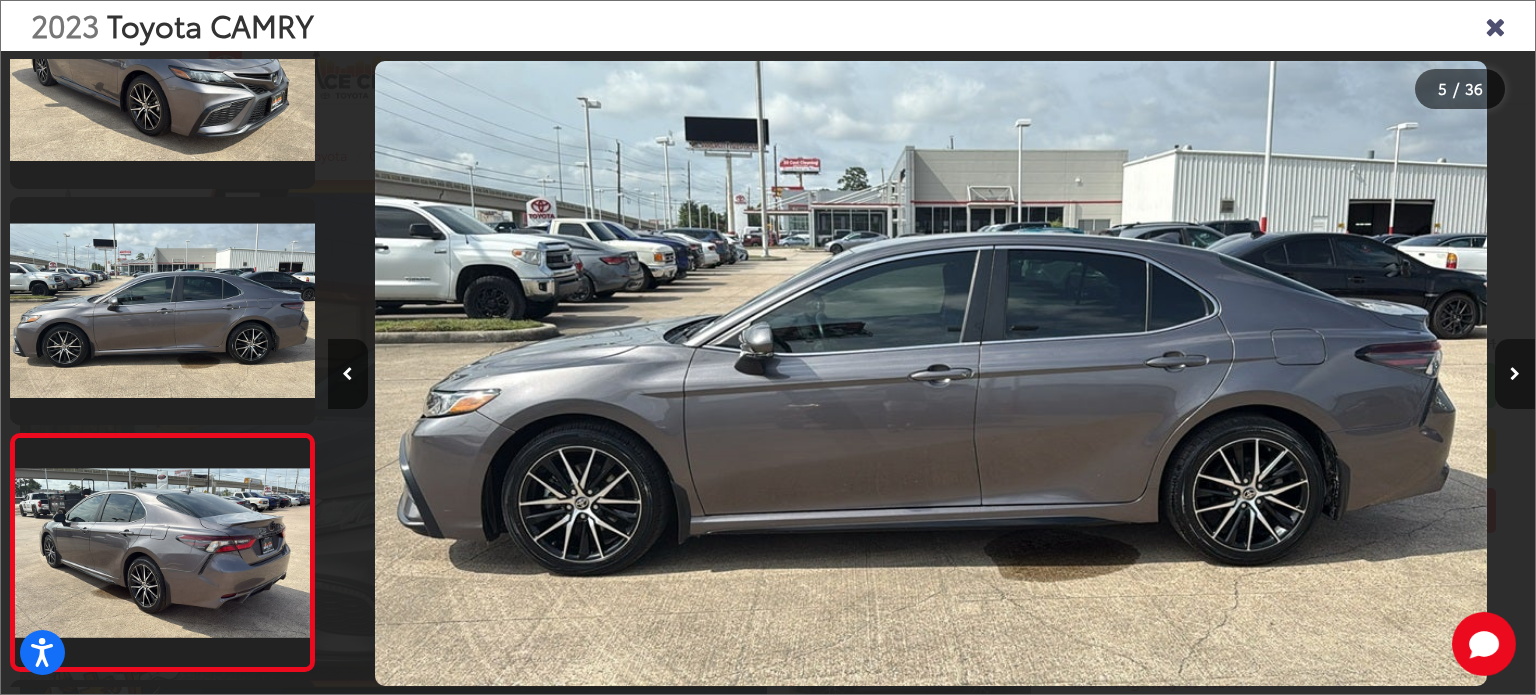 scroll, scrollTop: 0, scrollLeft: 3948, axis: horizontal 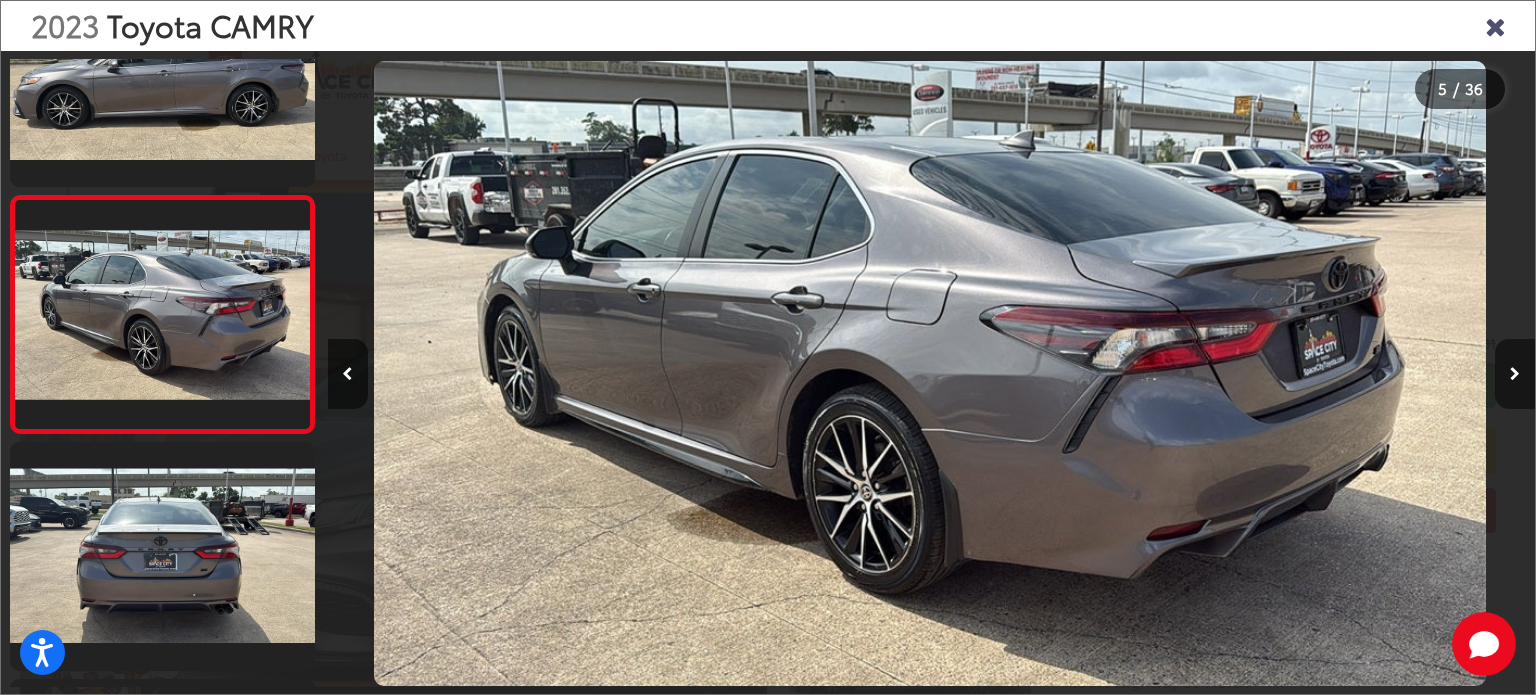 click at bounding box center [1515, 374] 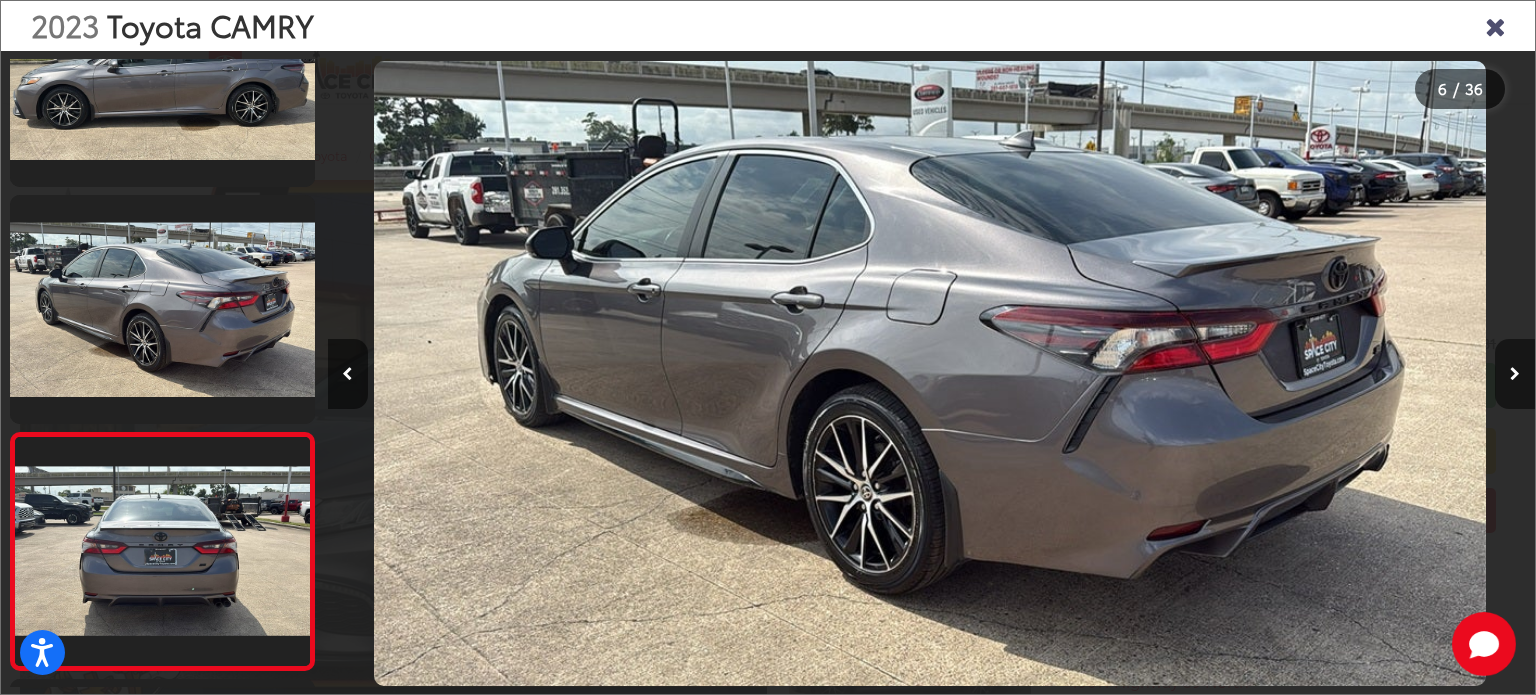 scroll, scrollTop: 0, scrollLeft: 4935, axis: horizontal 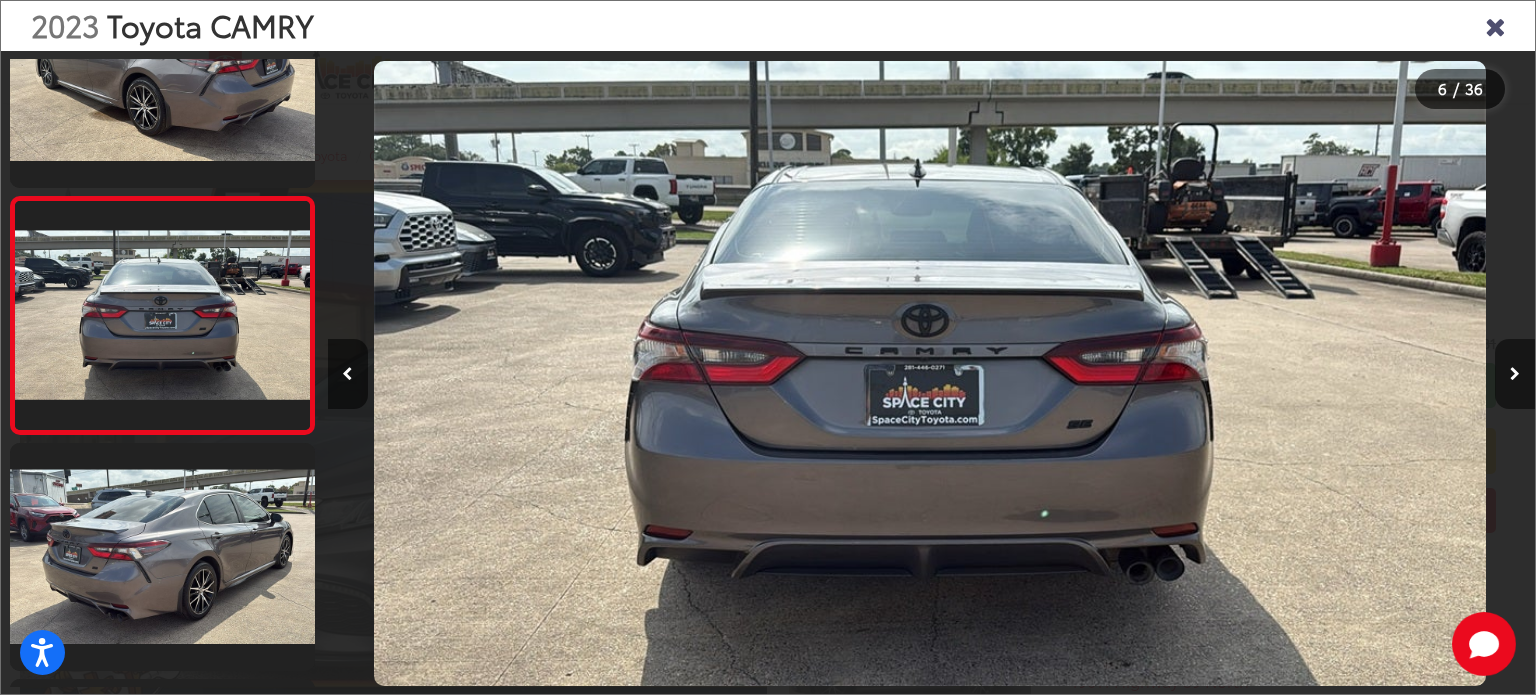 click at bounding box center [1515, 374] 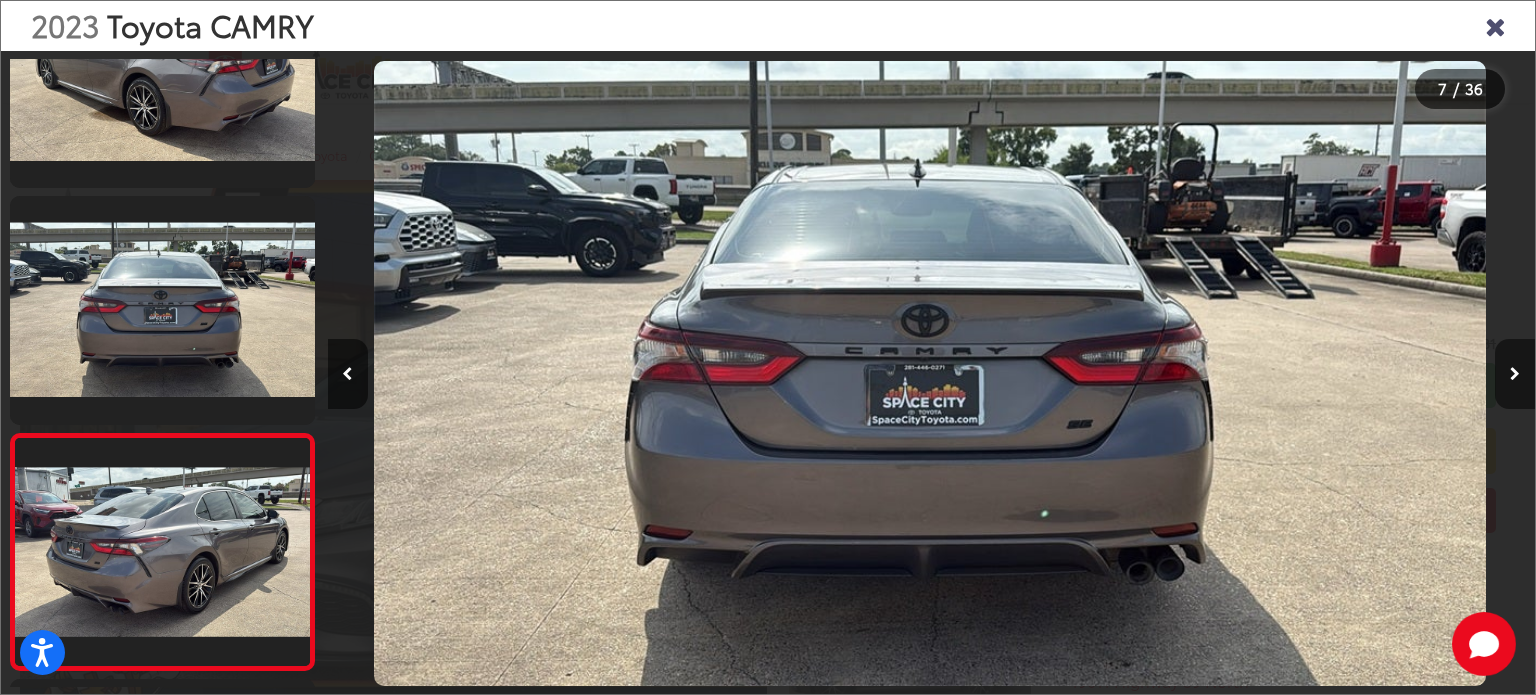 scroll, scrollTop: 0, scrollLeft: 6142, axis: horizontal 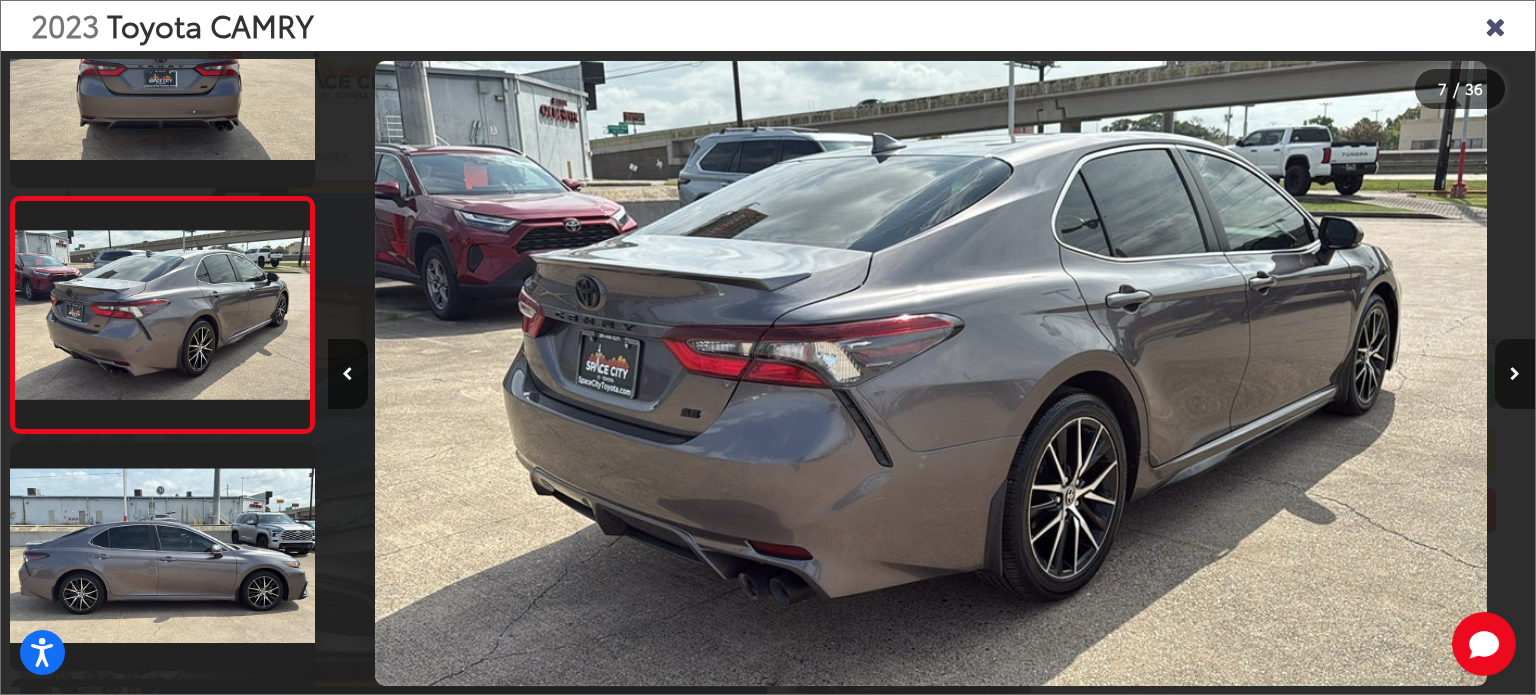 click at bounding box center [1515, 374] 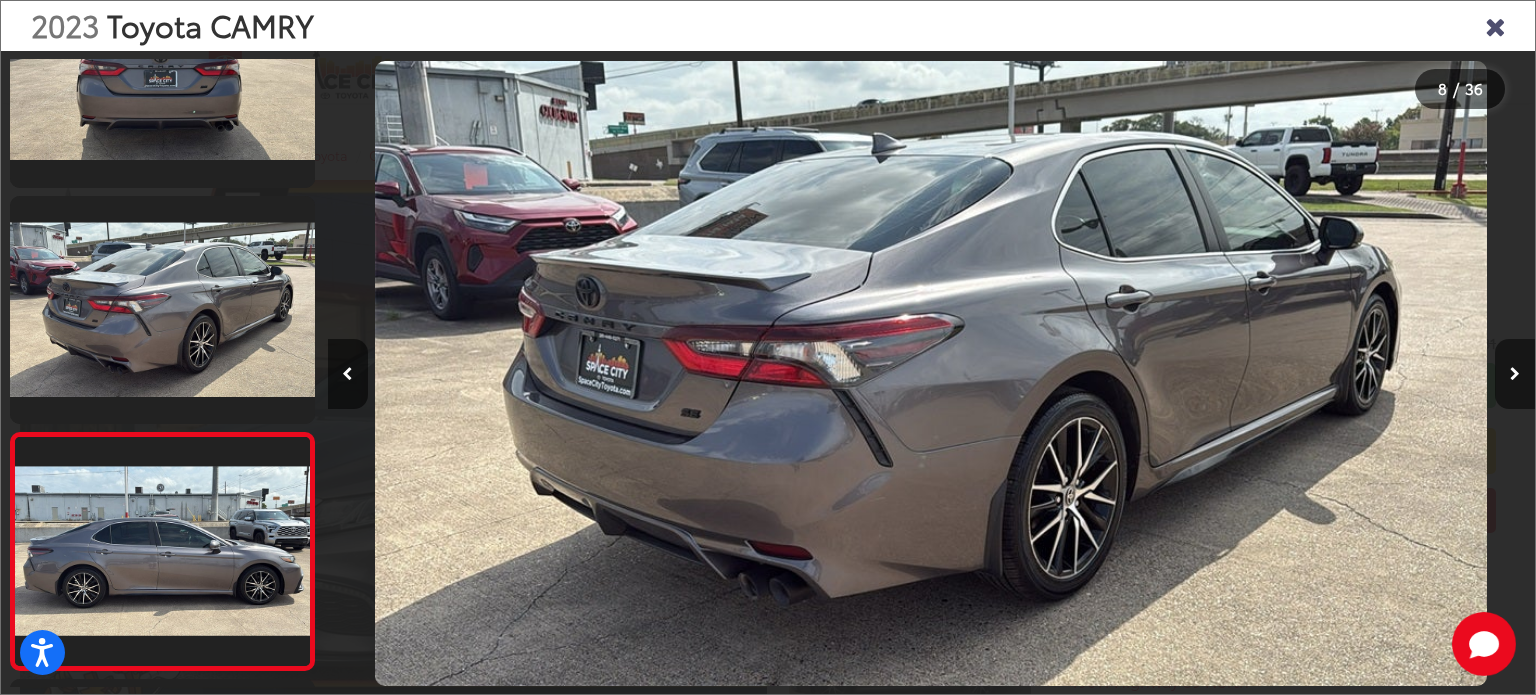 scroll, scrollTop: 0, scrollLeft: 7572, axis: horizontal 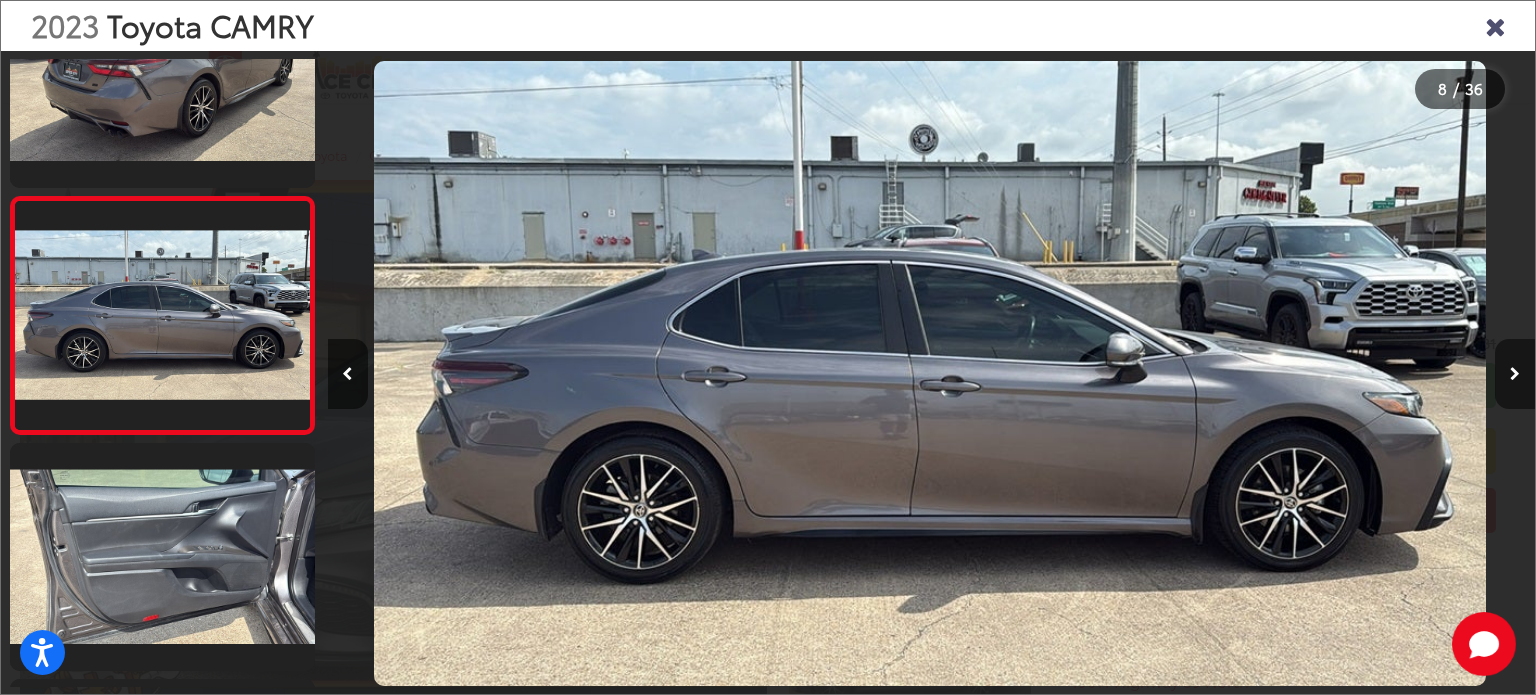 click at bounding box center [1515, 374] 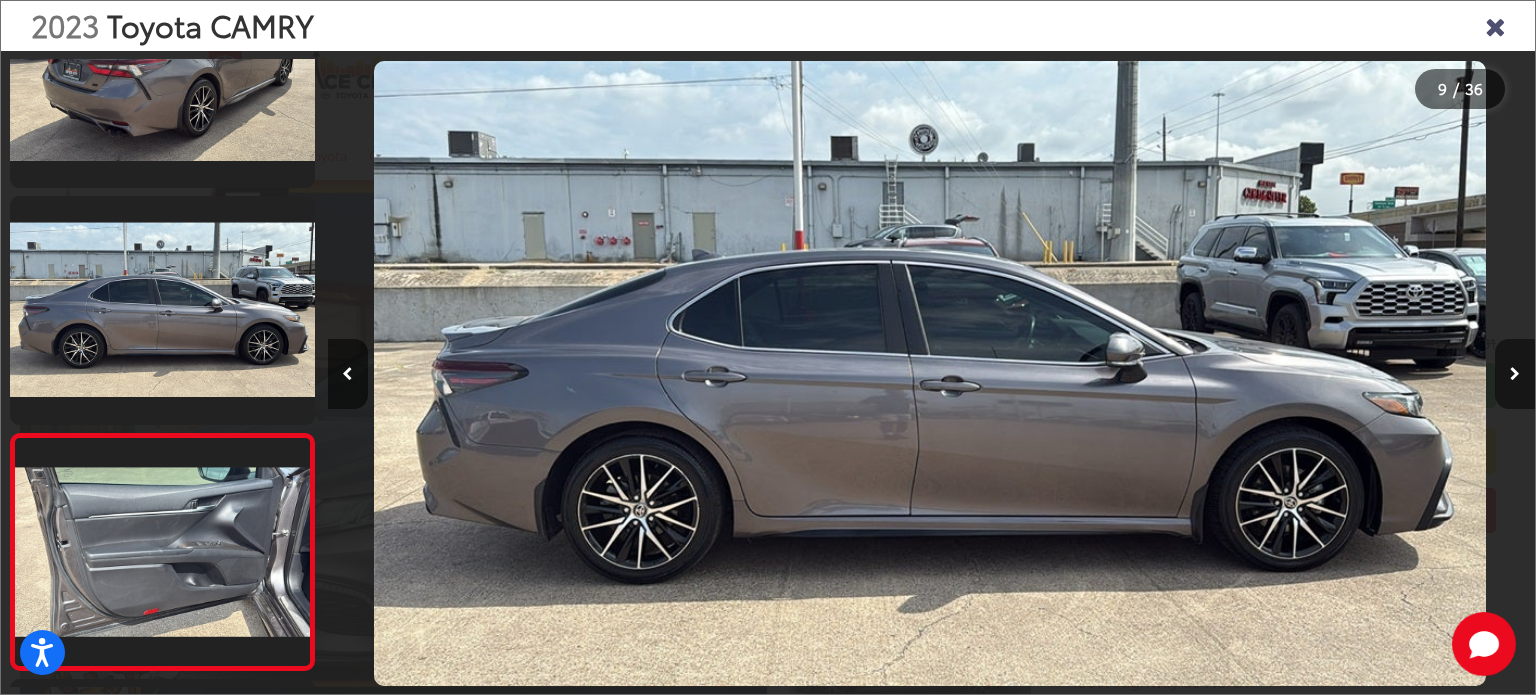 scroll, scrollTop: 0, scrollLeft: 8532, axis: horizontal 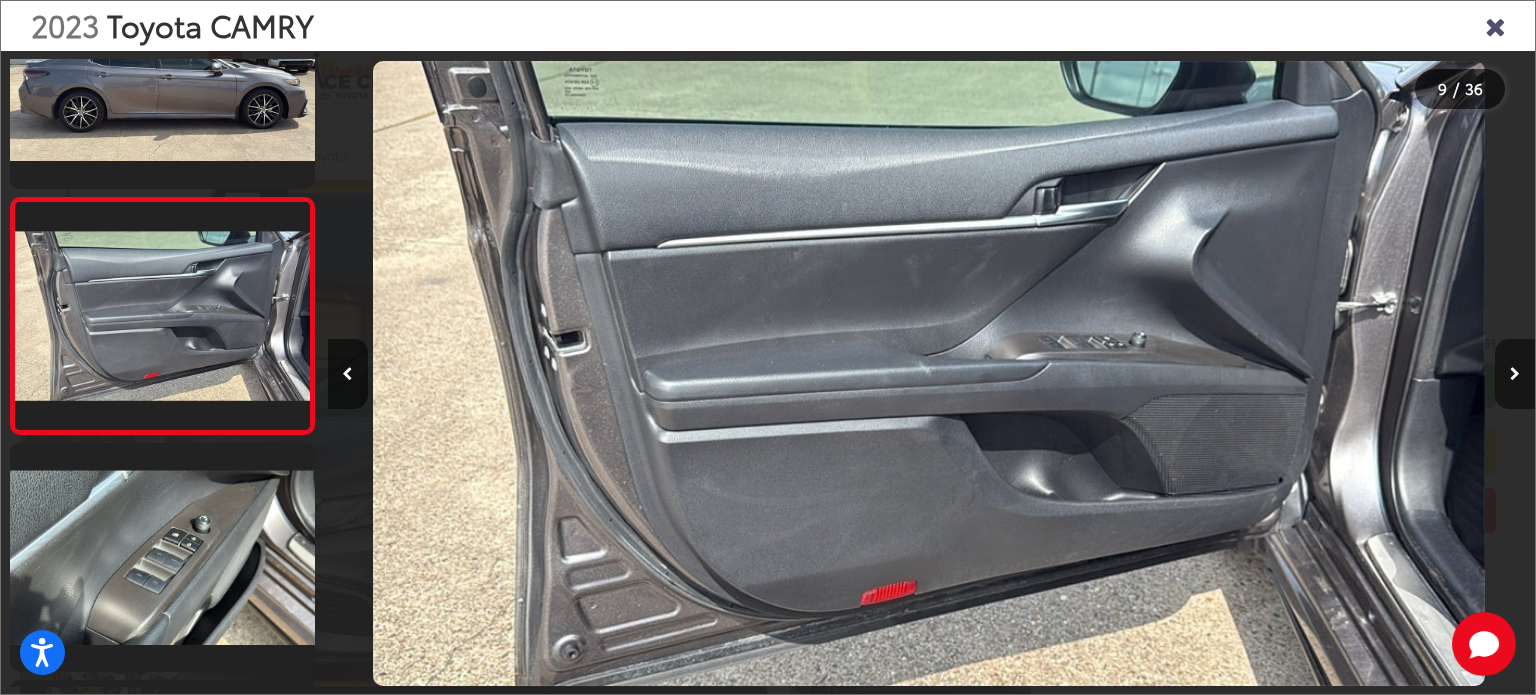 click at bounding box center (1515, 374) 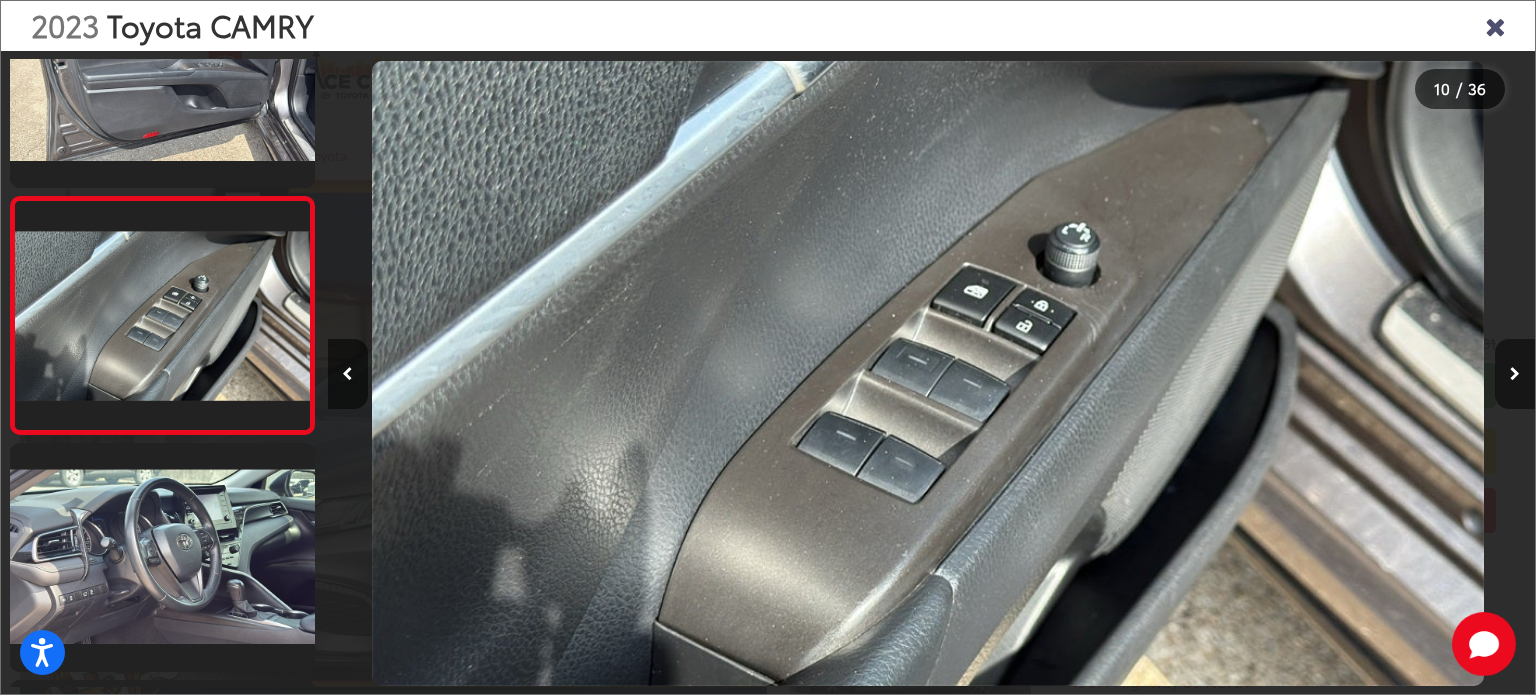 click at bounding box center (1515, 374) 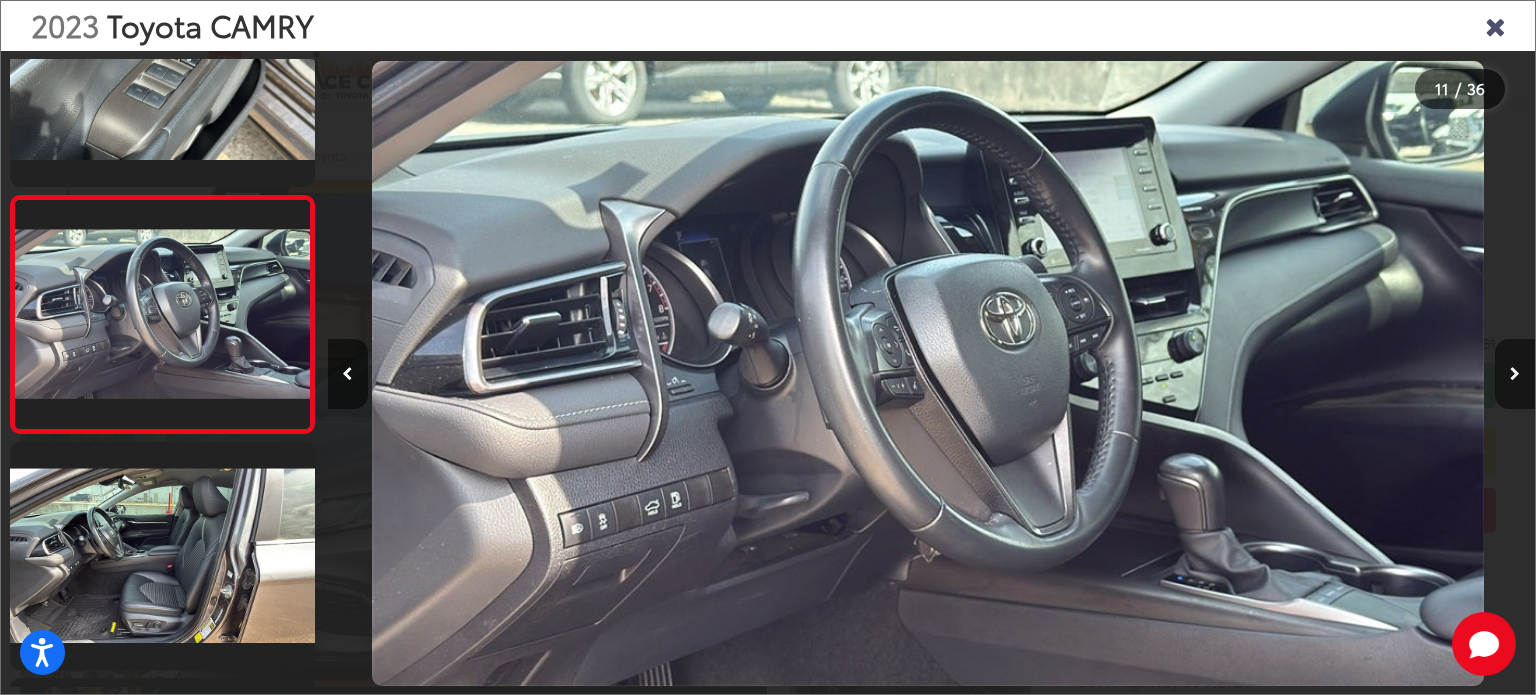 click at bounding box center (1515, 374) 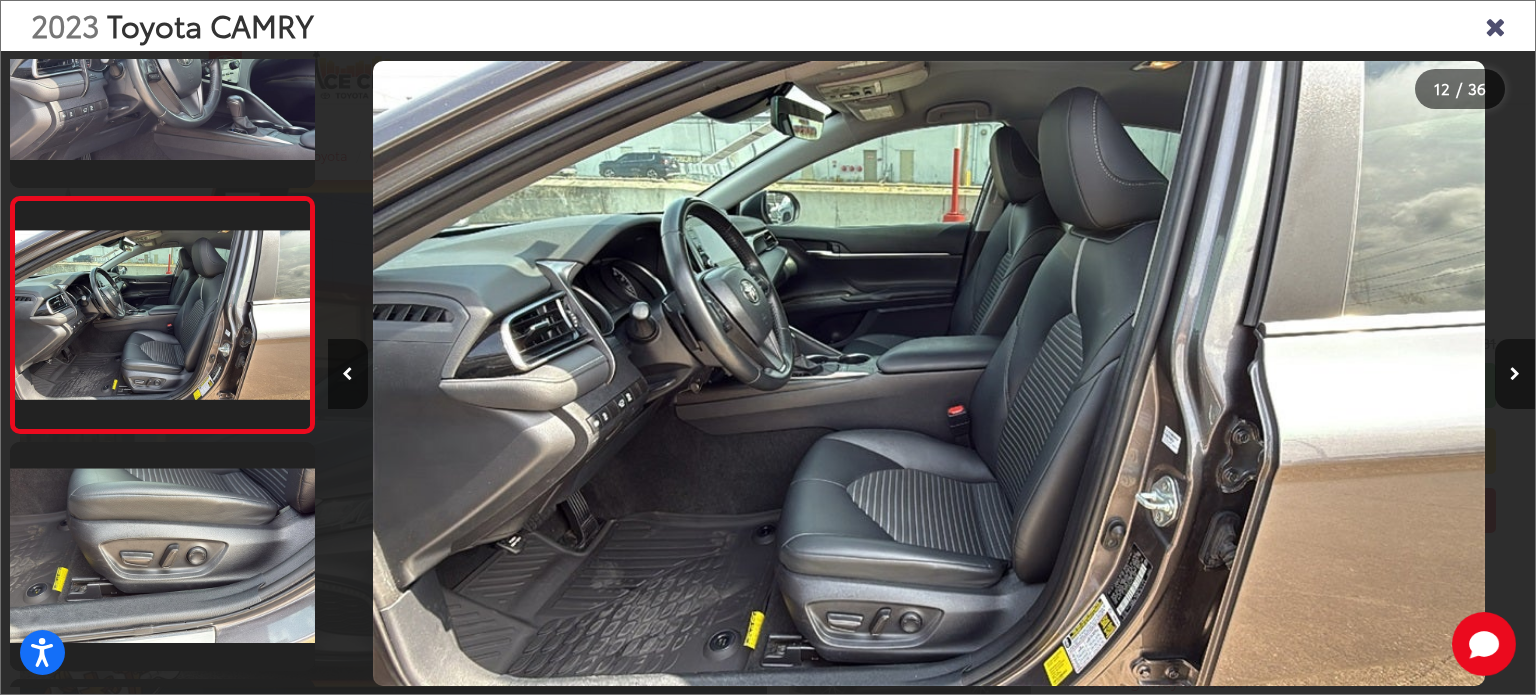 click at bounding box center [1515, 374] 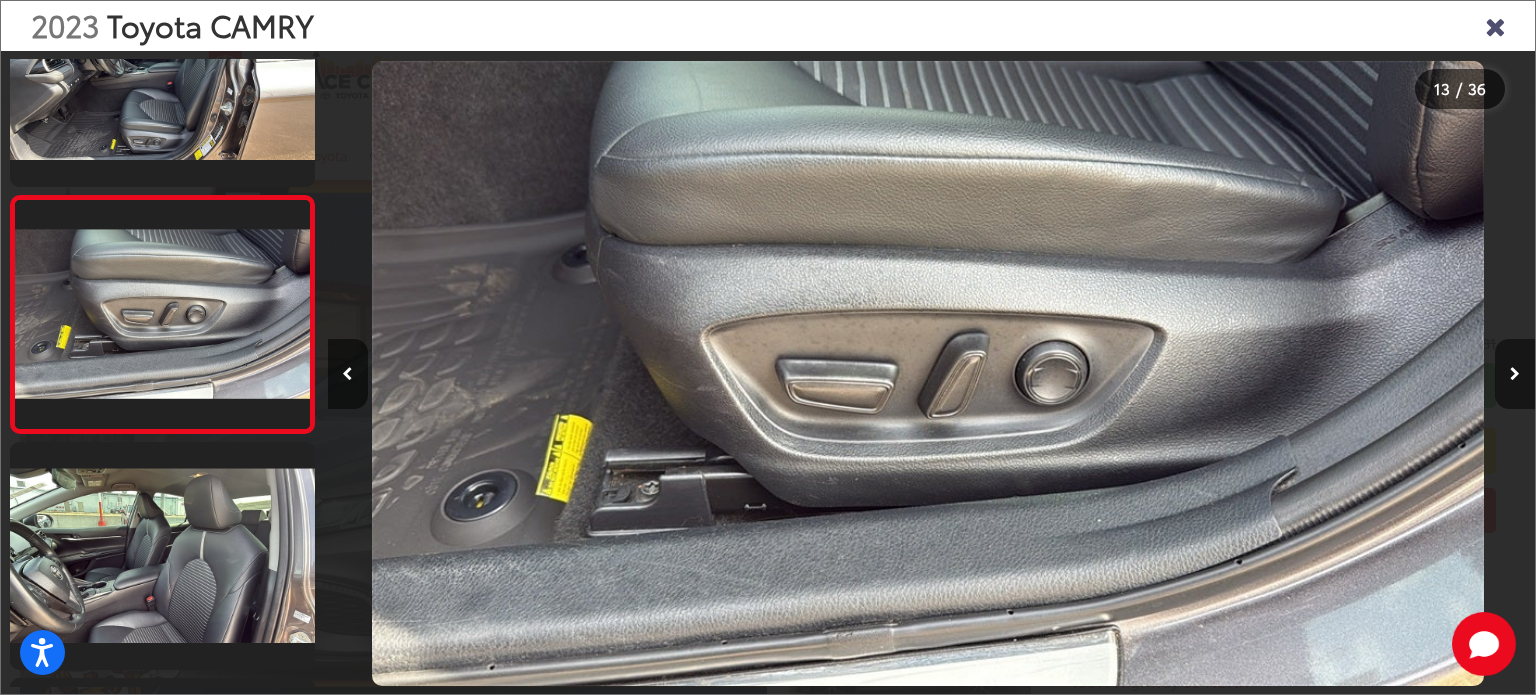 click at bounding box center [1515, 374] 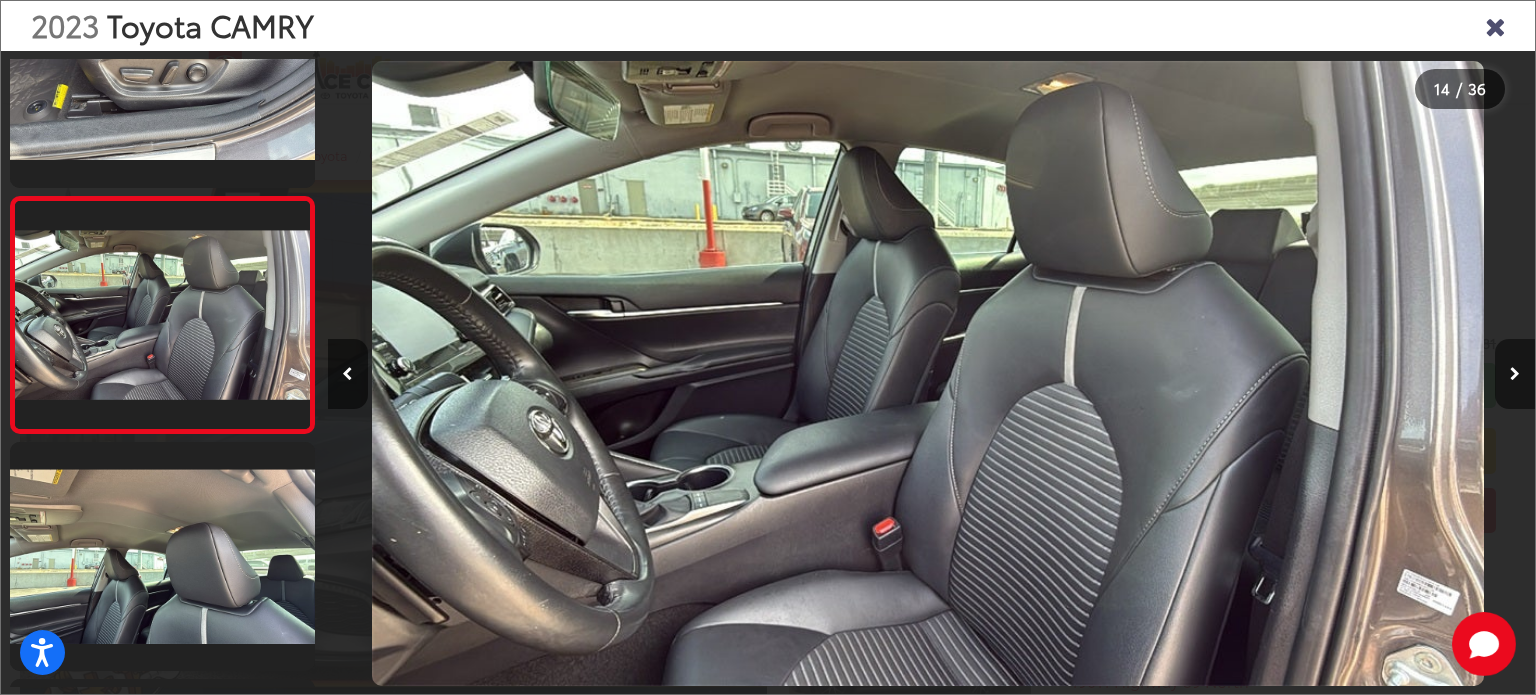 click at bounding box center (1515, 374) 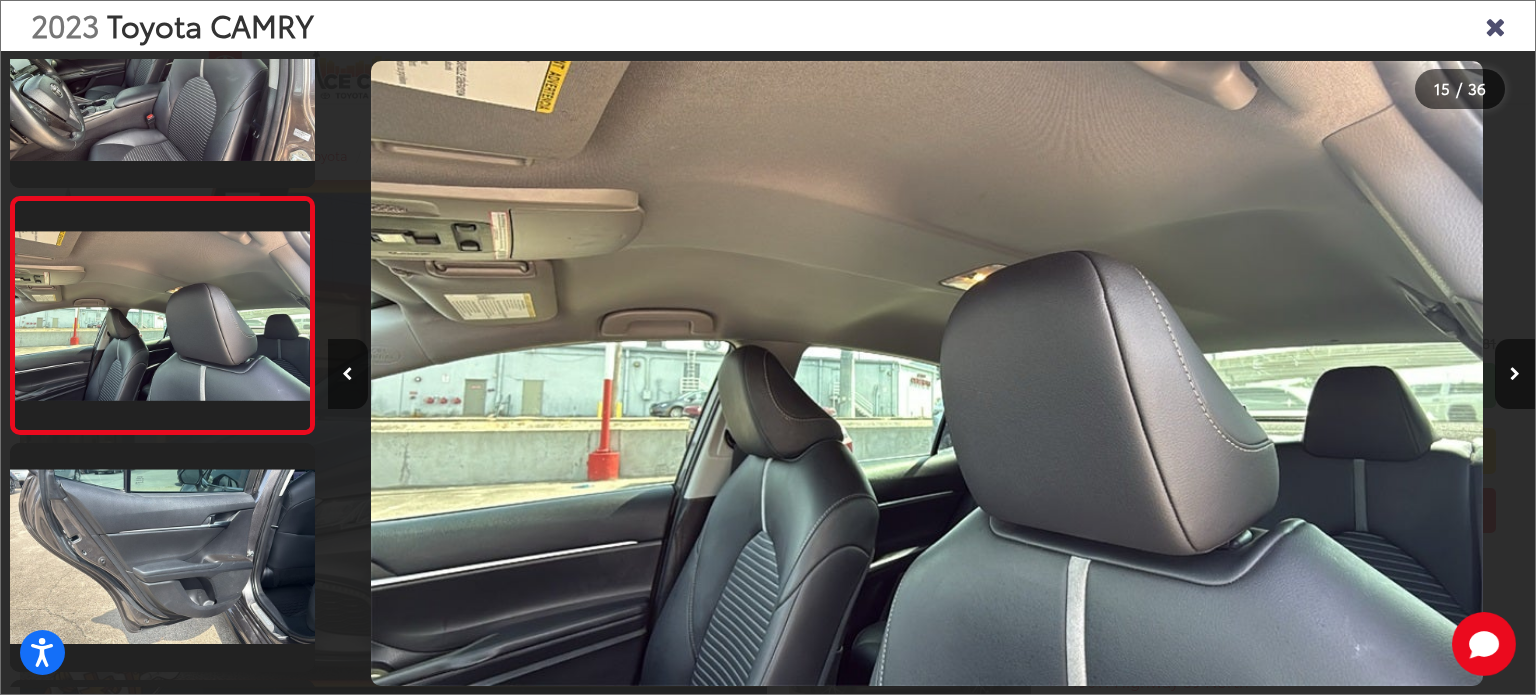 click at bounding box center [1495, 25] 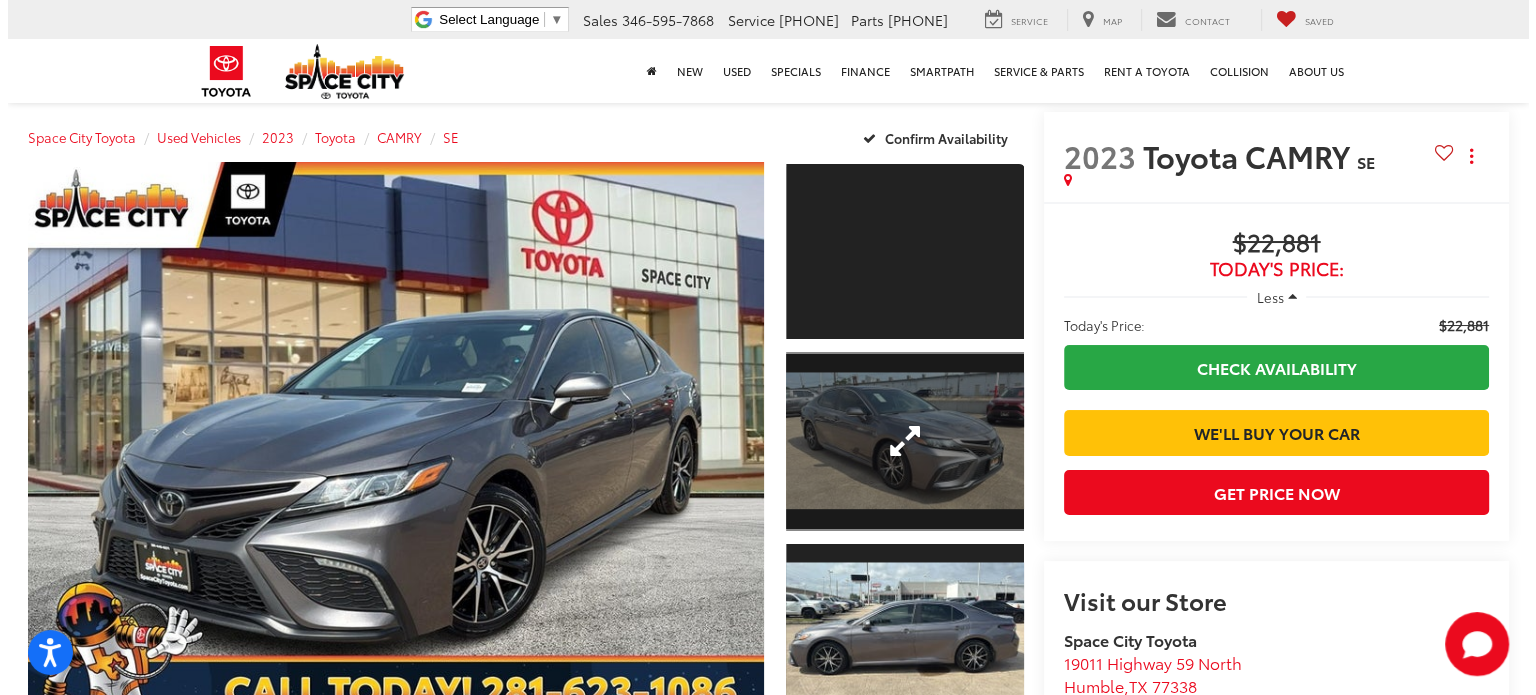scroll, scrollTop: 20, scrollLeft: 0, axis: vertical 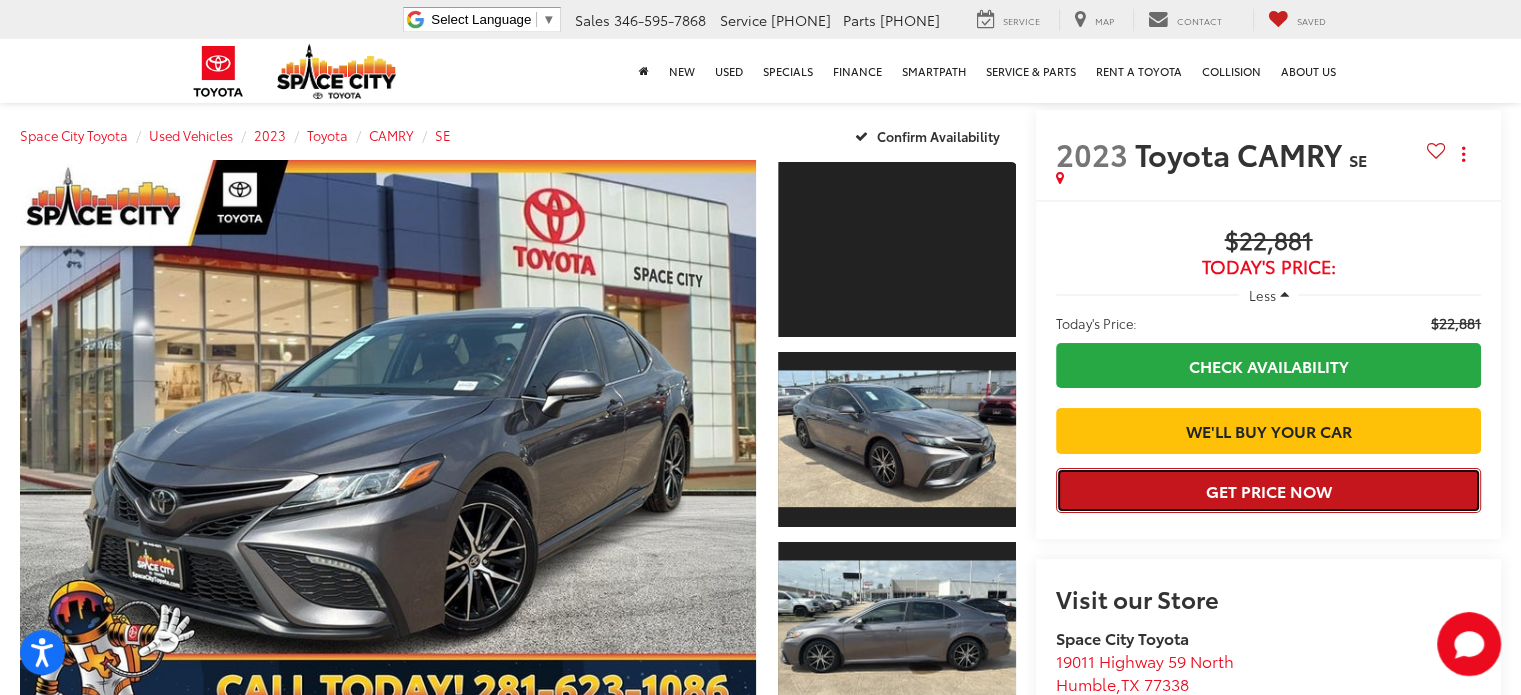 drag, startPoint x: 1207, startPoint y: 562, endPoint x: 1136, endPoint y: 560, distance: 71.02816 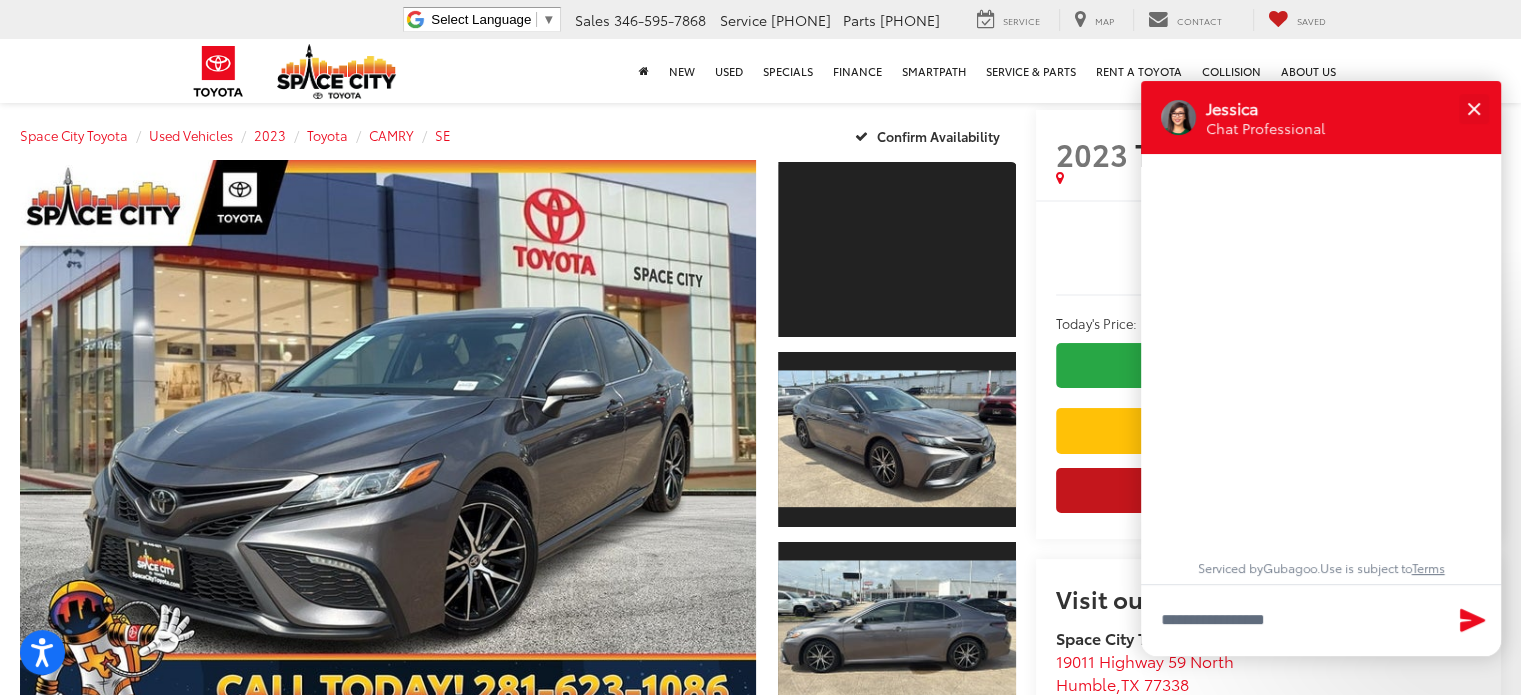 click at bounding box center (1321, 367) 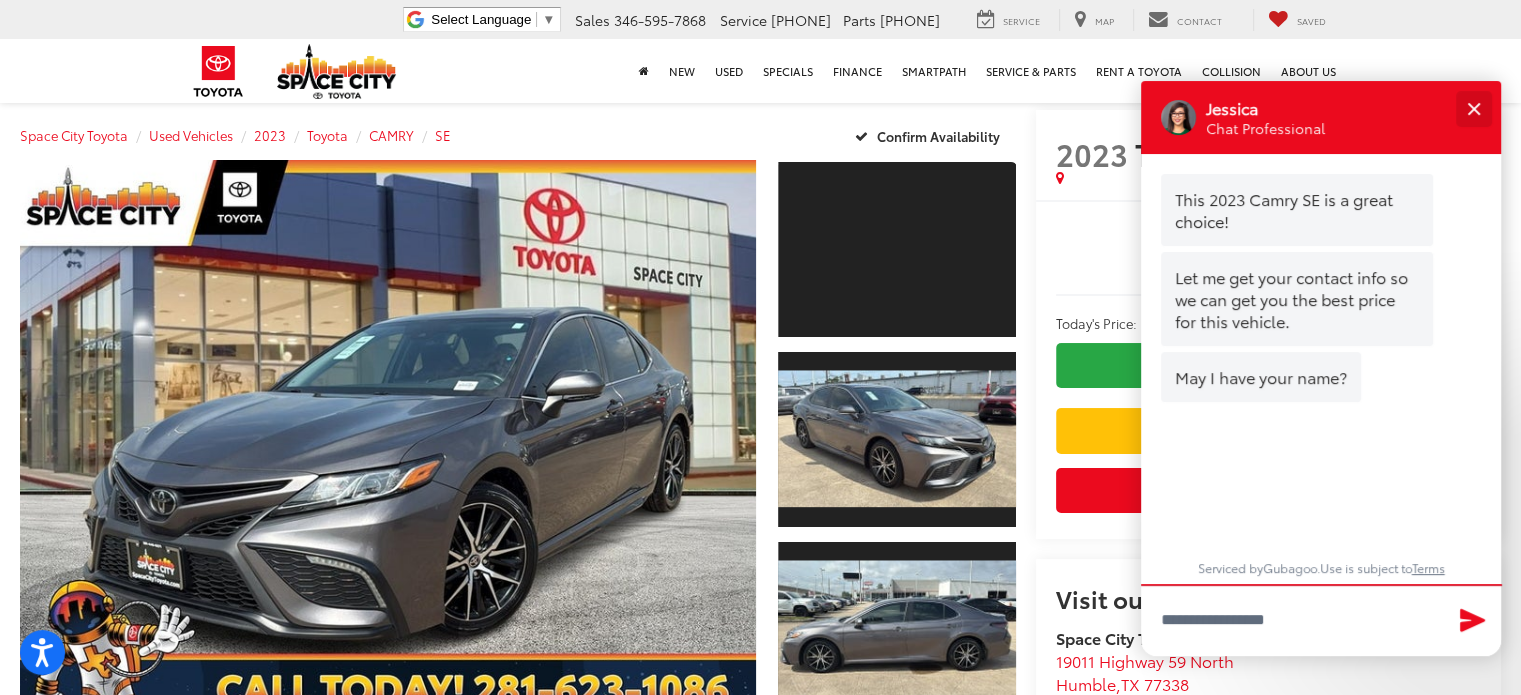 click at bounding box center [1473, 108] 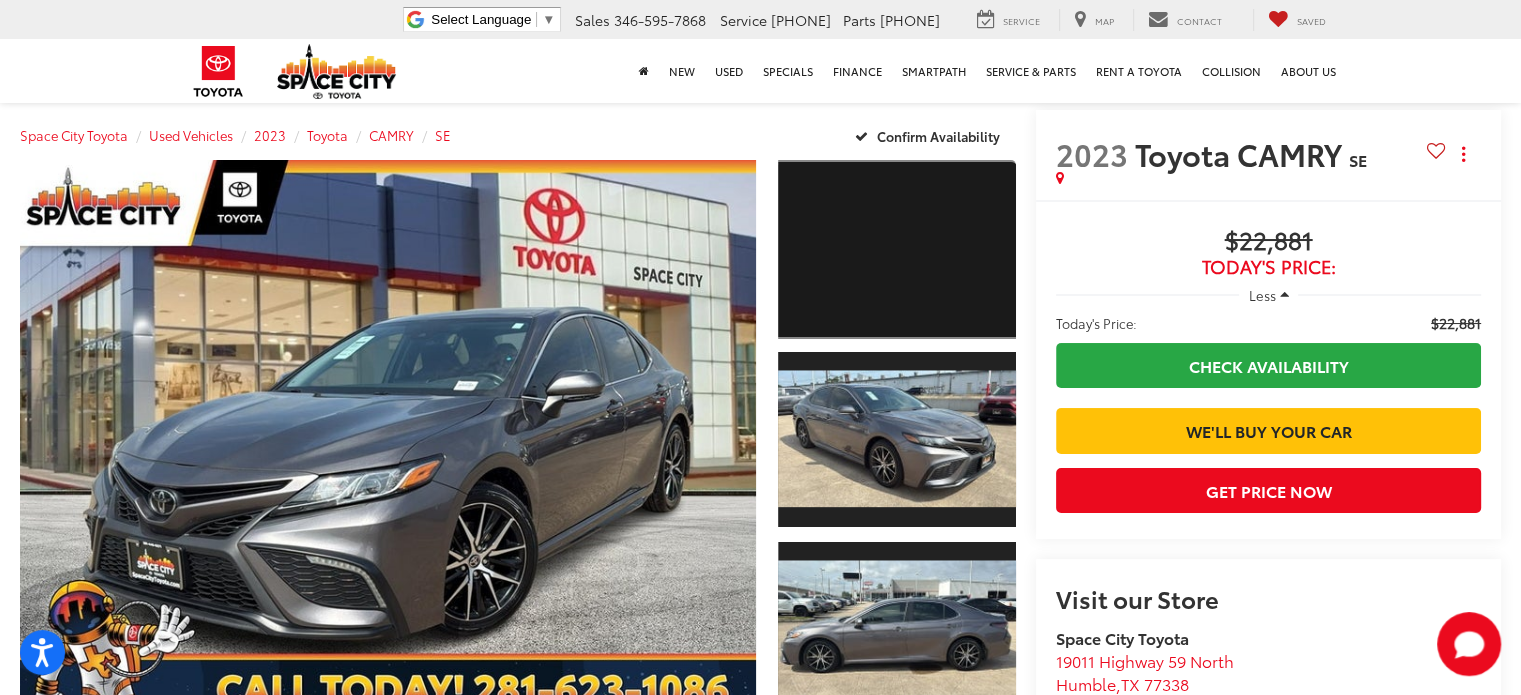 click at bounding box center [897, 249] 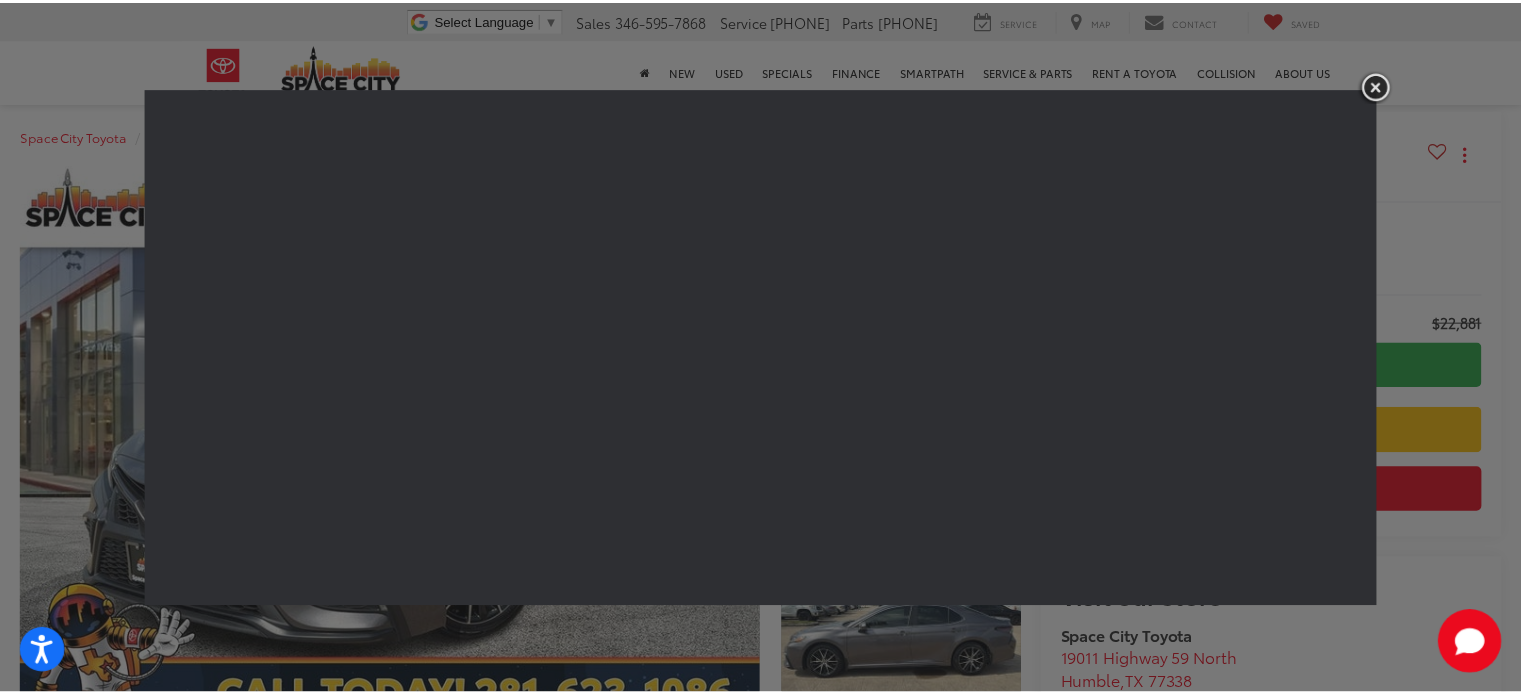 scroll, scrollTop: 0, scrollLeft: 0, axis: both 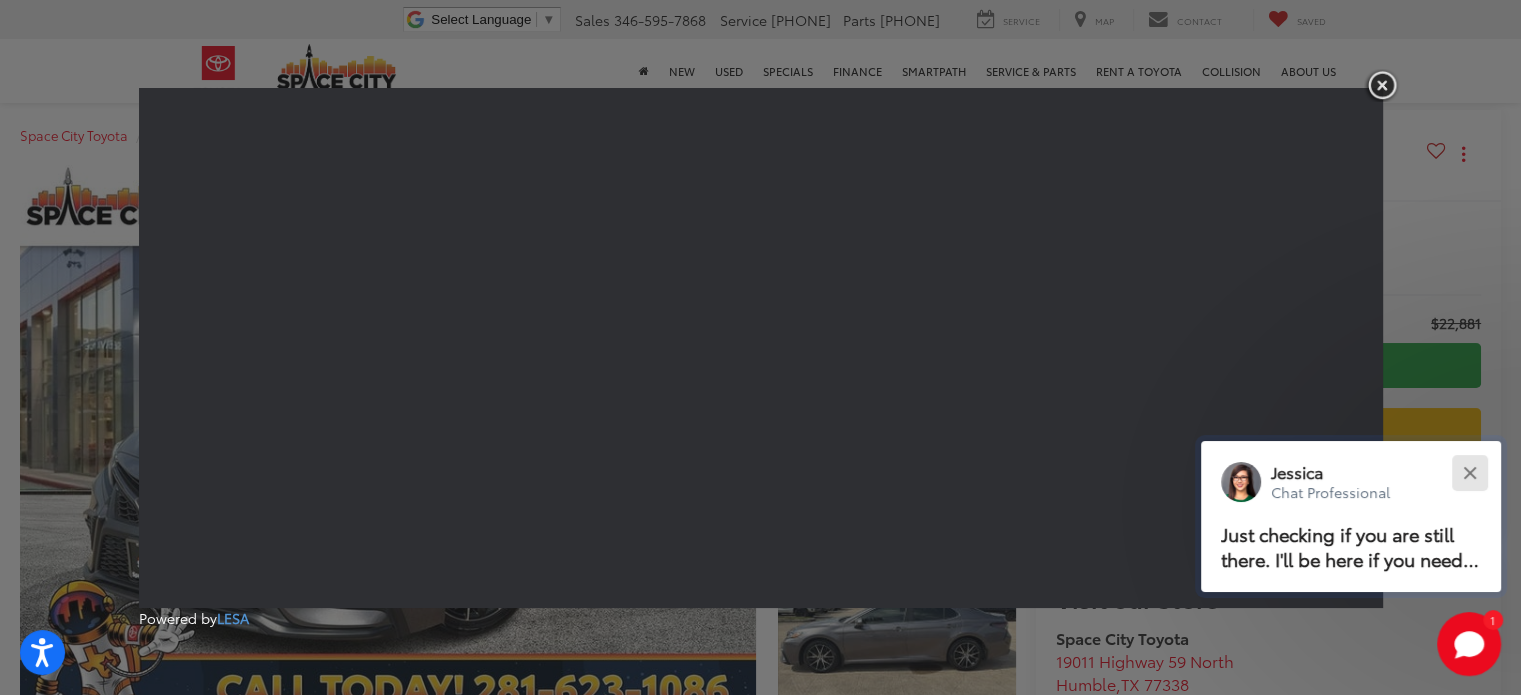 click at bounding box center [1469, 472] 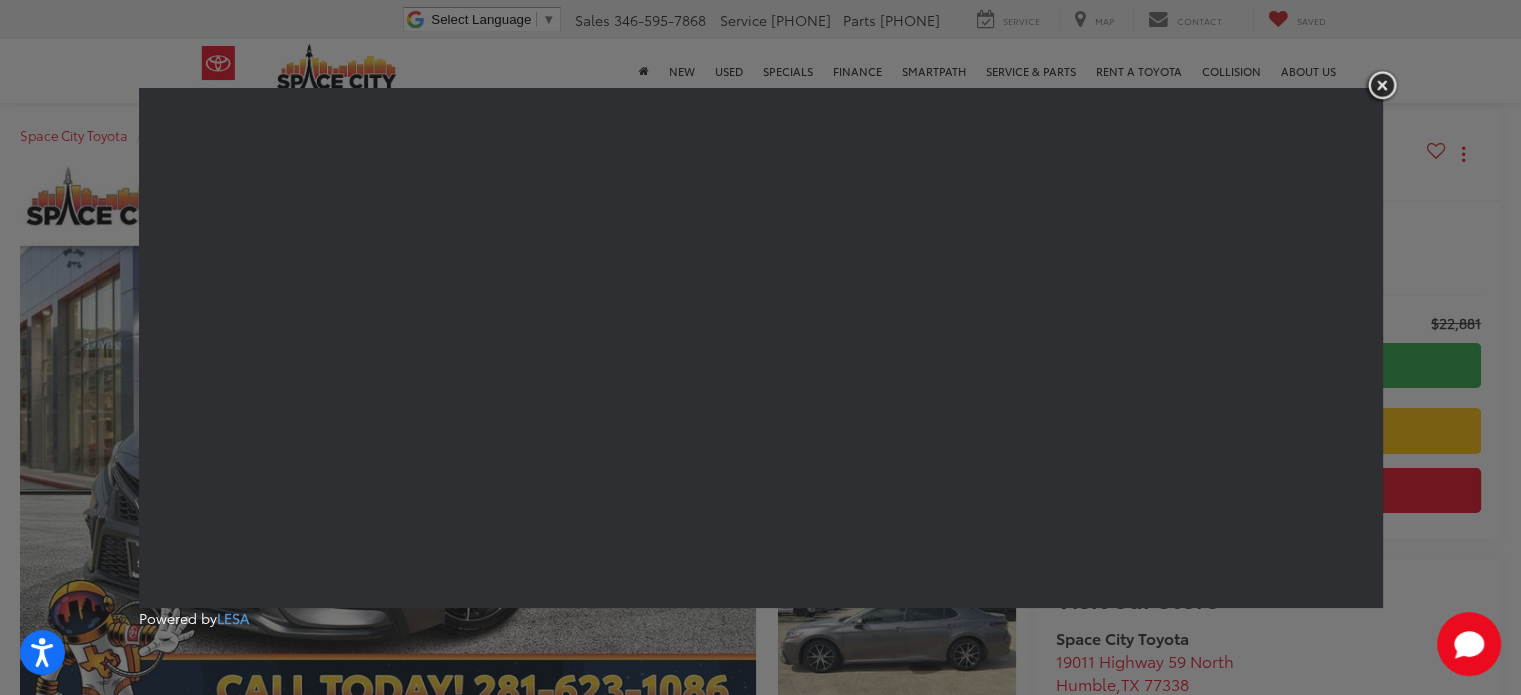 click at bounding box center (1382, 85) 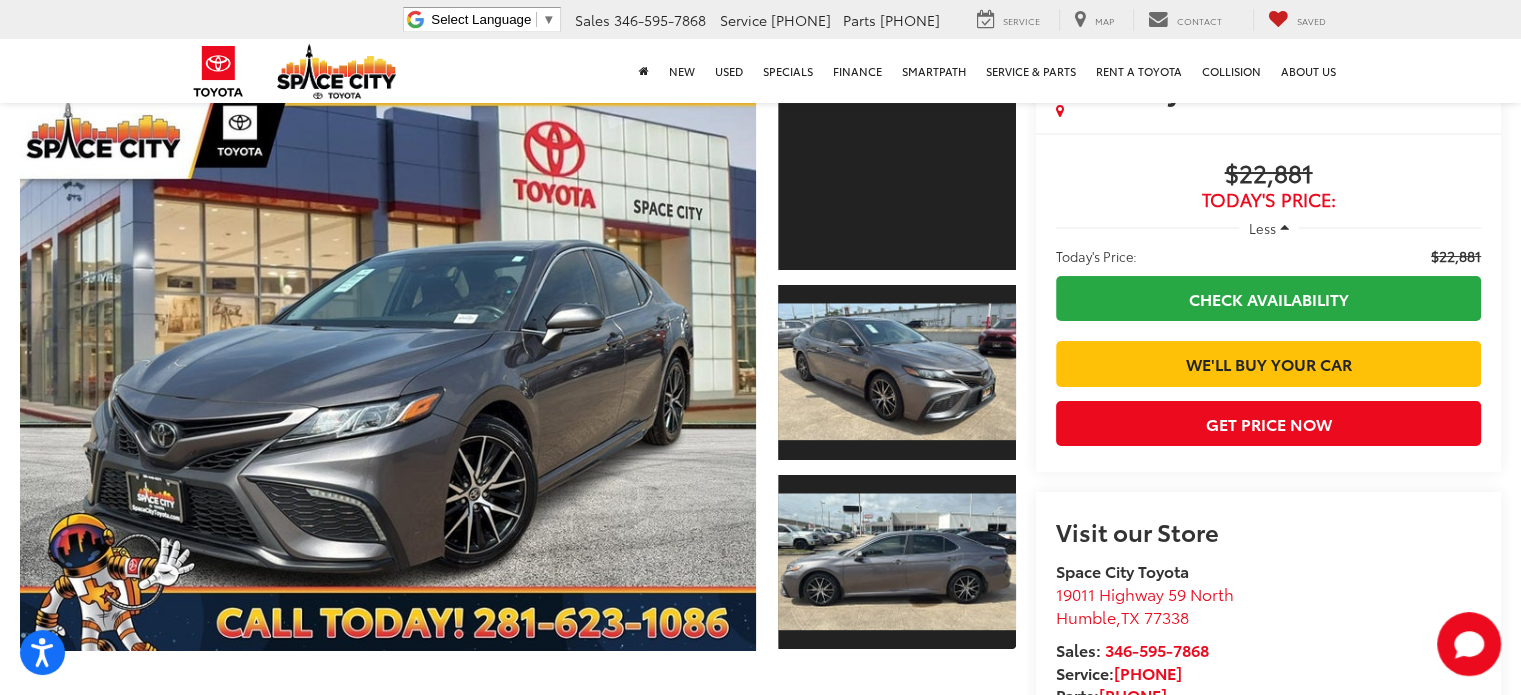scroll, scrollTop: 88, scrollLeft: 0, axis: vertical 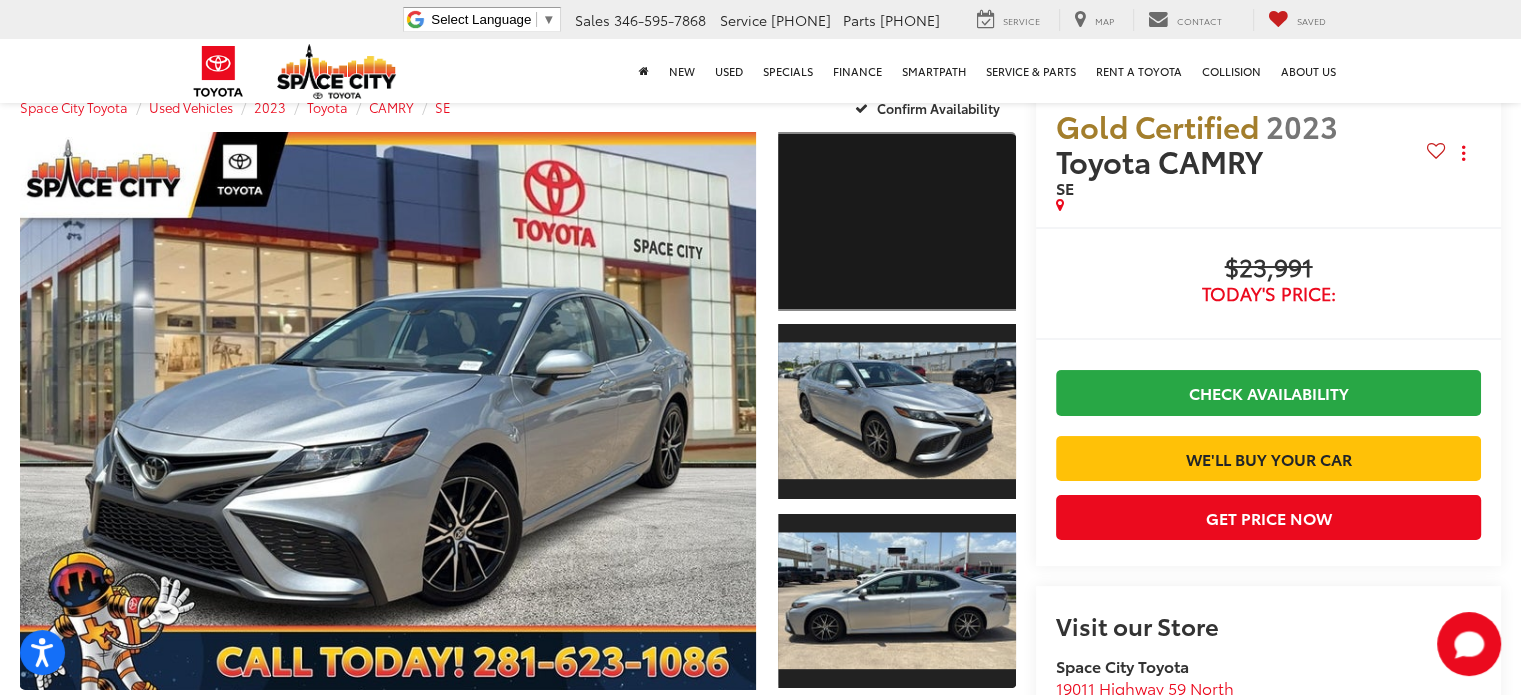 click at bounding box center (897, 221) 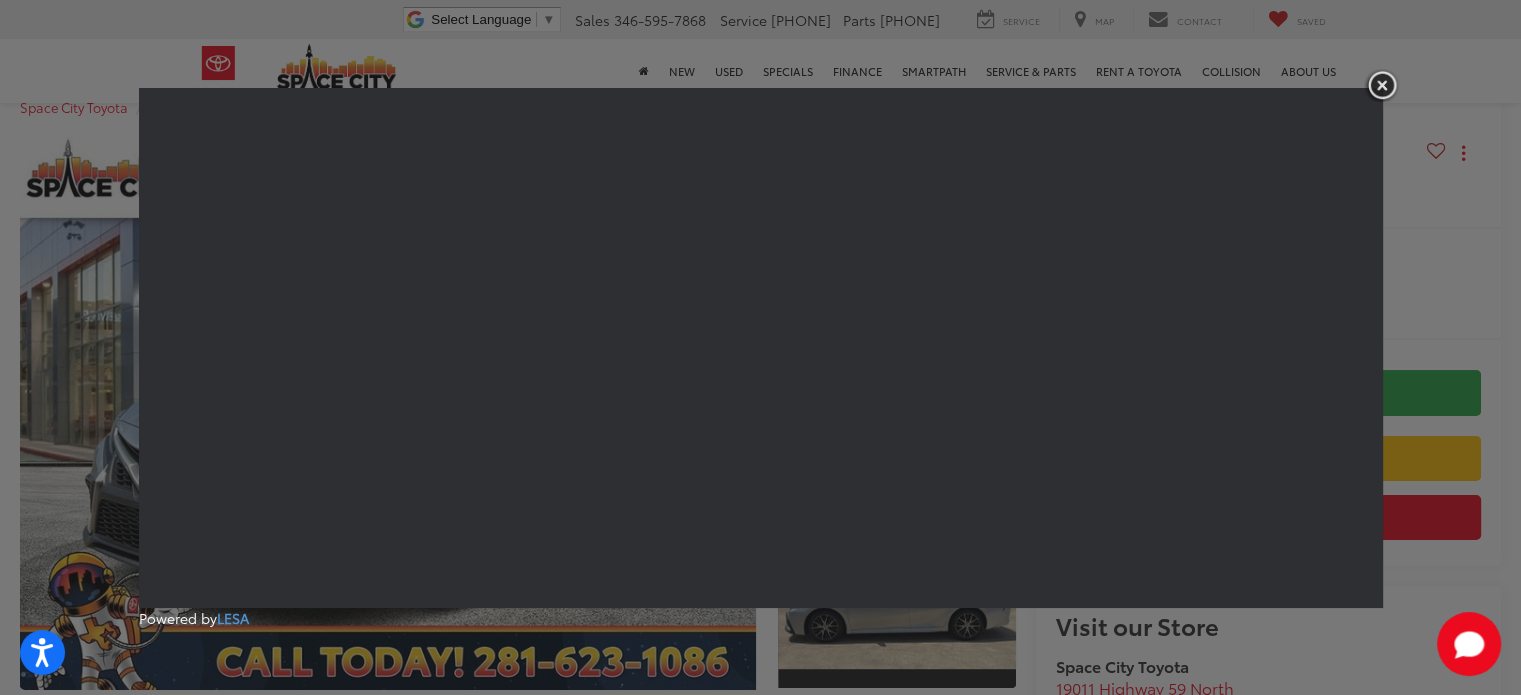click at bounding box center (1382, 85) 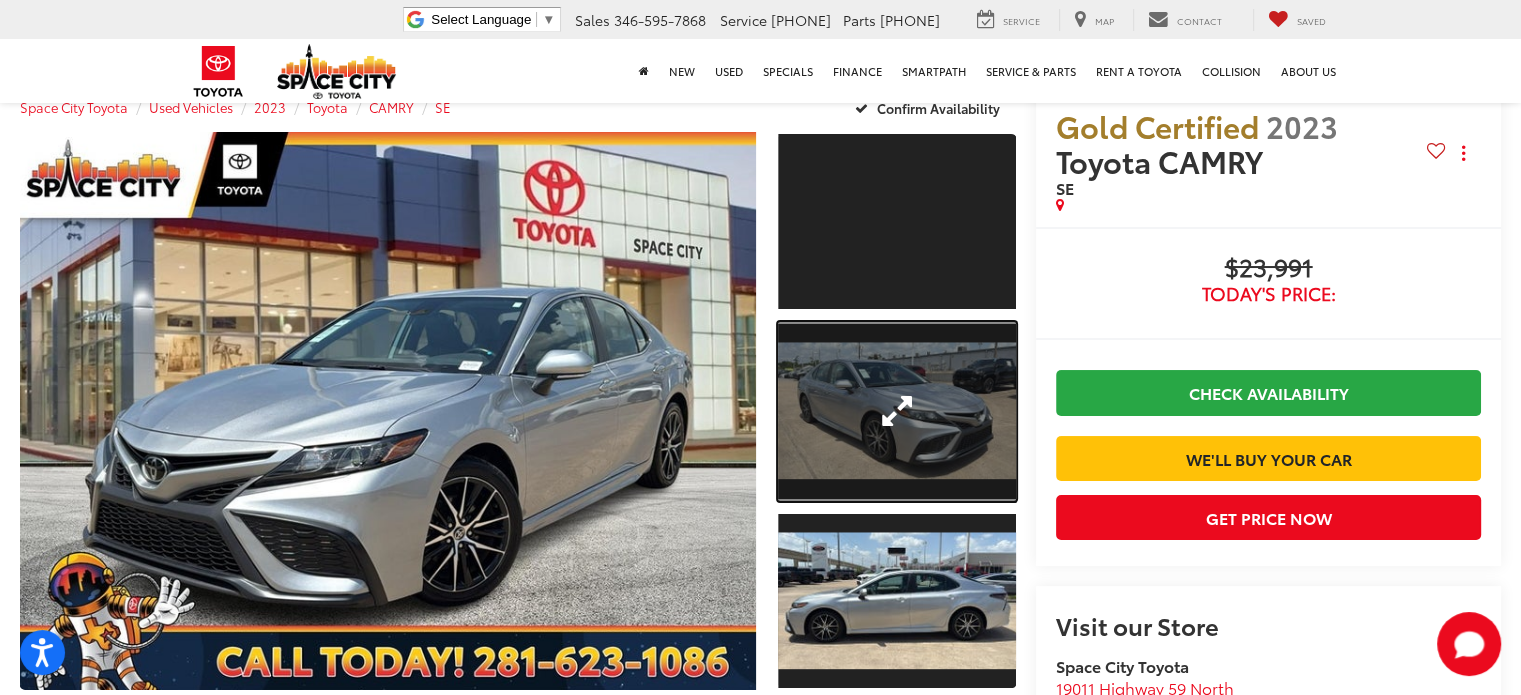 click at bounding box center [897, 411] 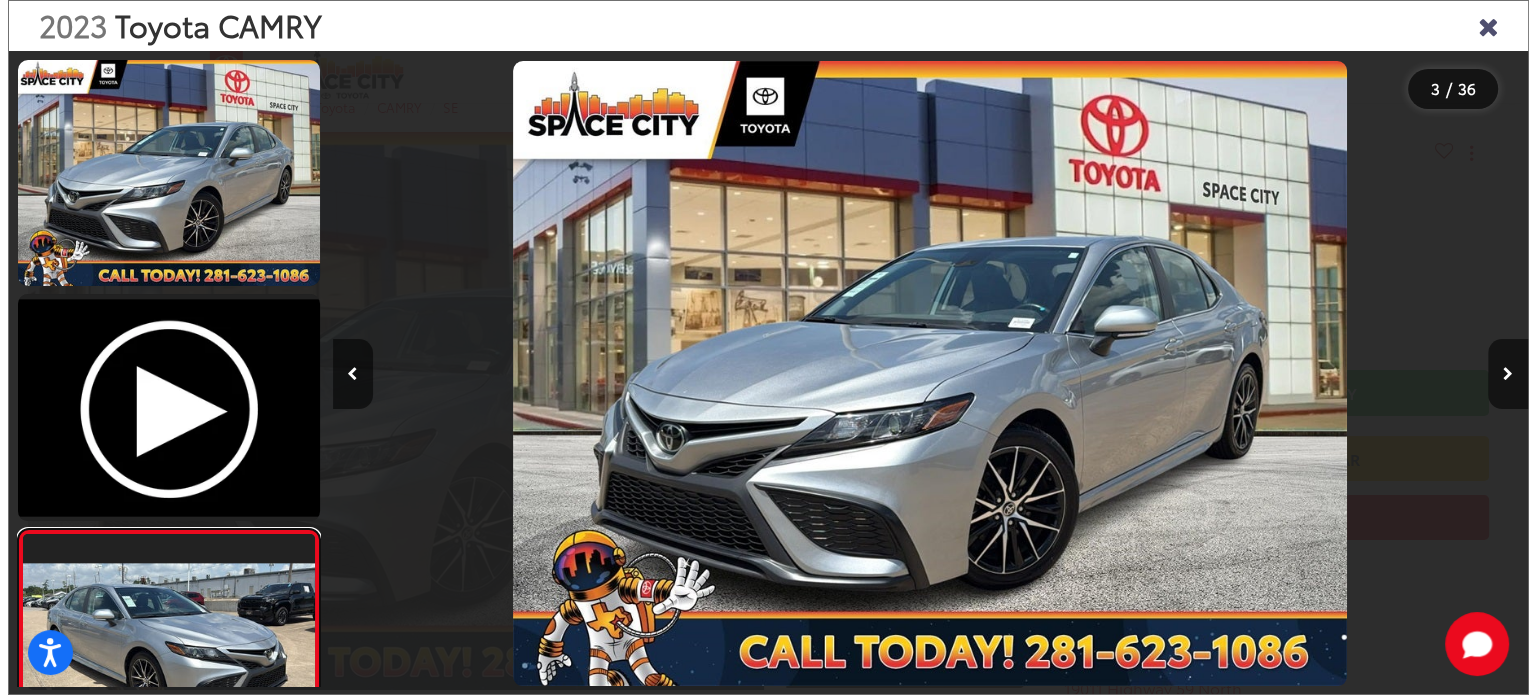 scroll, scrollTop: 74, scrollLeft: 0, axis: vertical 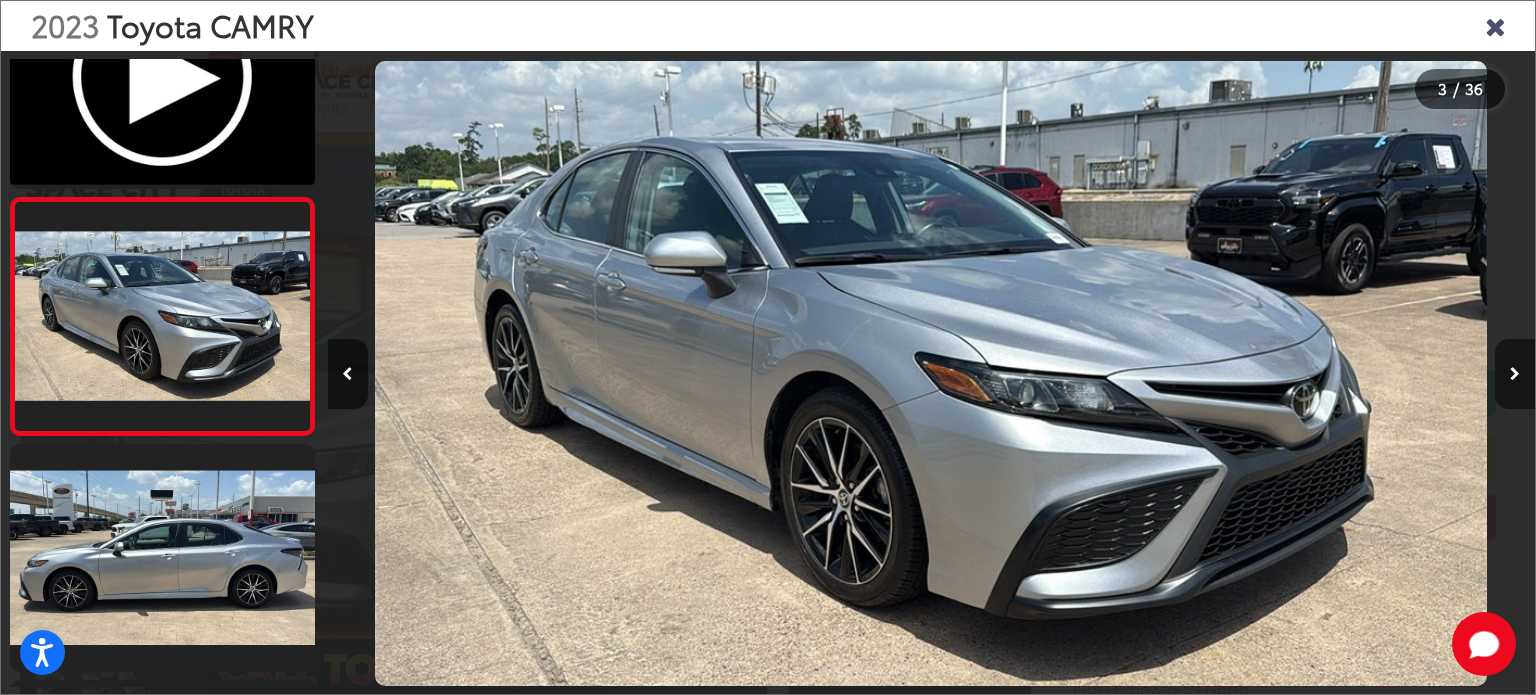 click at bounding box center [1515, 374] 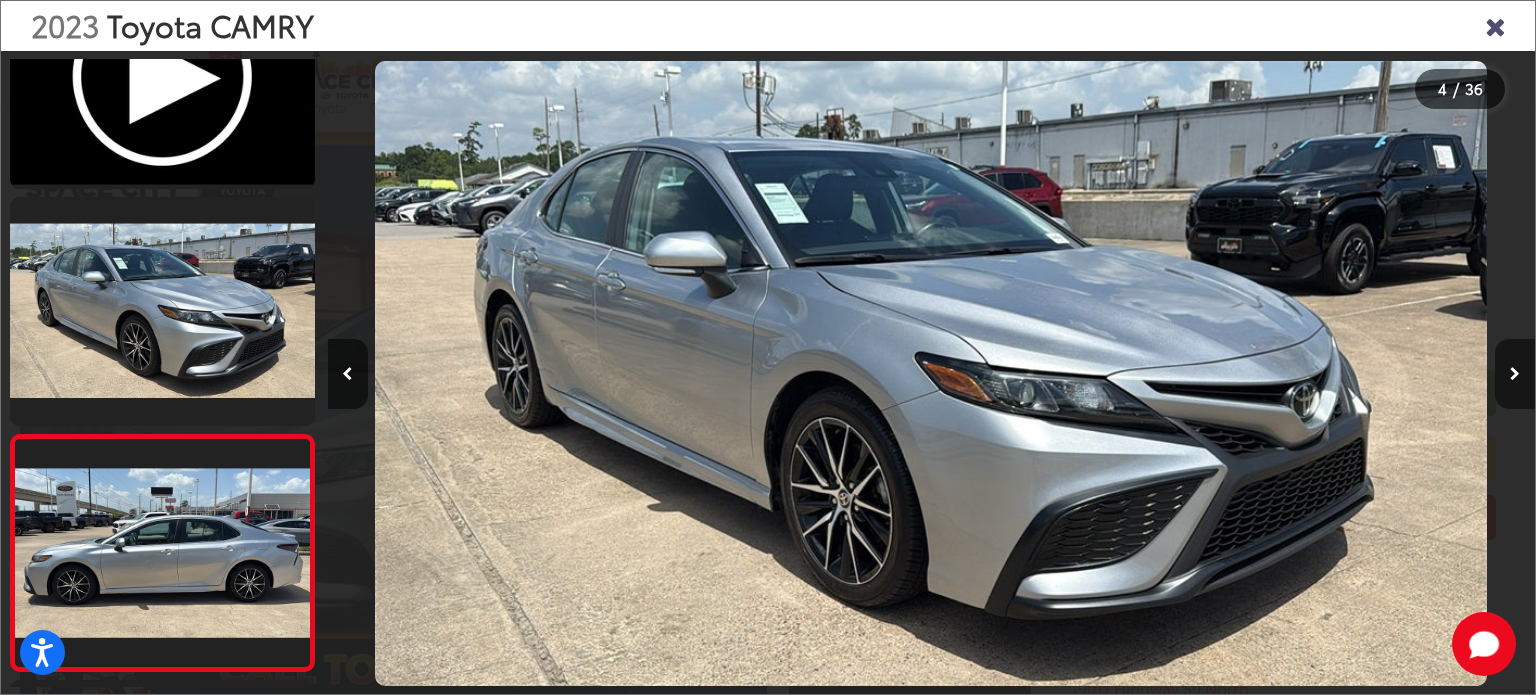 scroll, scrollTop: 0, scrollLeft: 2742, axis: horizontal 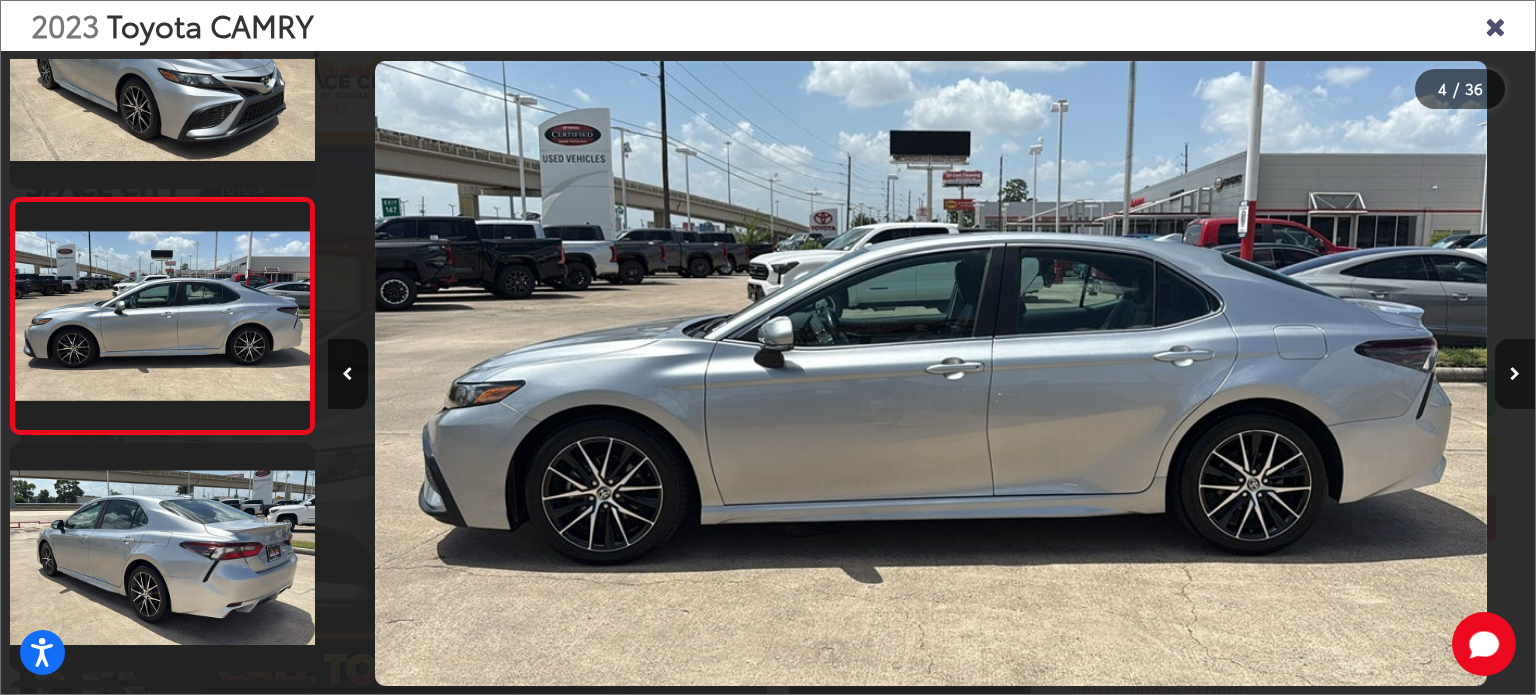 click at bounding box center (1515, 374) 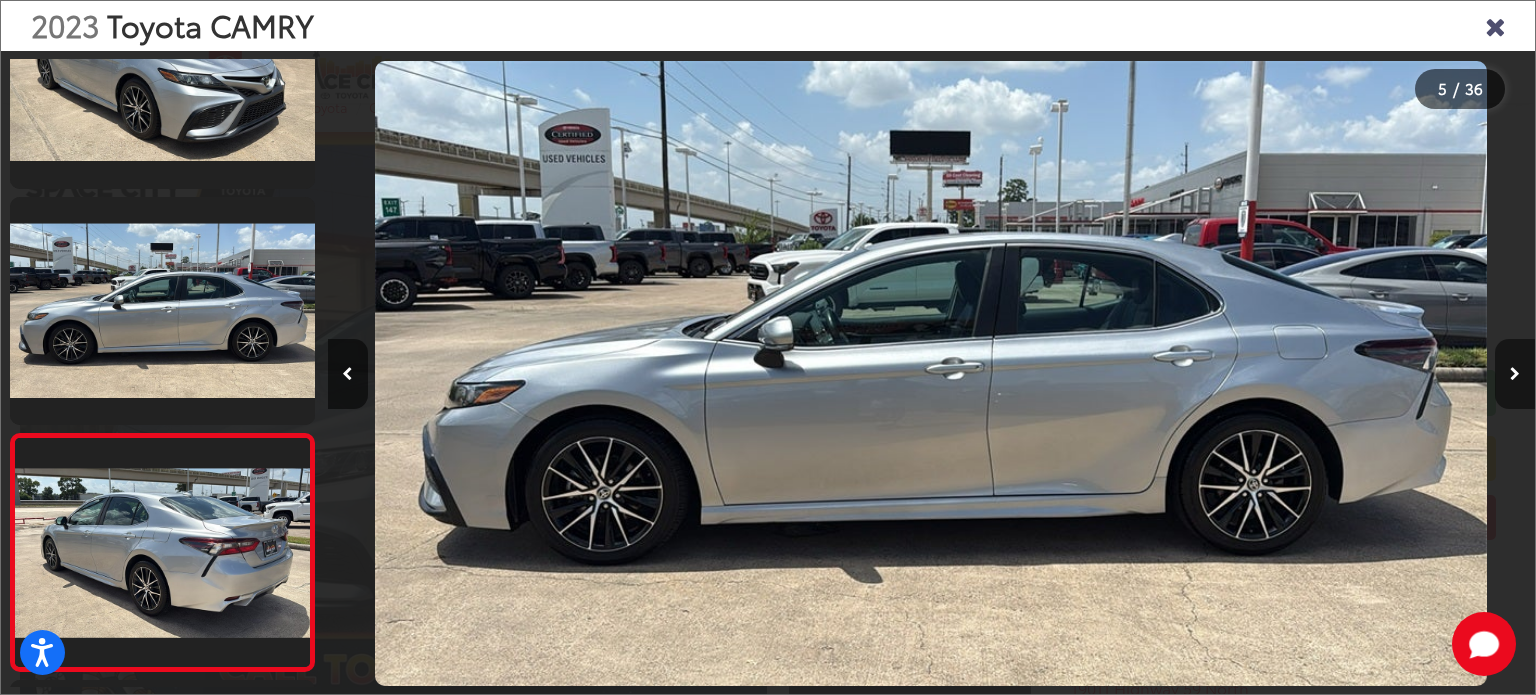 scroll, scrollTop: 0, scrollLeft: 3702, axis: horizontal 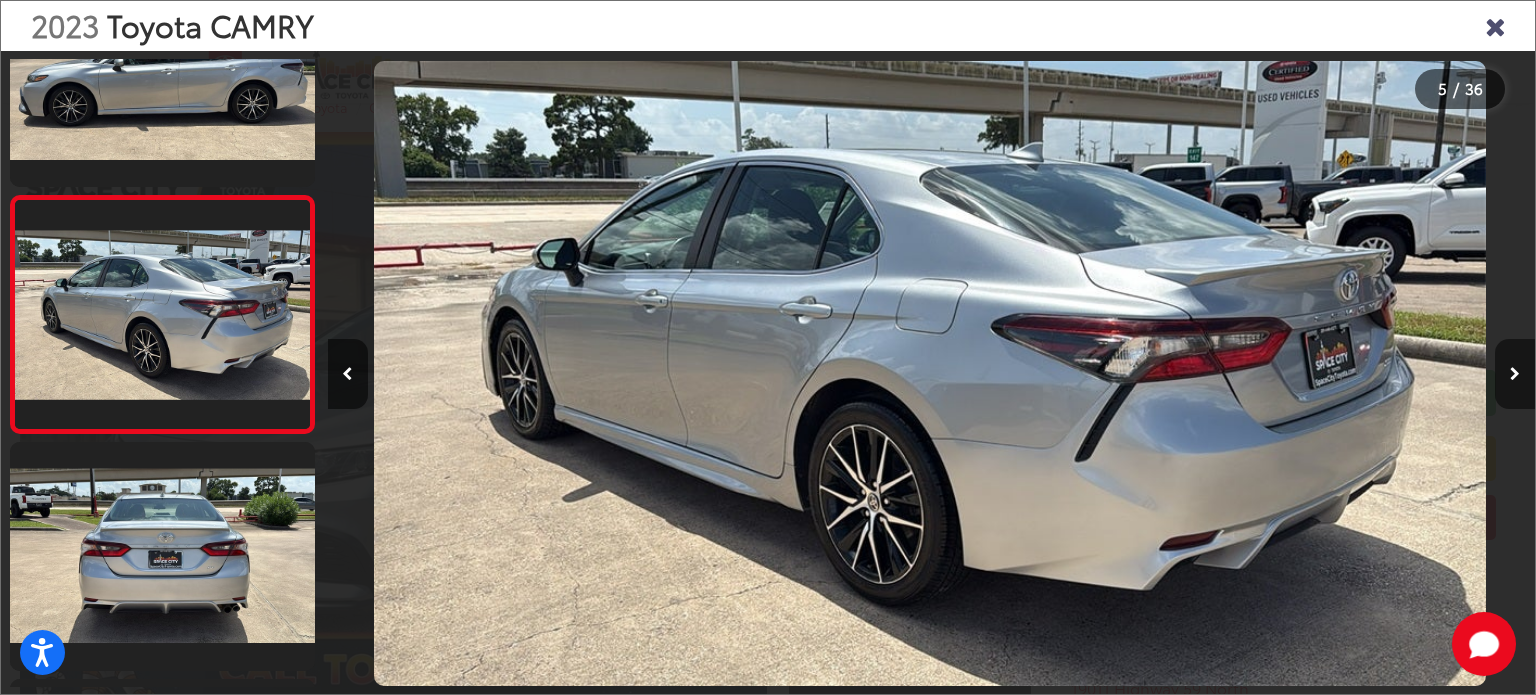 click at bounding box center (1515, 374) 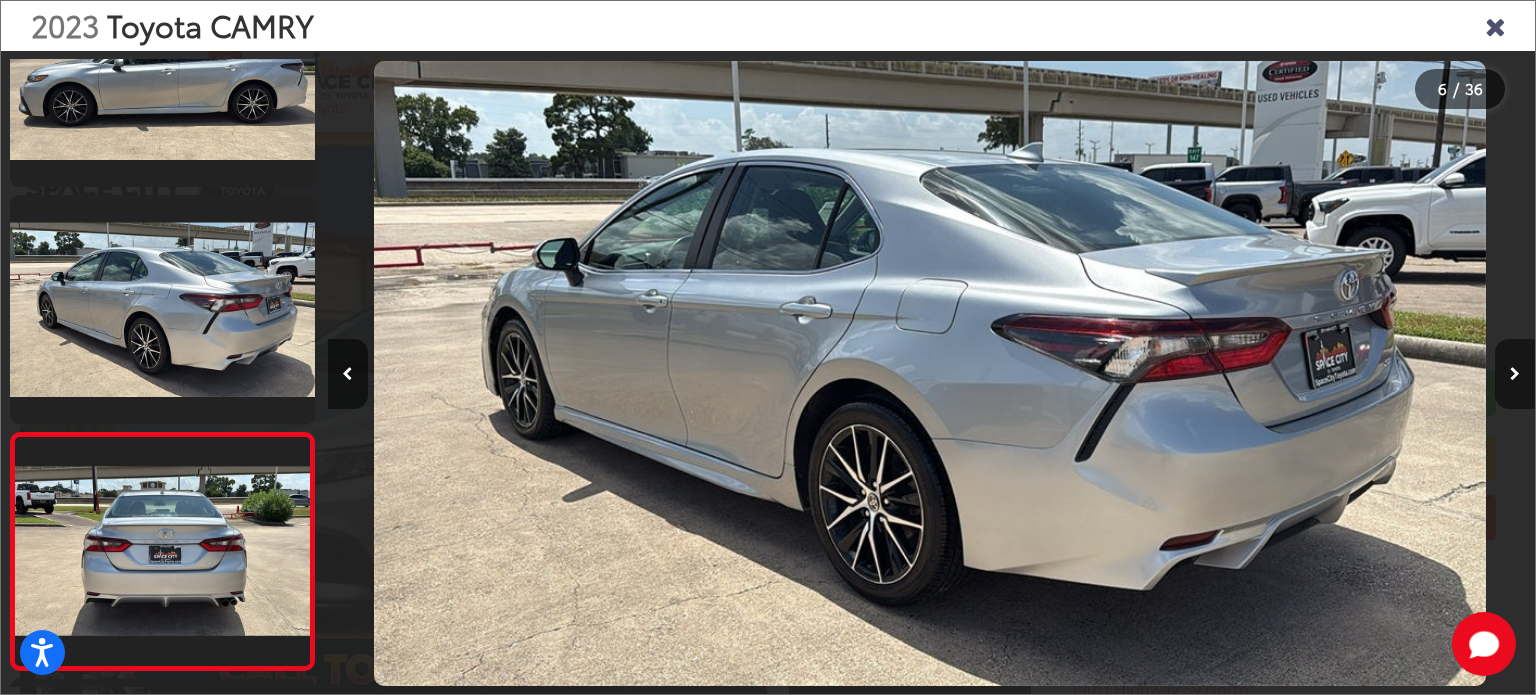 scroll, scrollTop: 0, scrollLeft: 5070, axis: horizontal 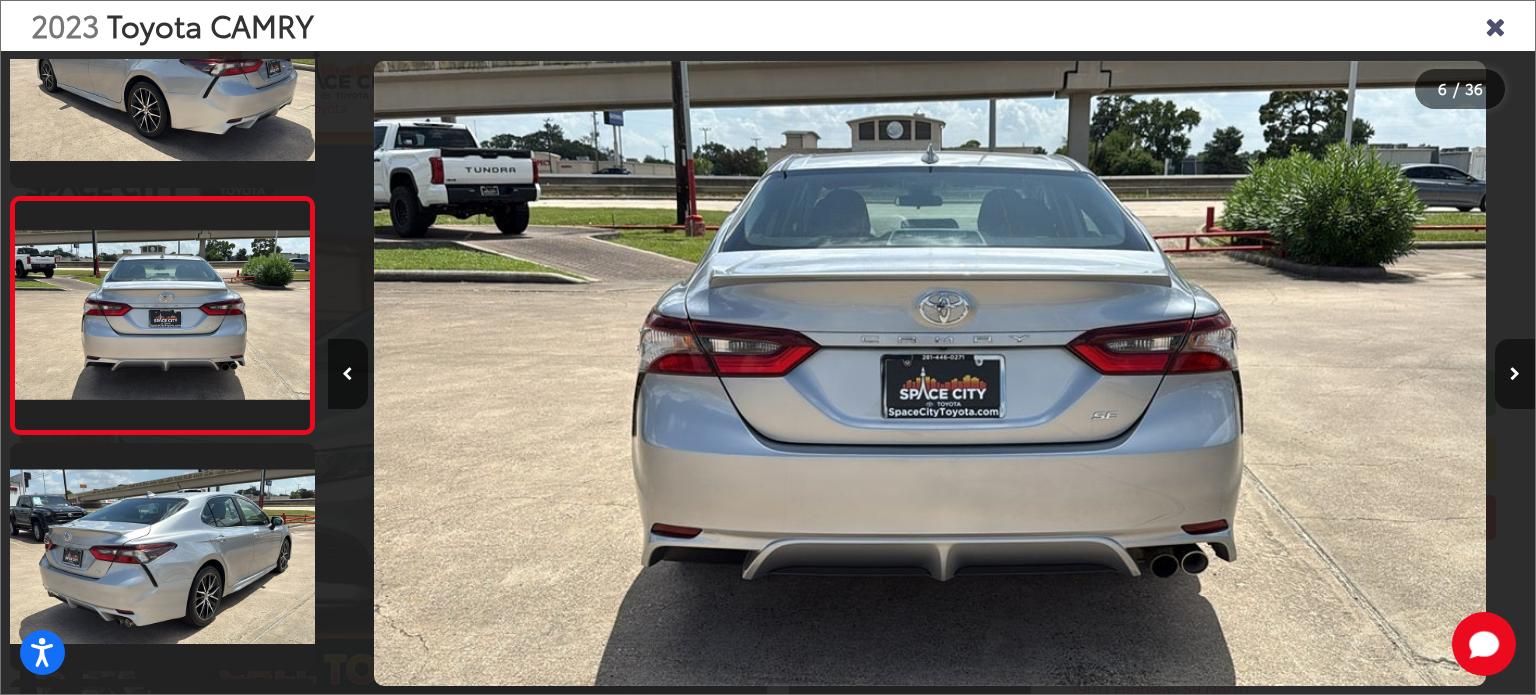 click at bounding box center (1515, 374) 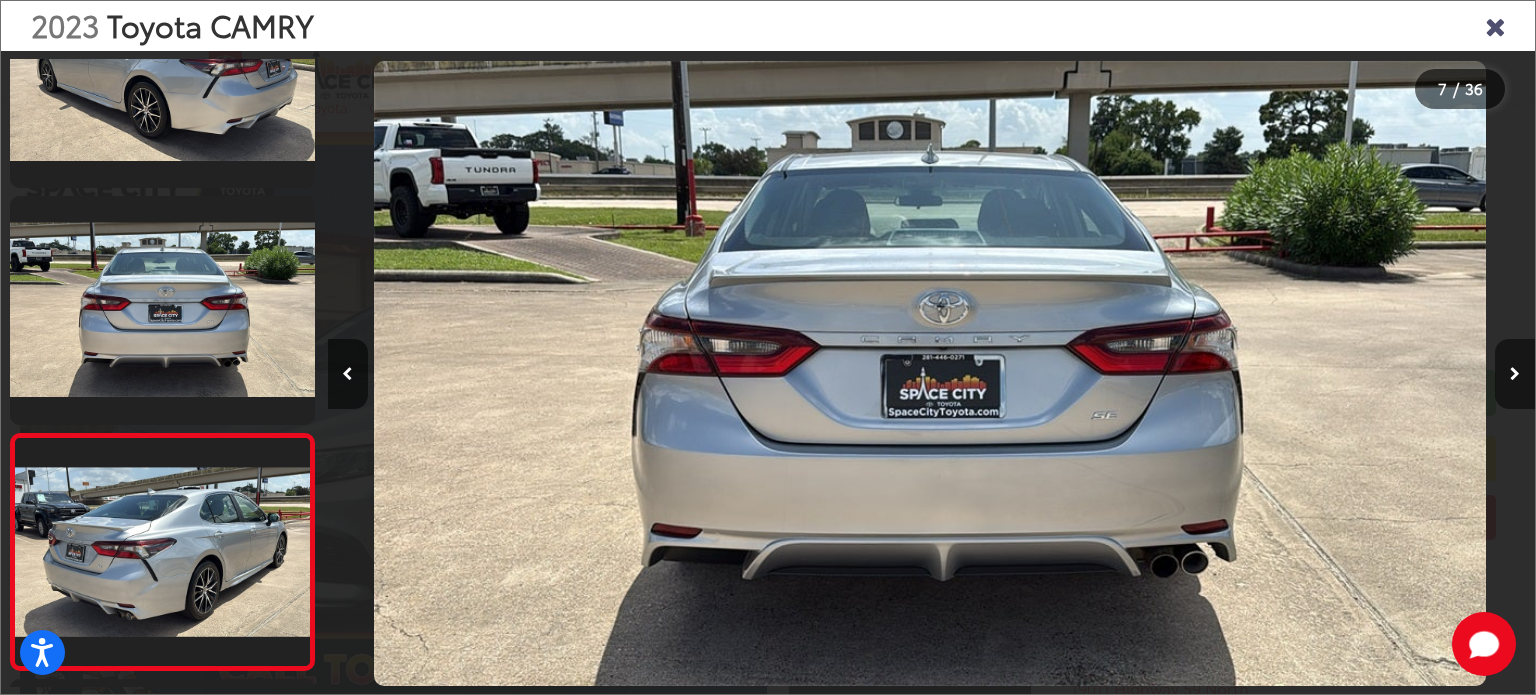 scroll, scrollTop: 0, scrollLeft: 6142, axis: horizontal 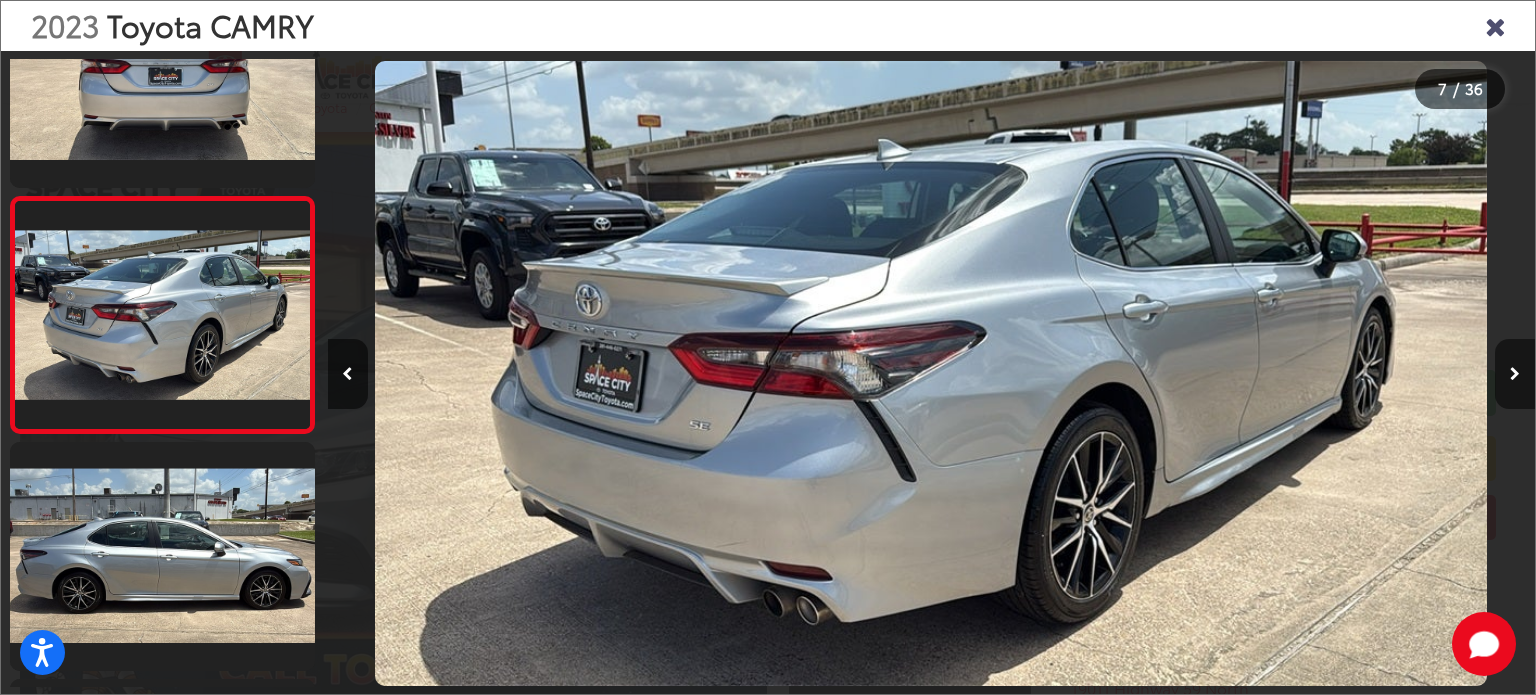 click at bounding box center (1515, 374) 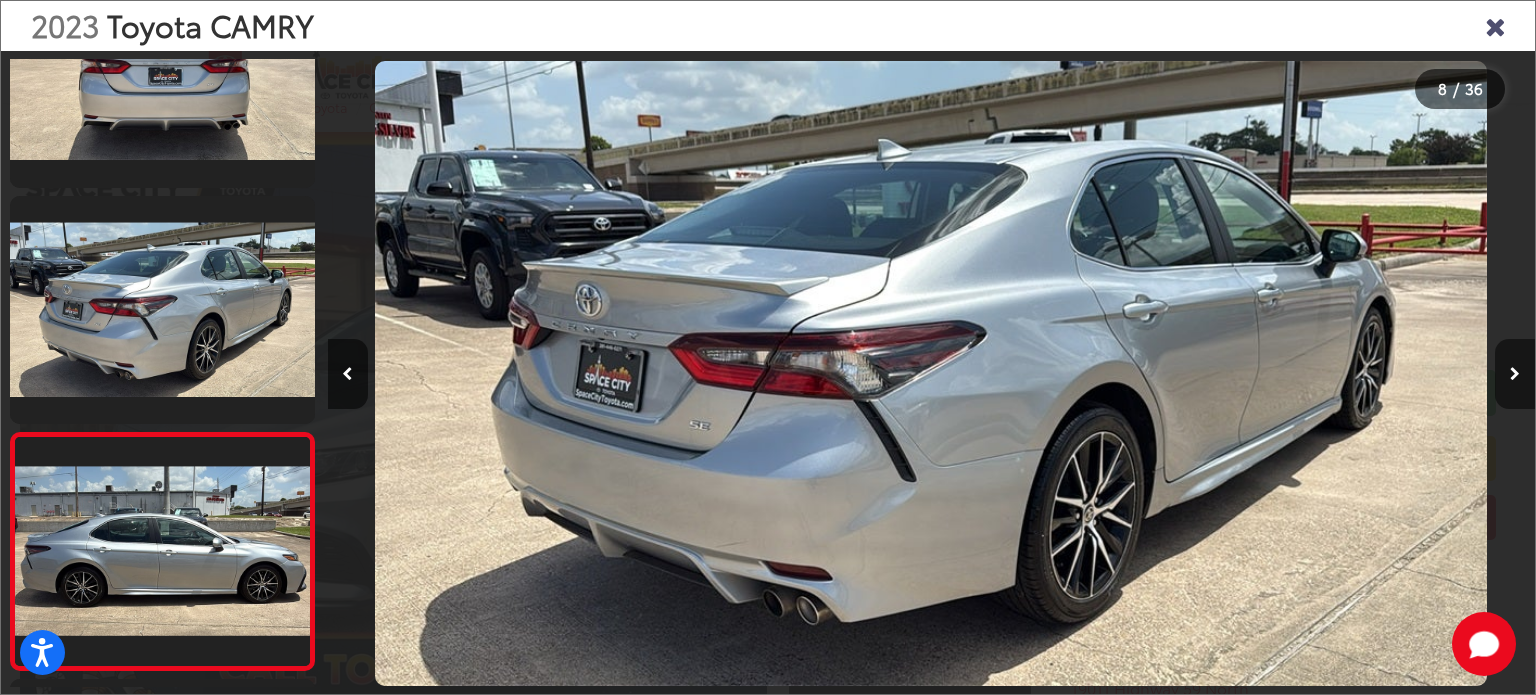 scroll, scrollTop: 0, scrollLeft: 7484, axis: horizontal 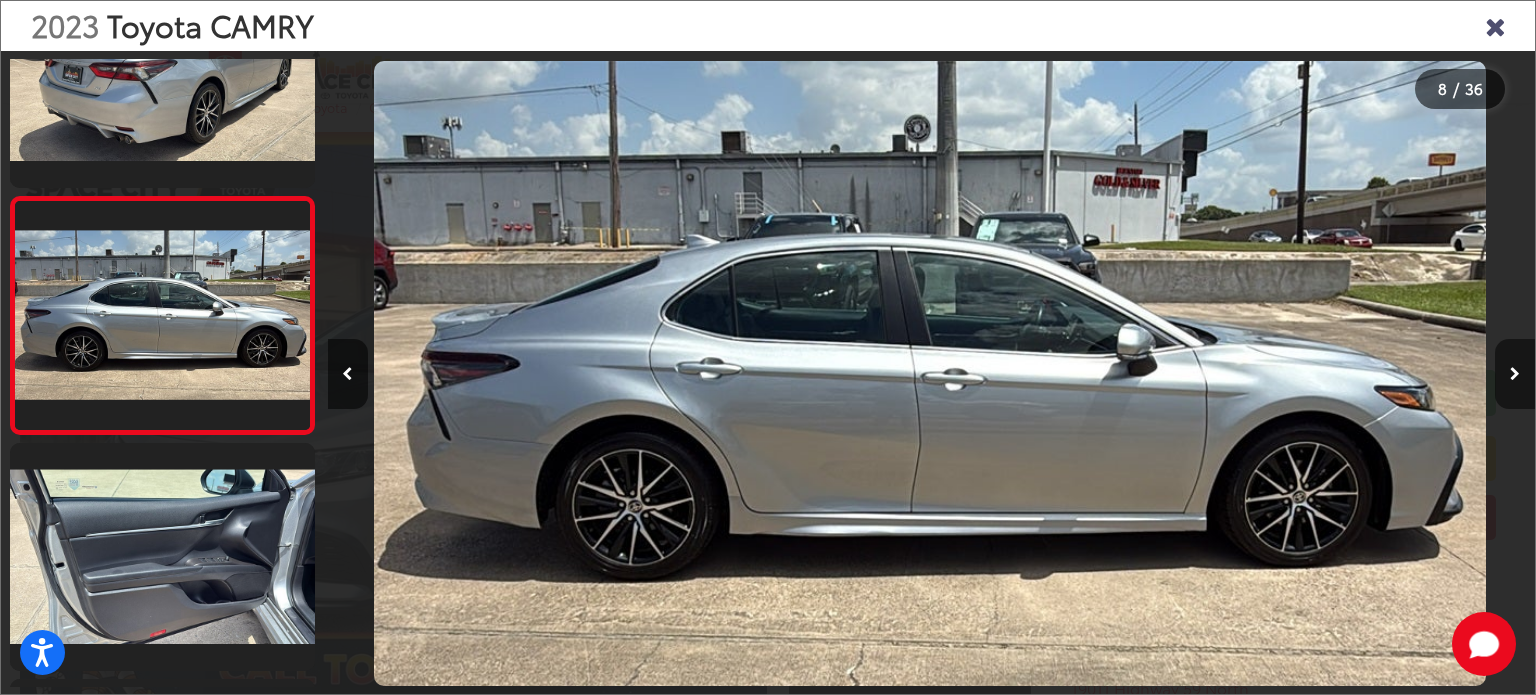 click at bounding box center [1515, 374] 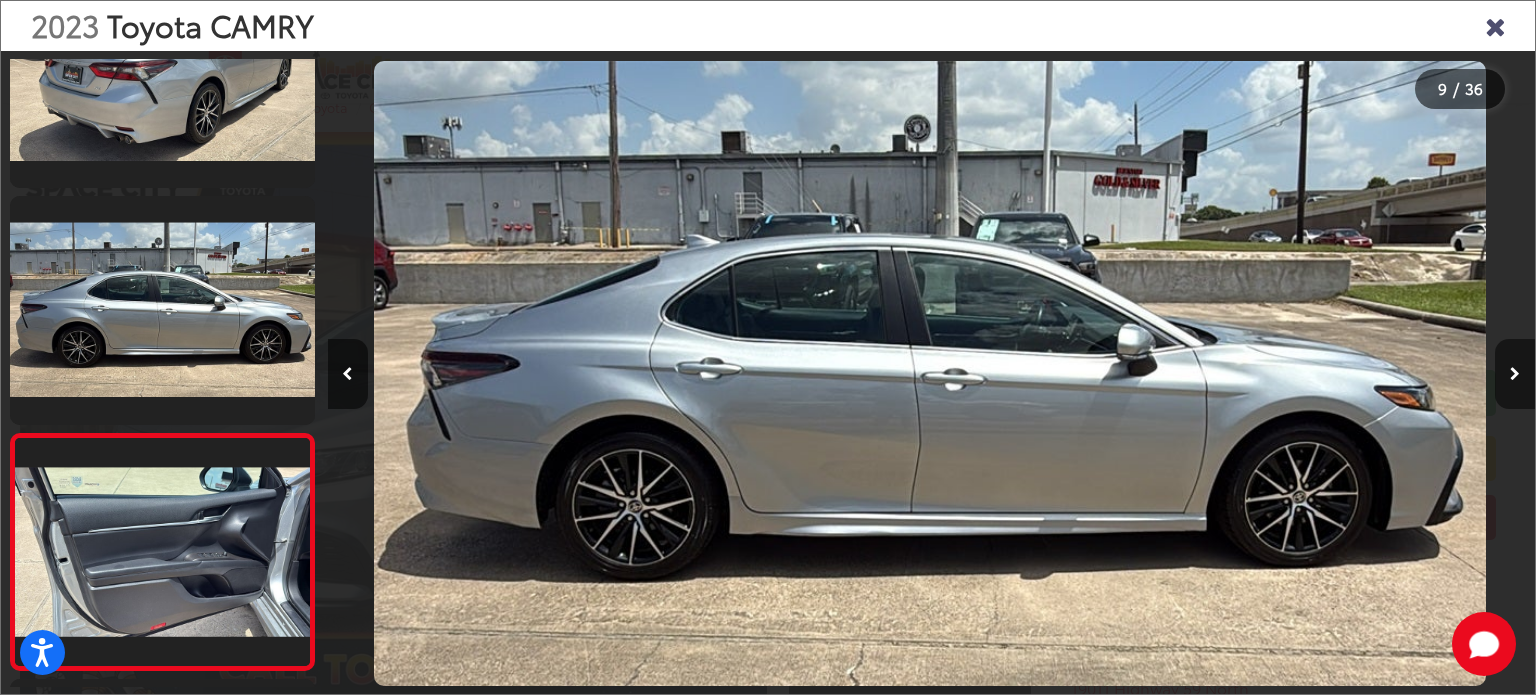 scroll, scrollTop: 0, scrollLeft: 8780, axis: horizontal 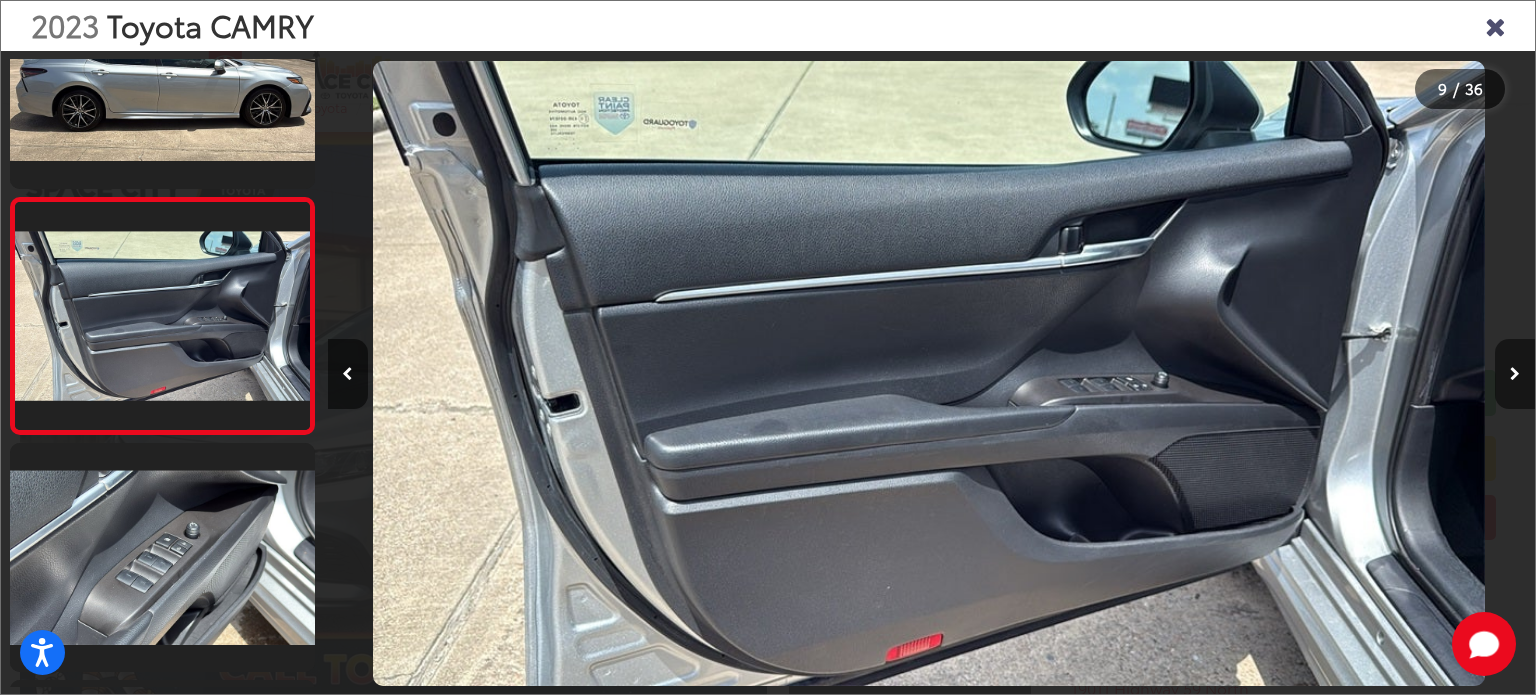 click at bounding box center [1515, 374] 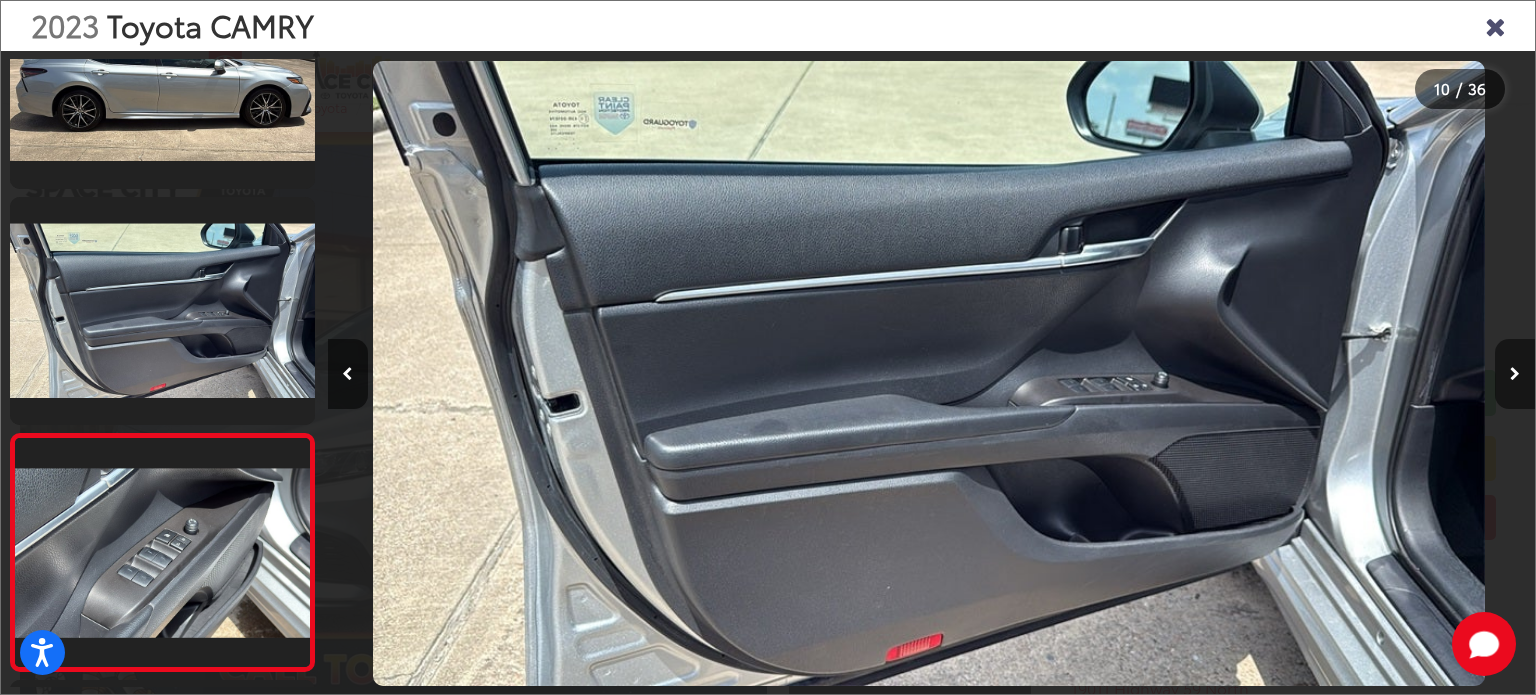 scroll 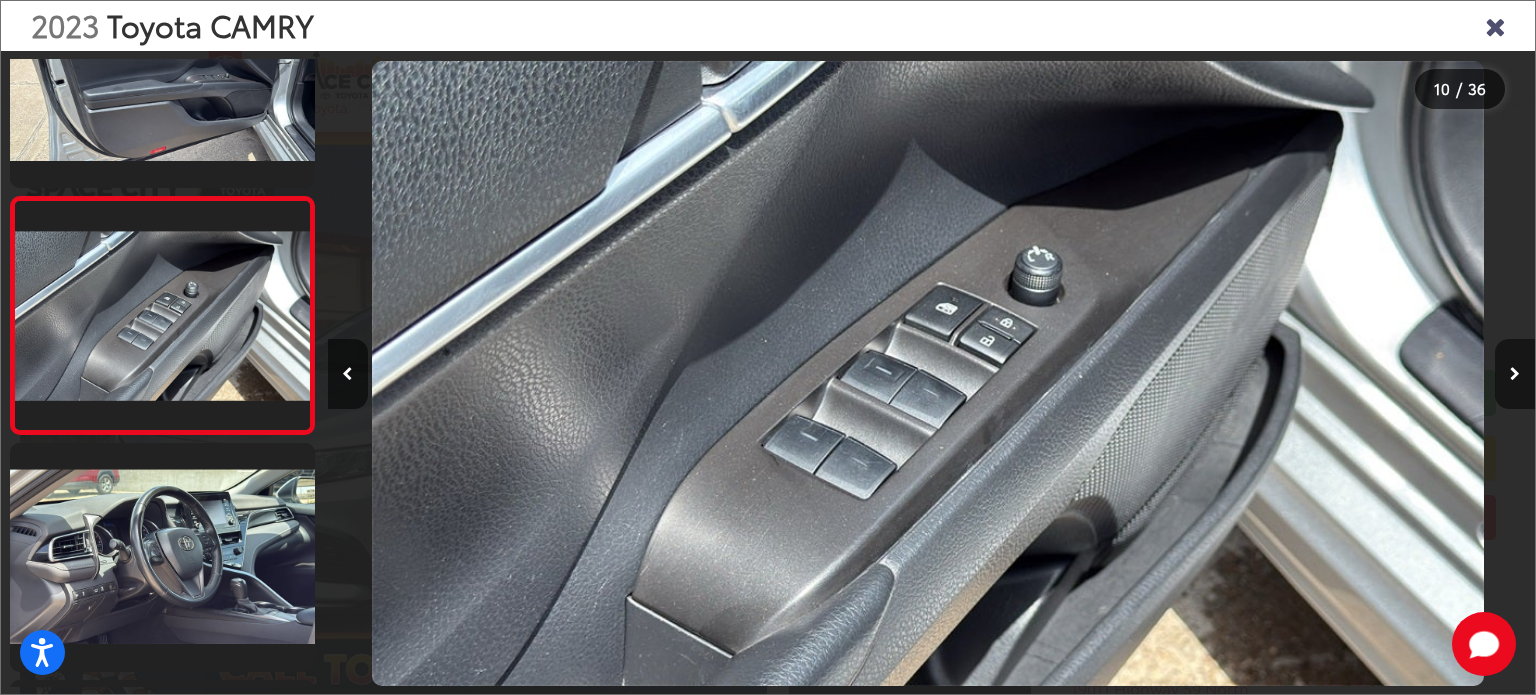 click at bounding box center [1515, 374] 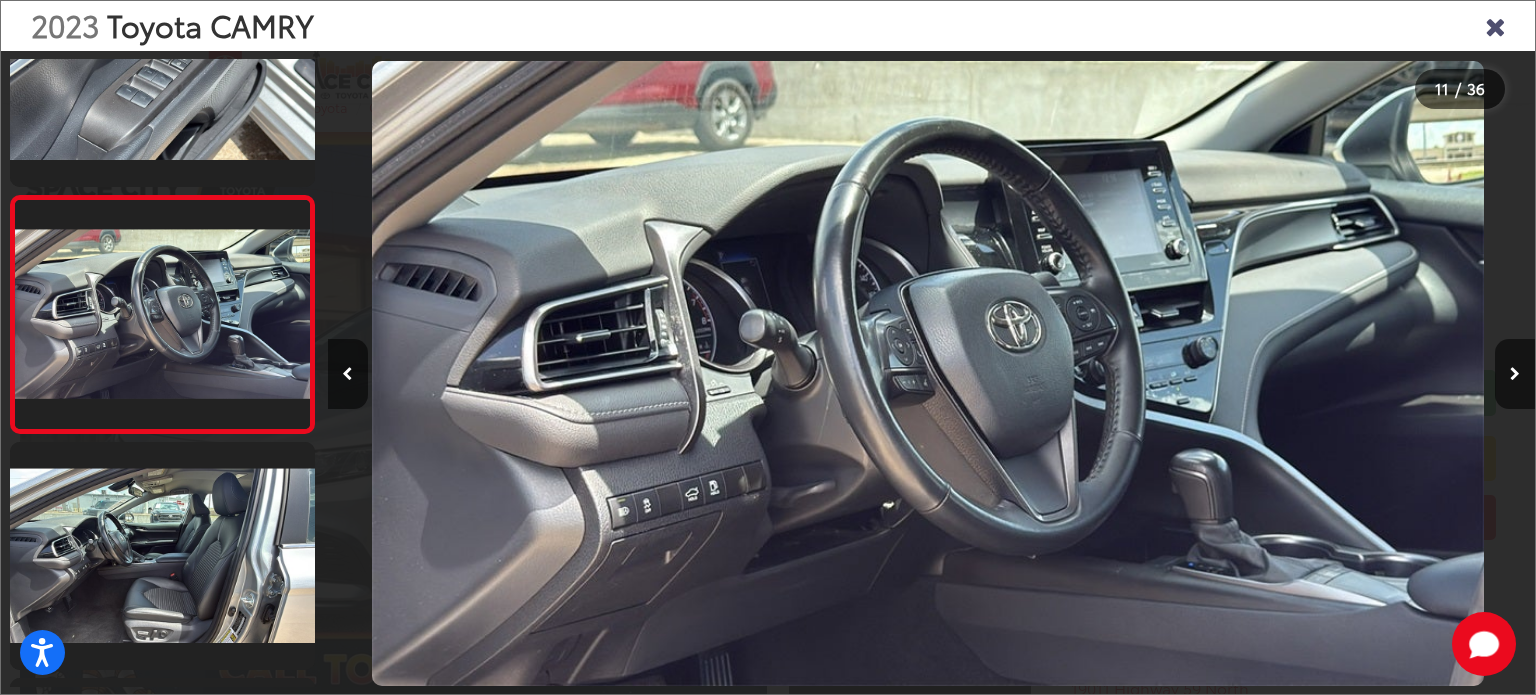 click on "2023   Toyota CAMRY
11
/
36" at bounding box center (768, 347) 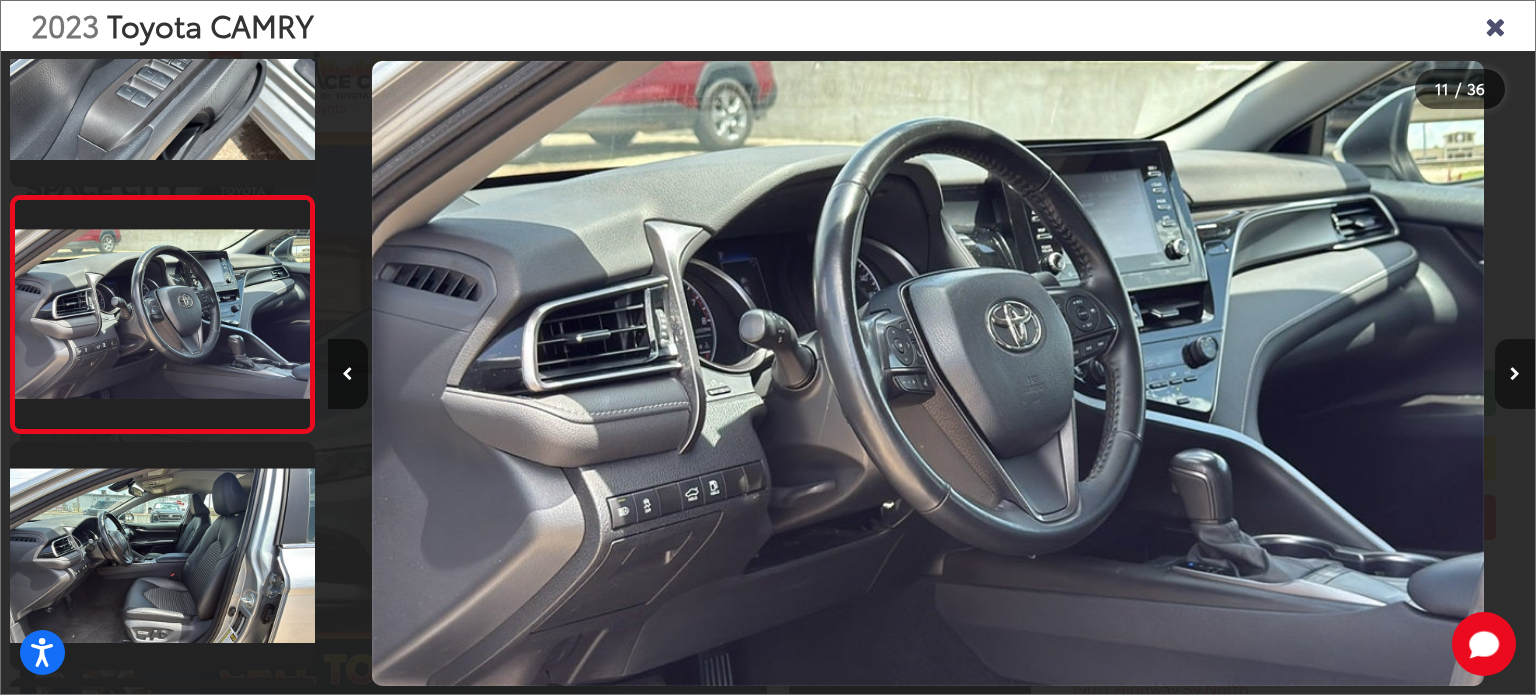 click at bounding box center (1515, 374) 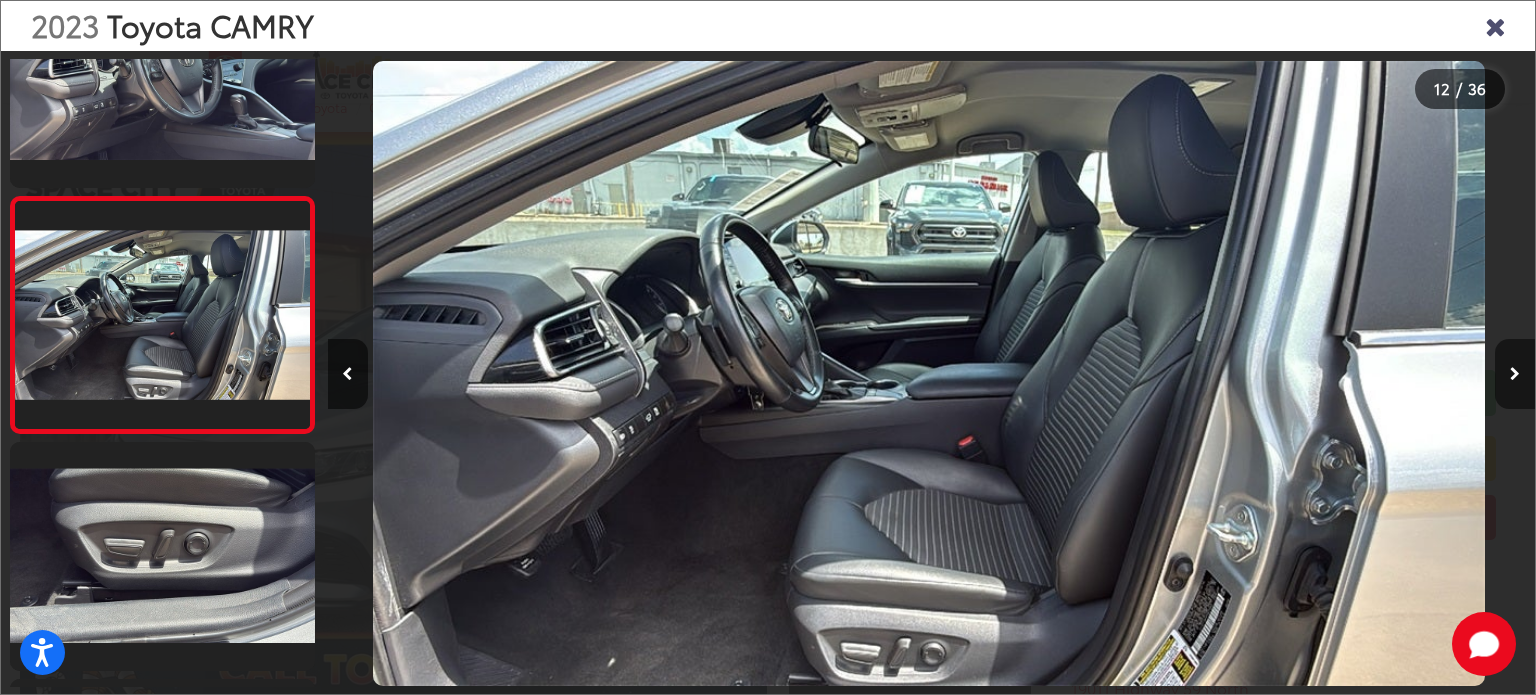 click at bounding box center (1515, 374) 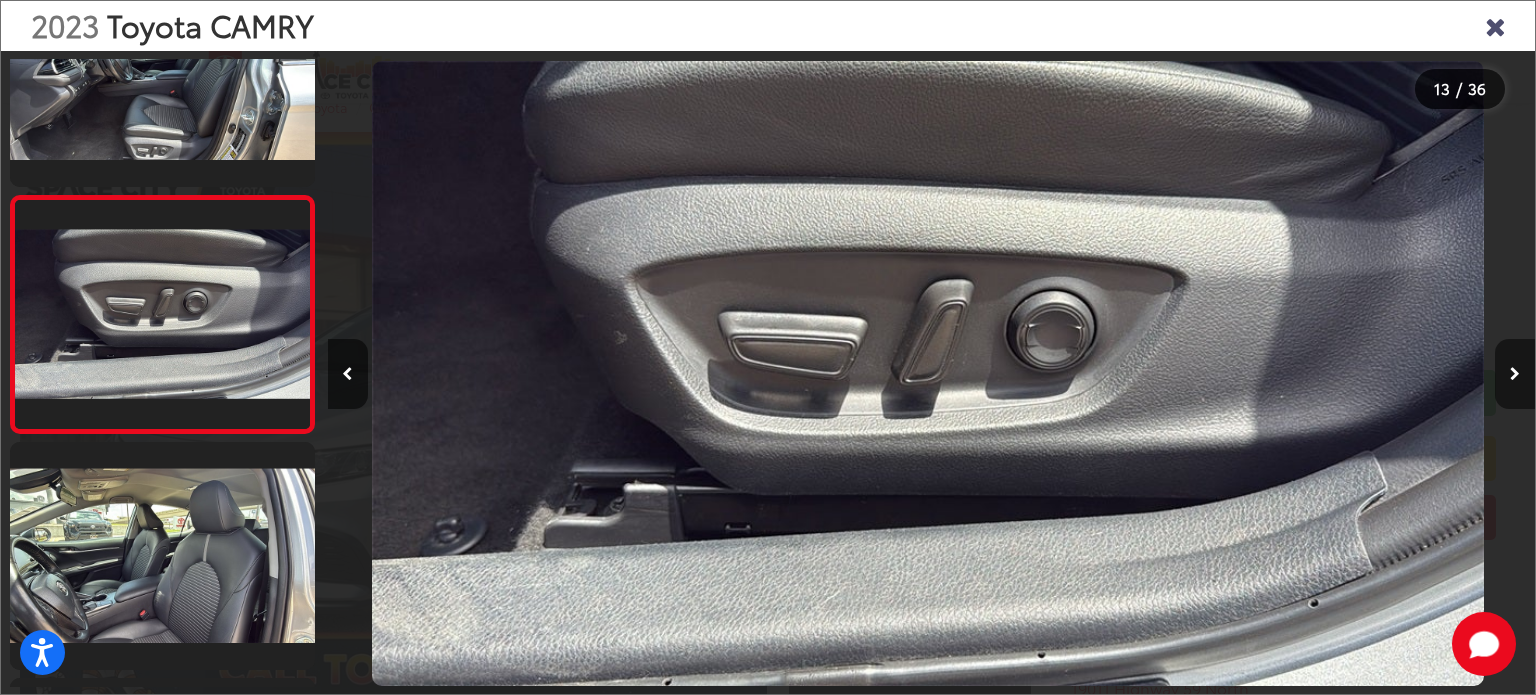 click at bounding box center (1515, 374) 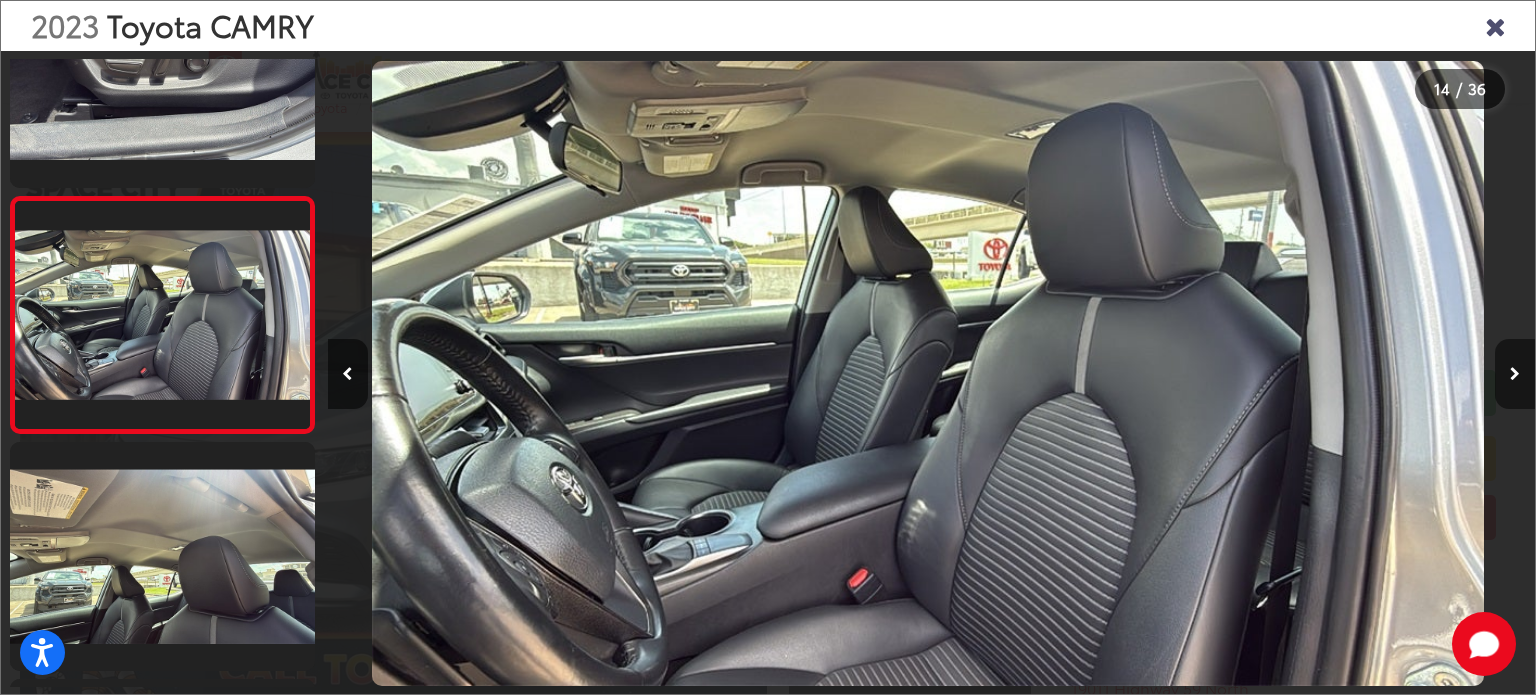 click at bounding box center [1515, 374] 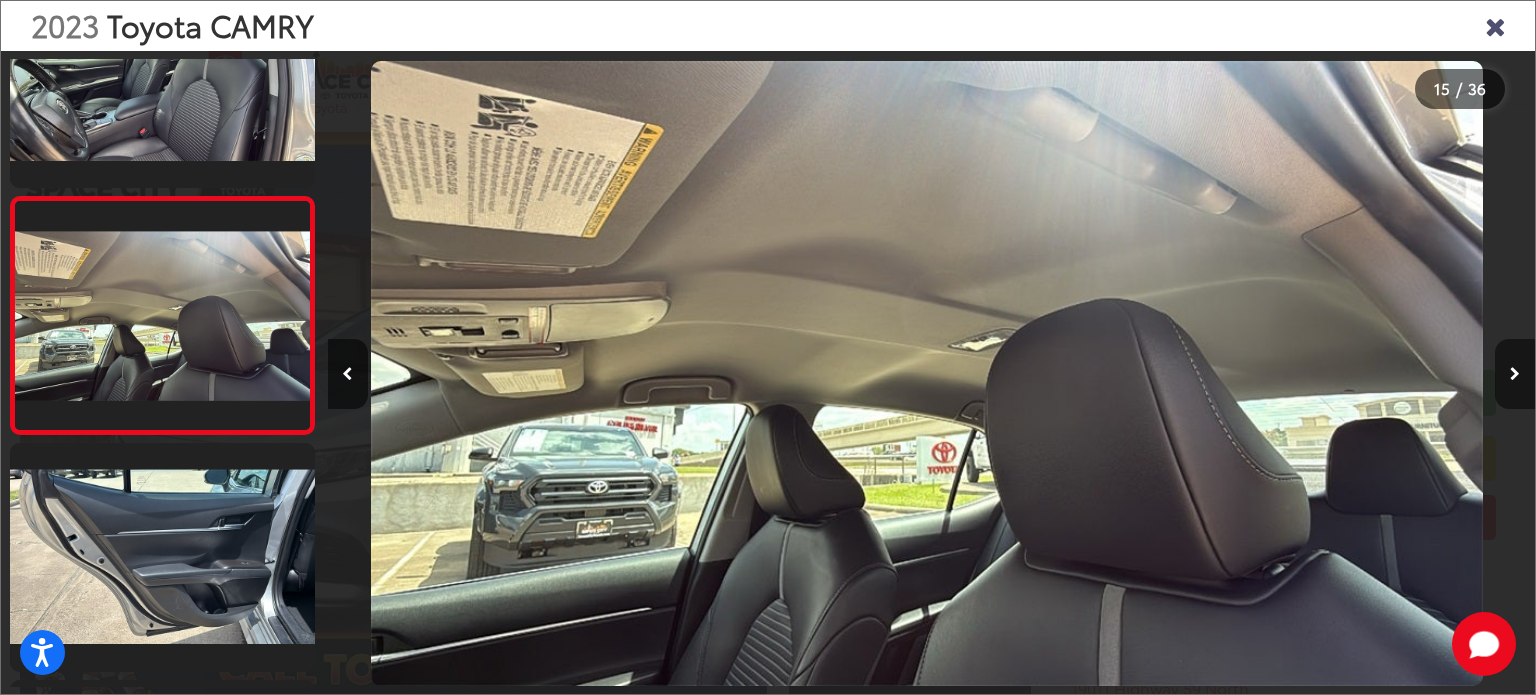 click at bounding box center (1515, 374) 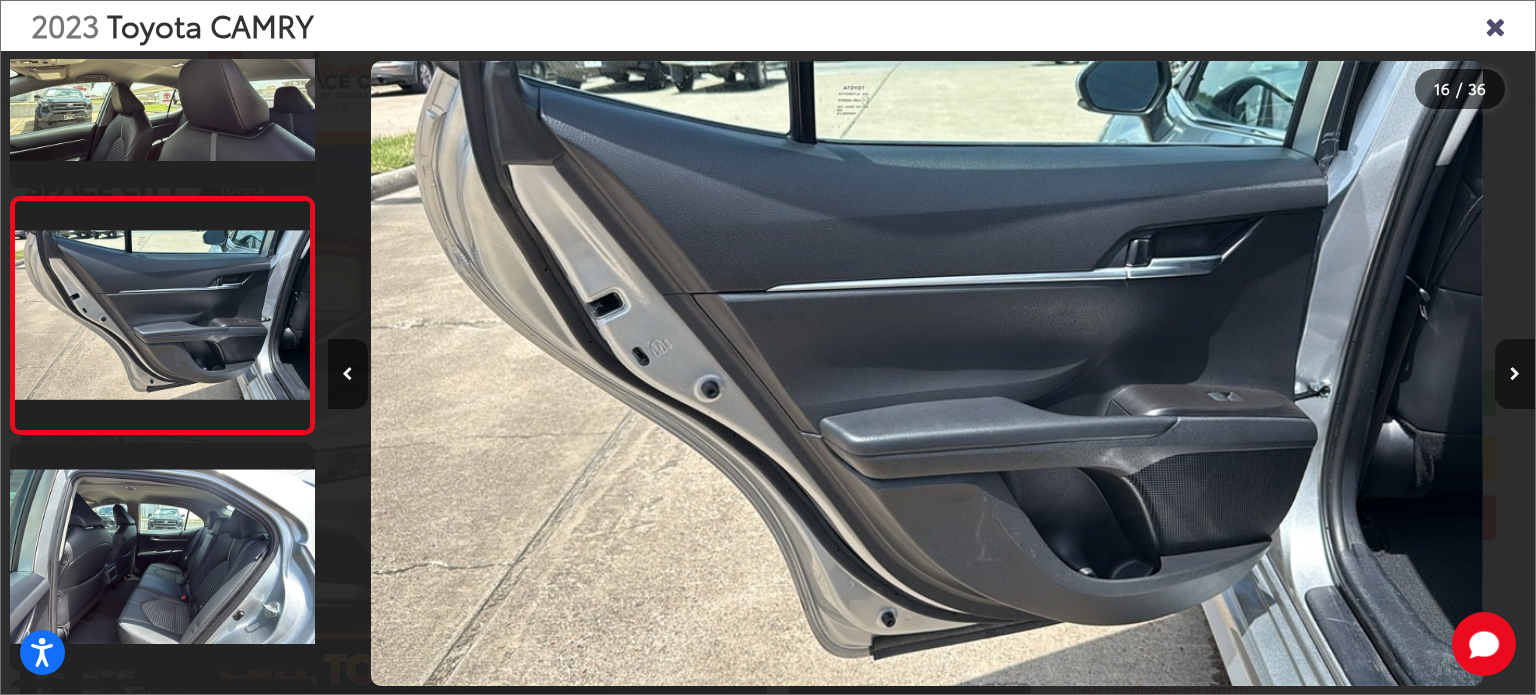 click at bounding box center [1515, 374] 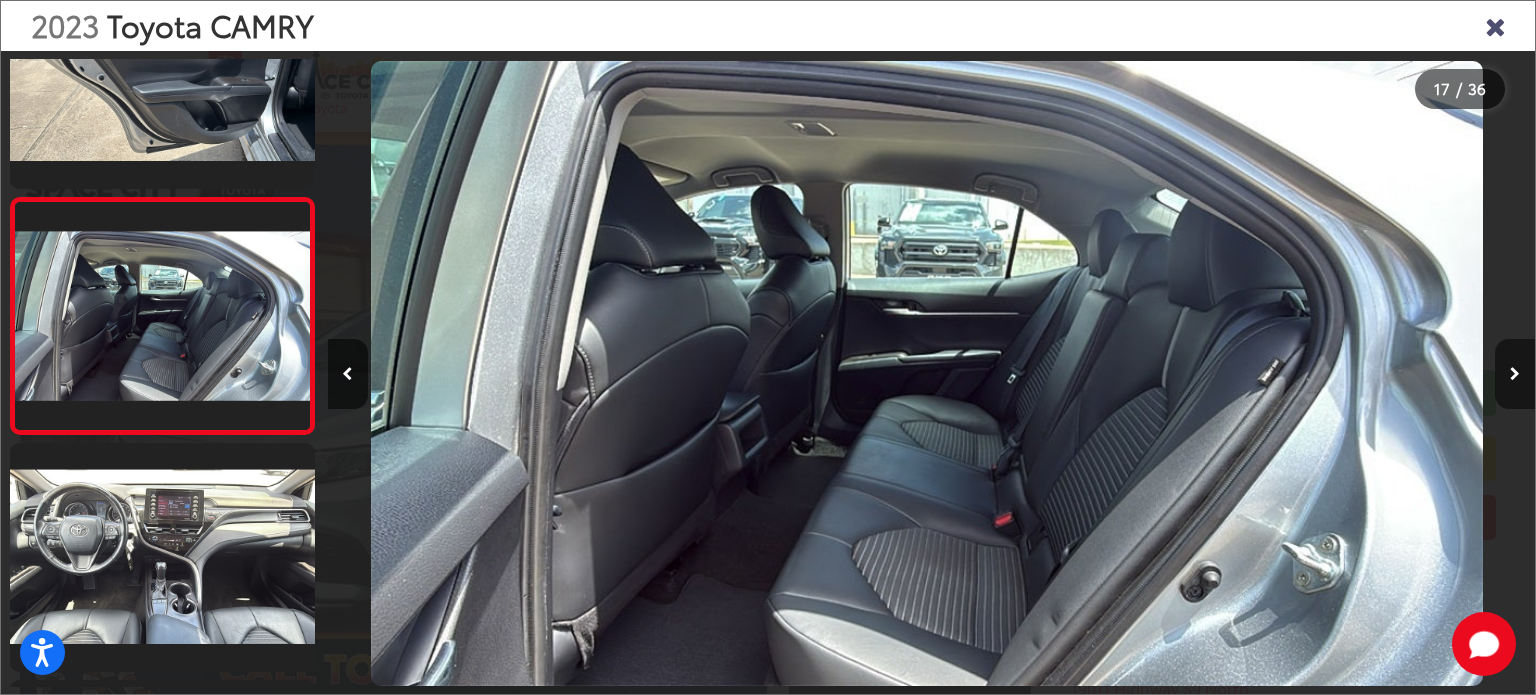 click at bounding box center [1515, 374] 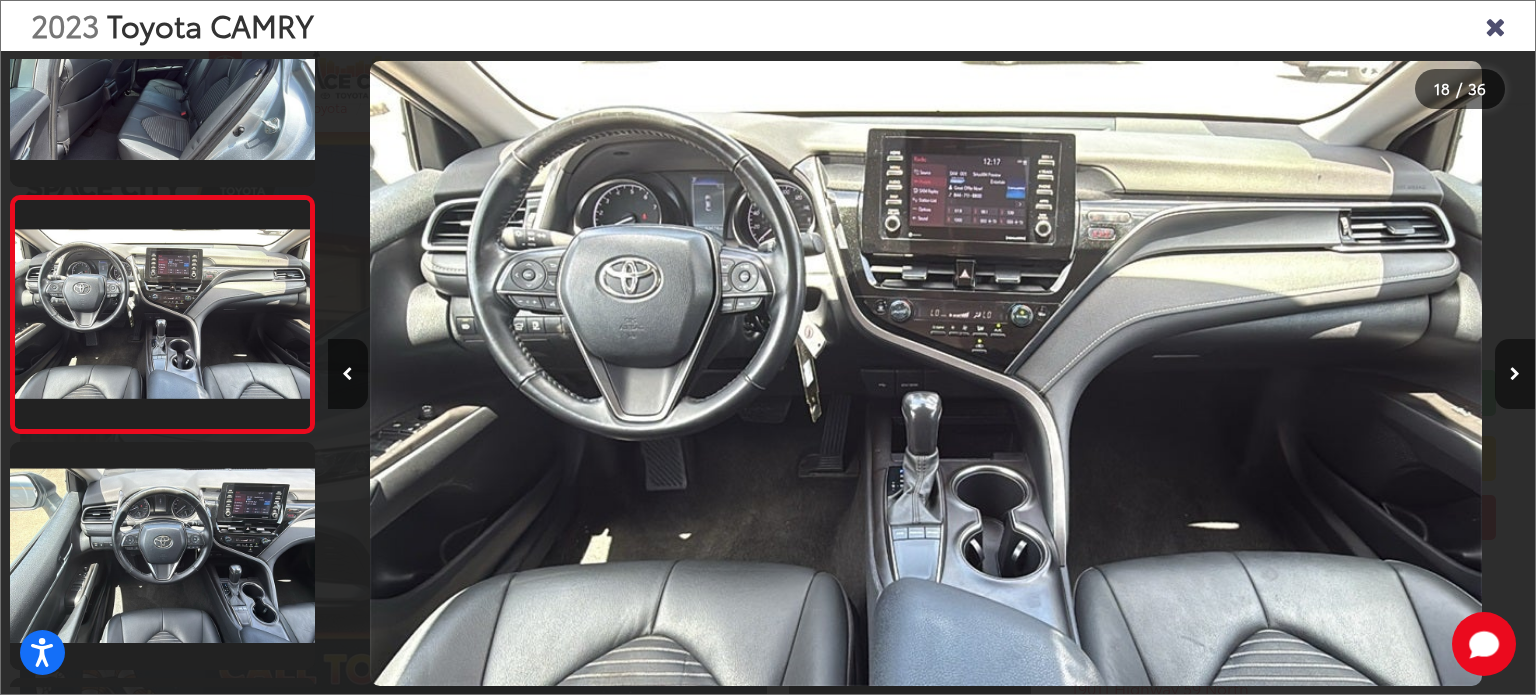 click at bounding box center [1515, 374] 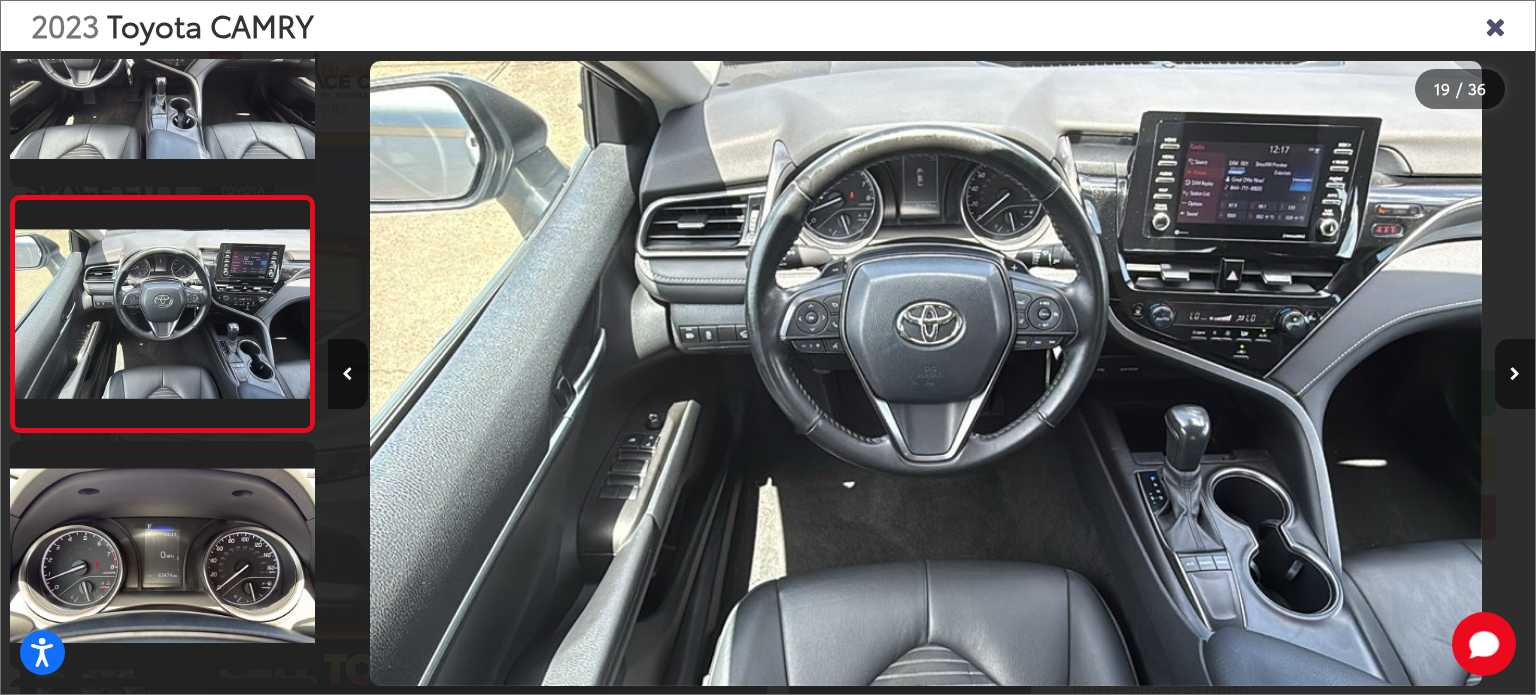 click at bounding box center (1515, 374) 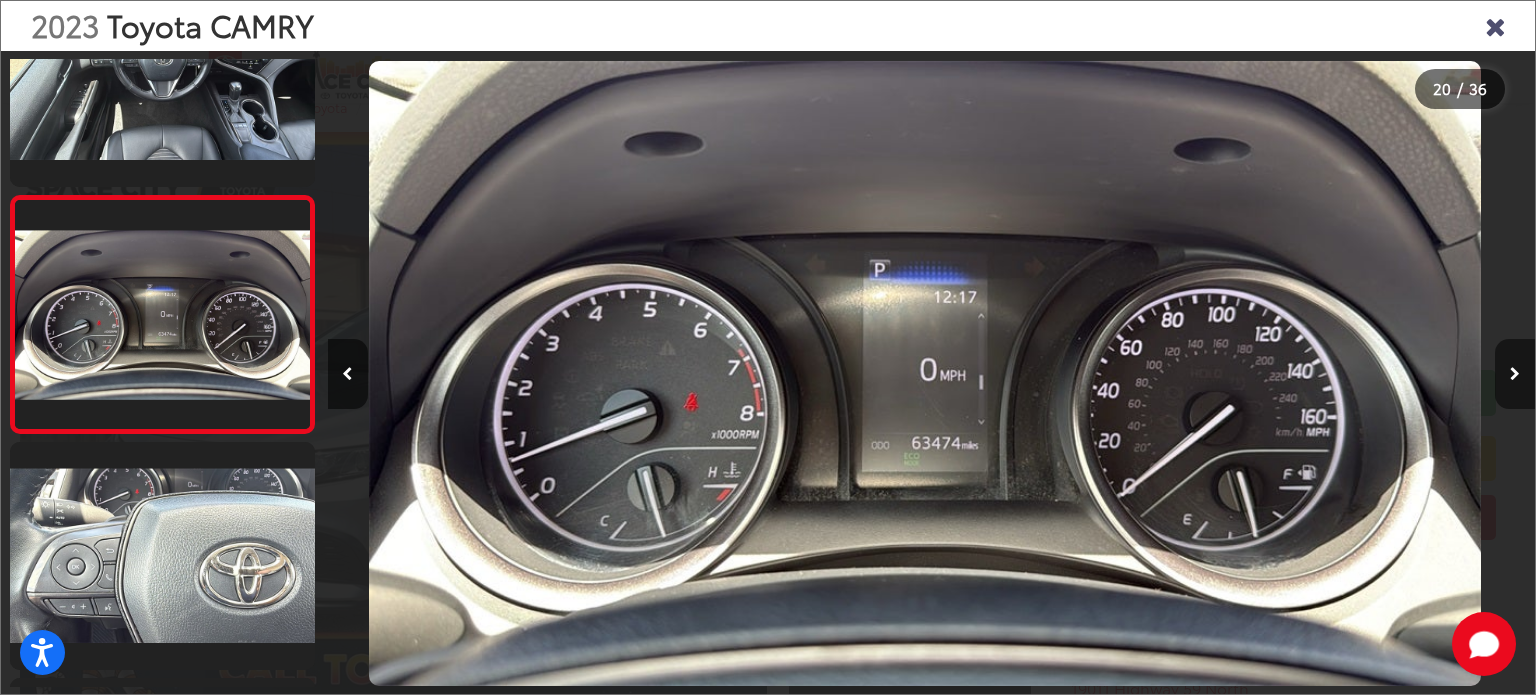 click at bounding box center [1515, 374] 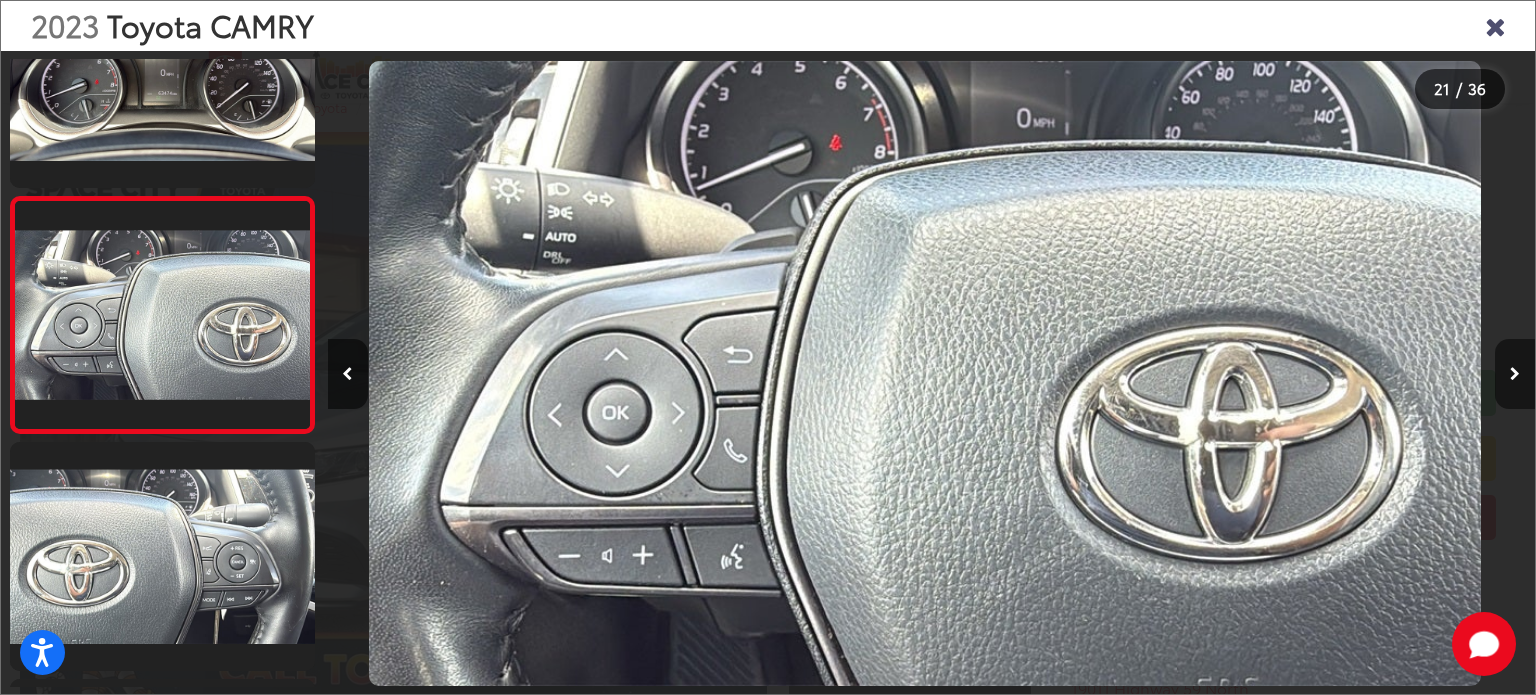 click at bounding box center [1515, 374] 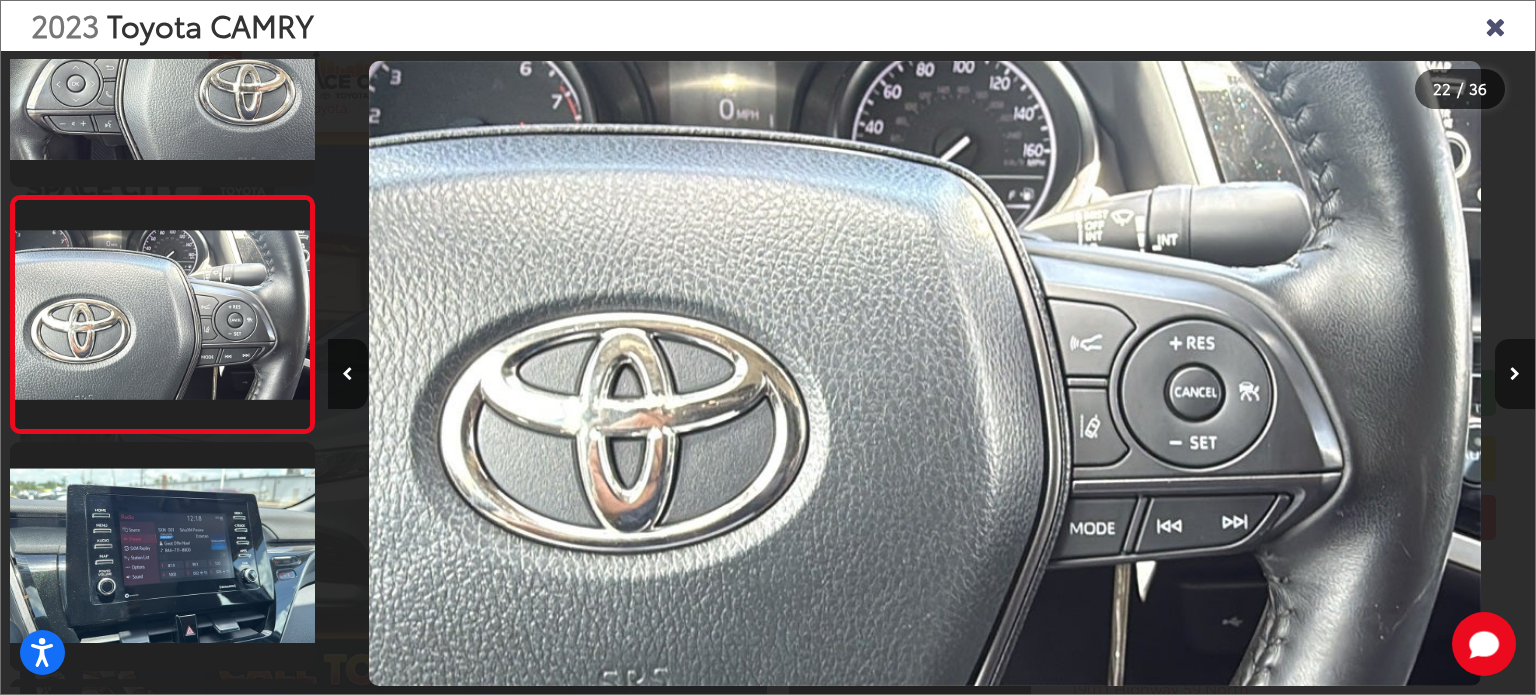 click at bounding box center (1515, 374) 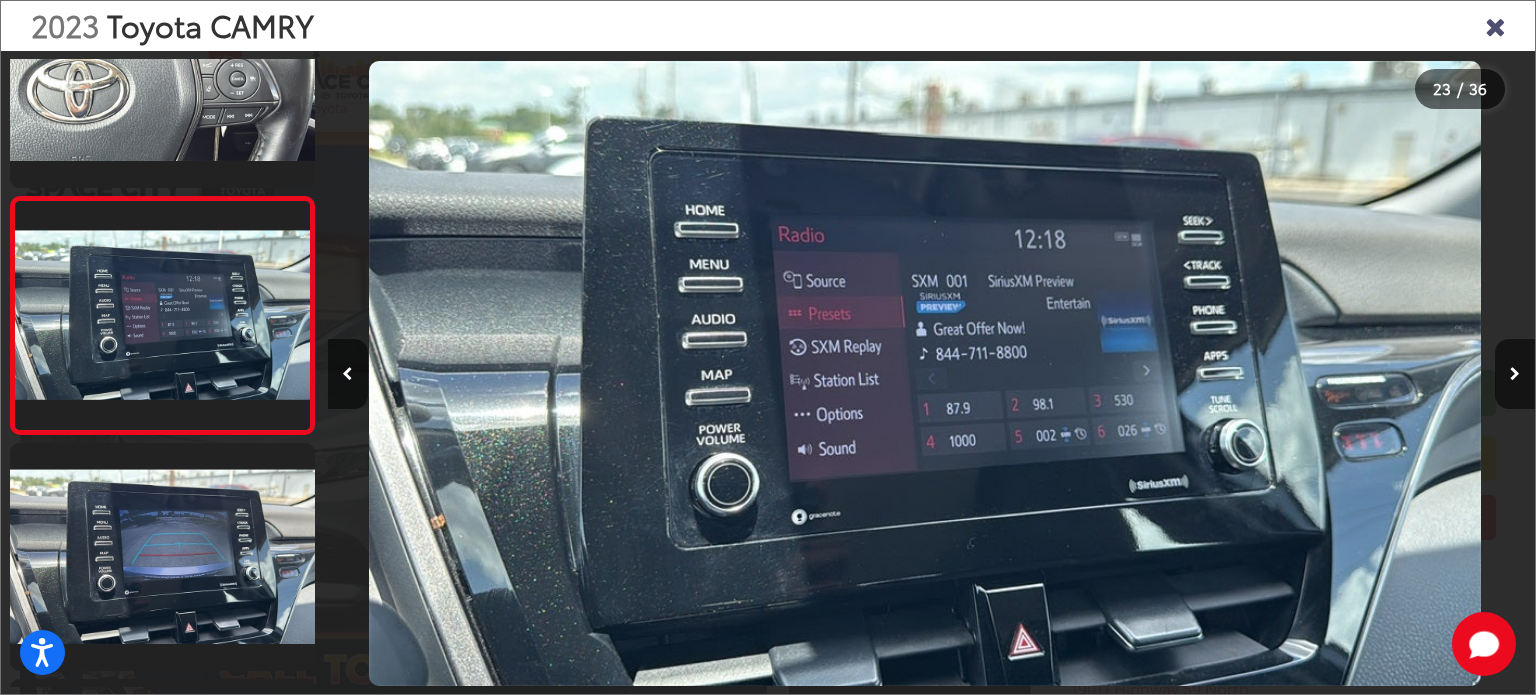 click at bounding box center [1495, 25] 